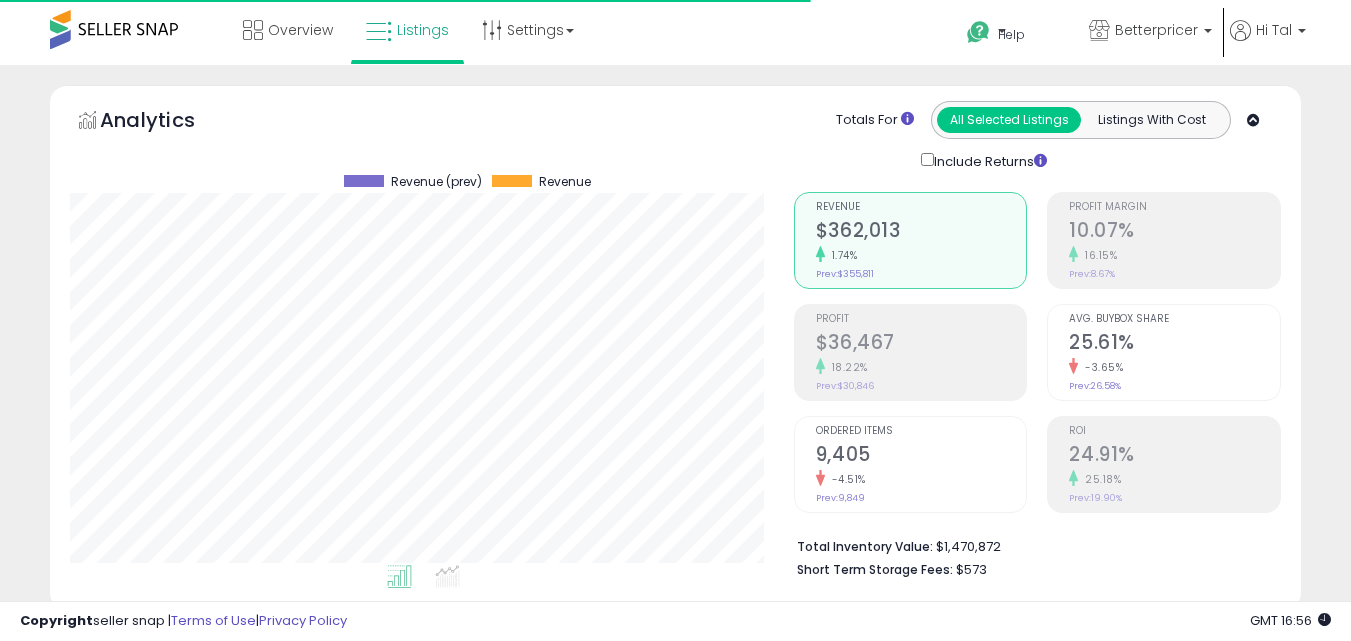 scroll, scrollTop: 0, scrollLeft: 0, axis: both 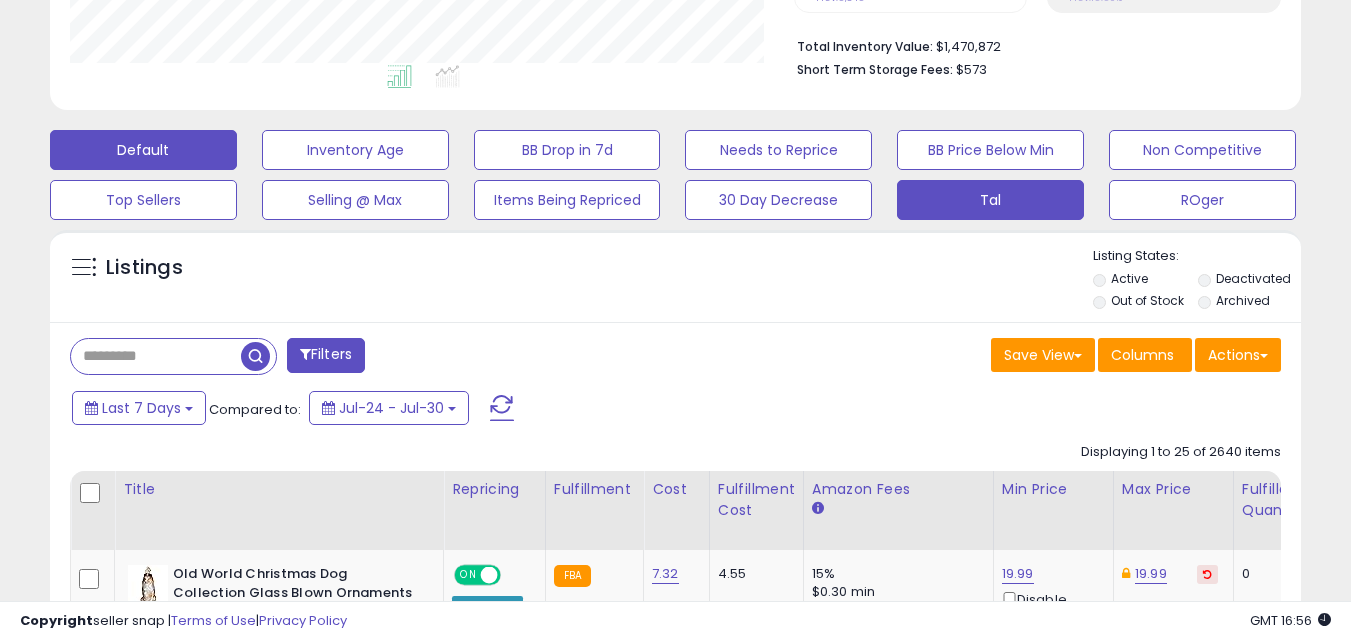 click on "Tal" at bounding box center [355, 150] 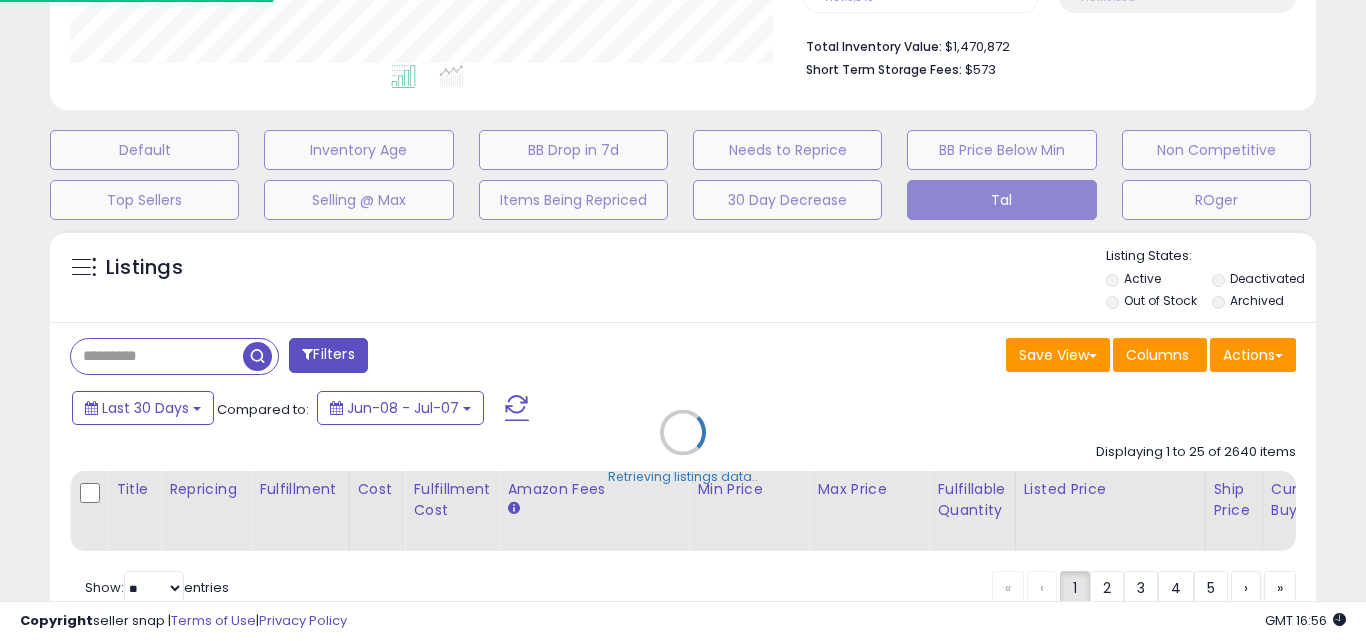 scroll, scrollTop: 999590, scrollLeft: 999267, axis: both 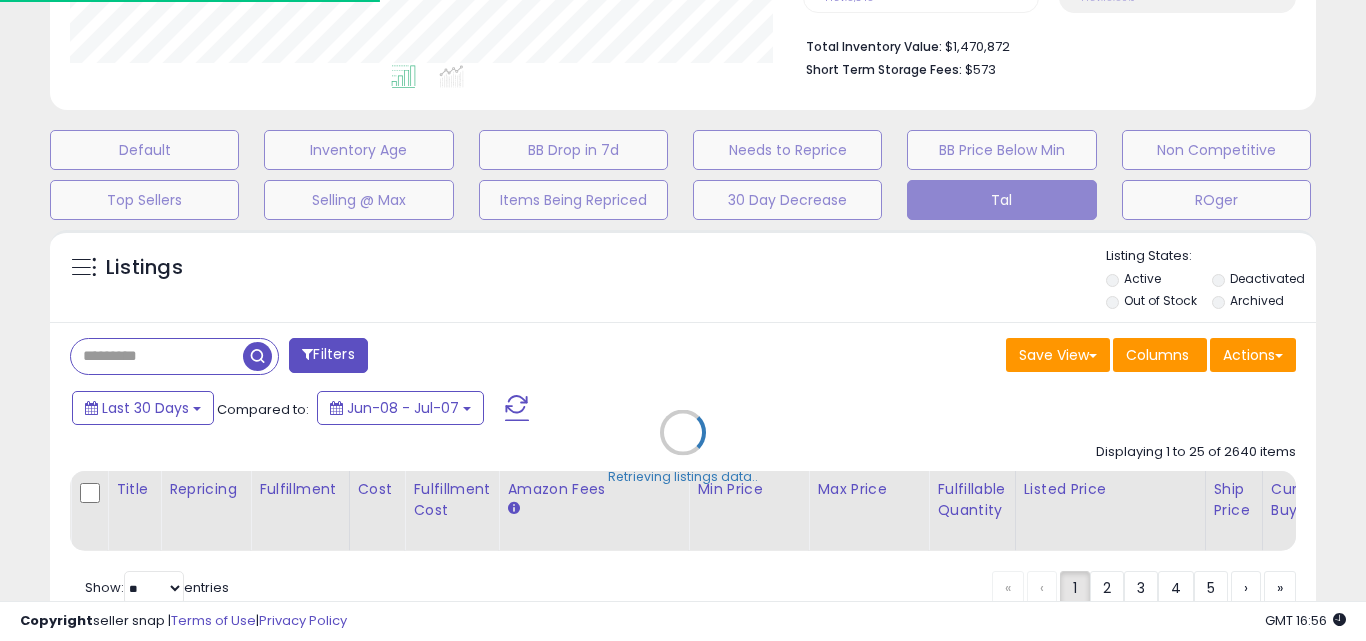 click on "Retrieving listings data.." at bounding box center (683, 447) 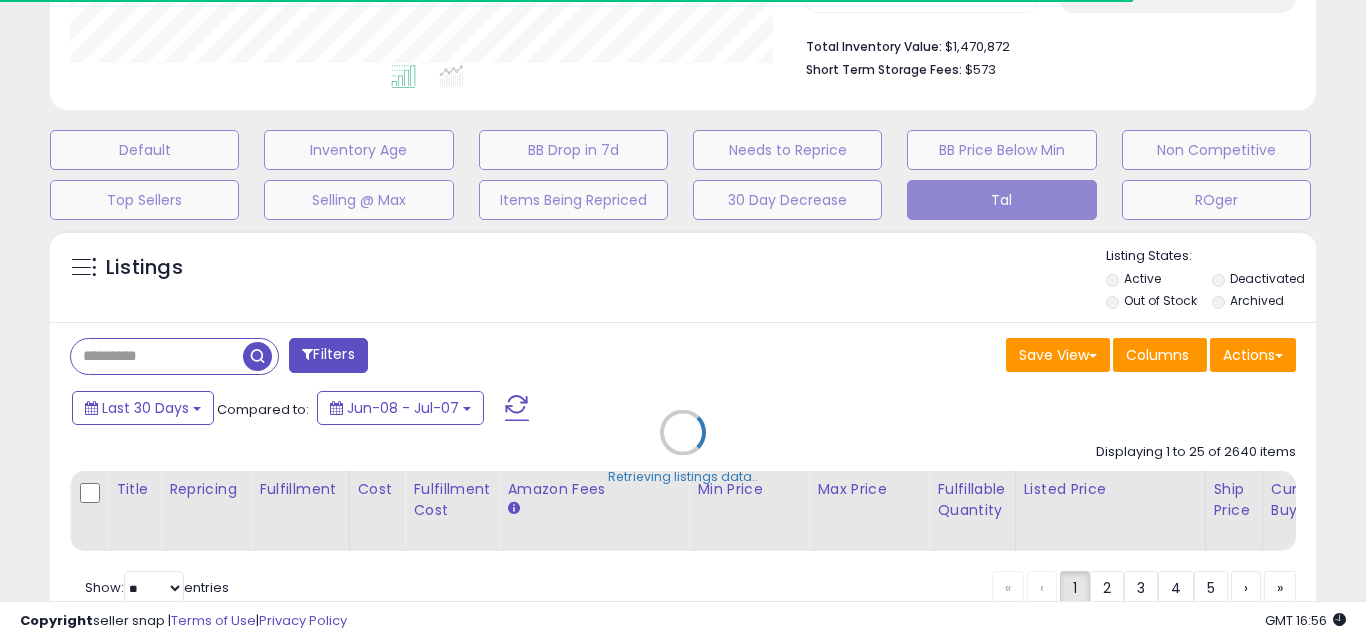 click on "Retrieving listings data.." at bounding box center [683, 447] 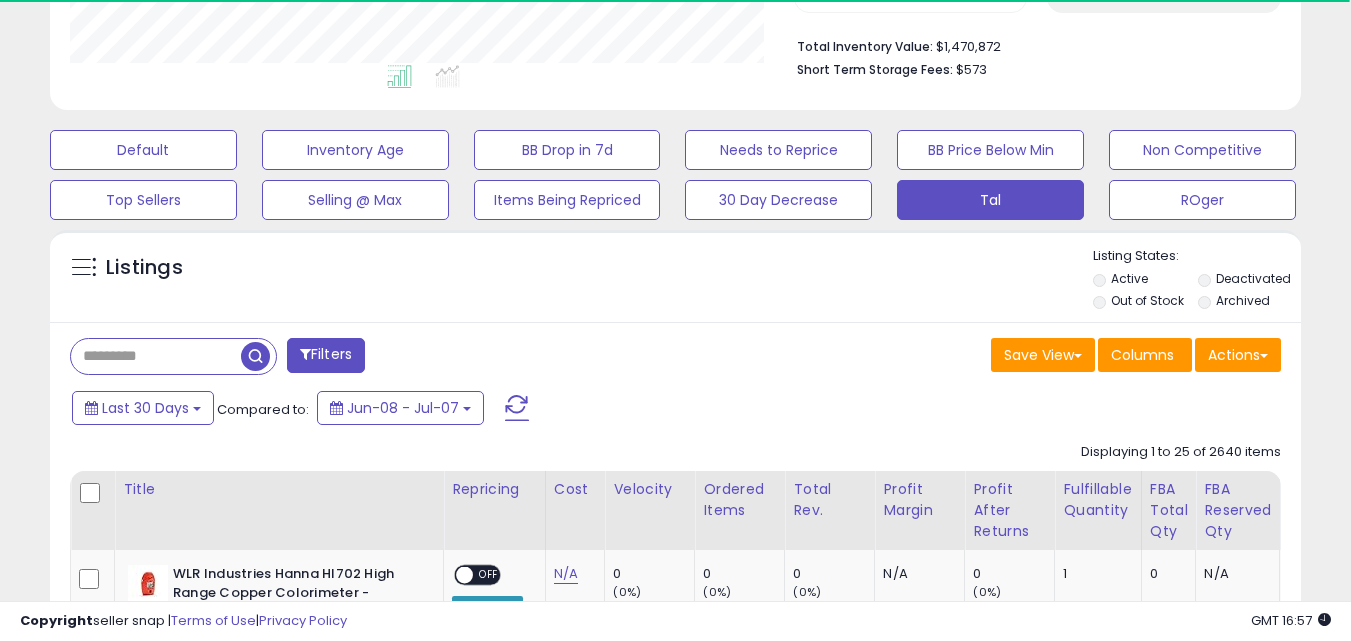 scroll, scrollTop: 410, scrollLeft: 724, axis: both 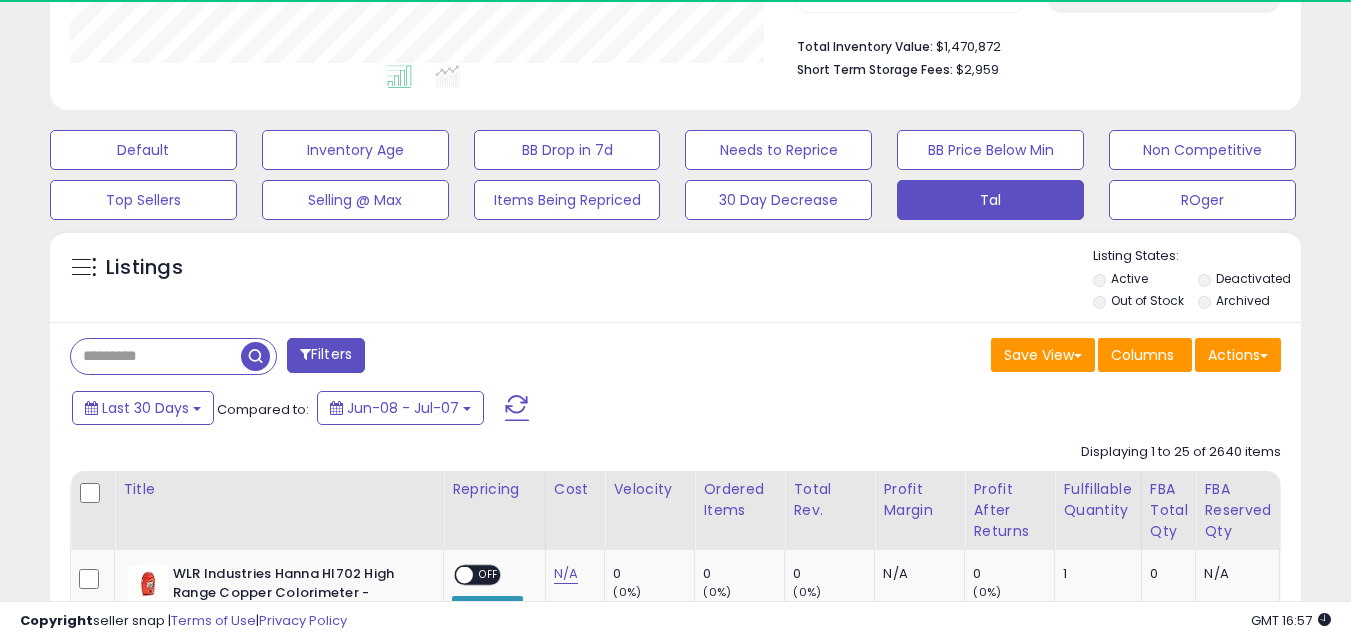 click at bounding box center (156, 356) 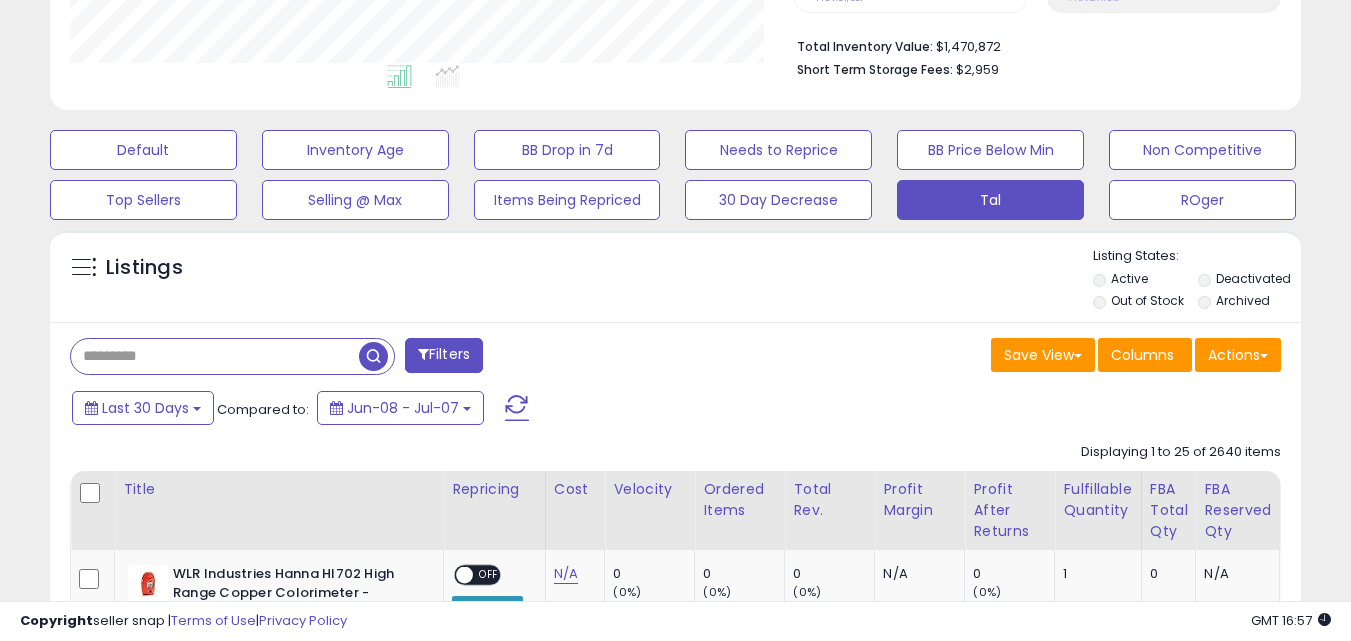 scroll, scrollTop: 999590, scrollLeft: 999276, axis: both 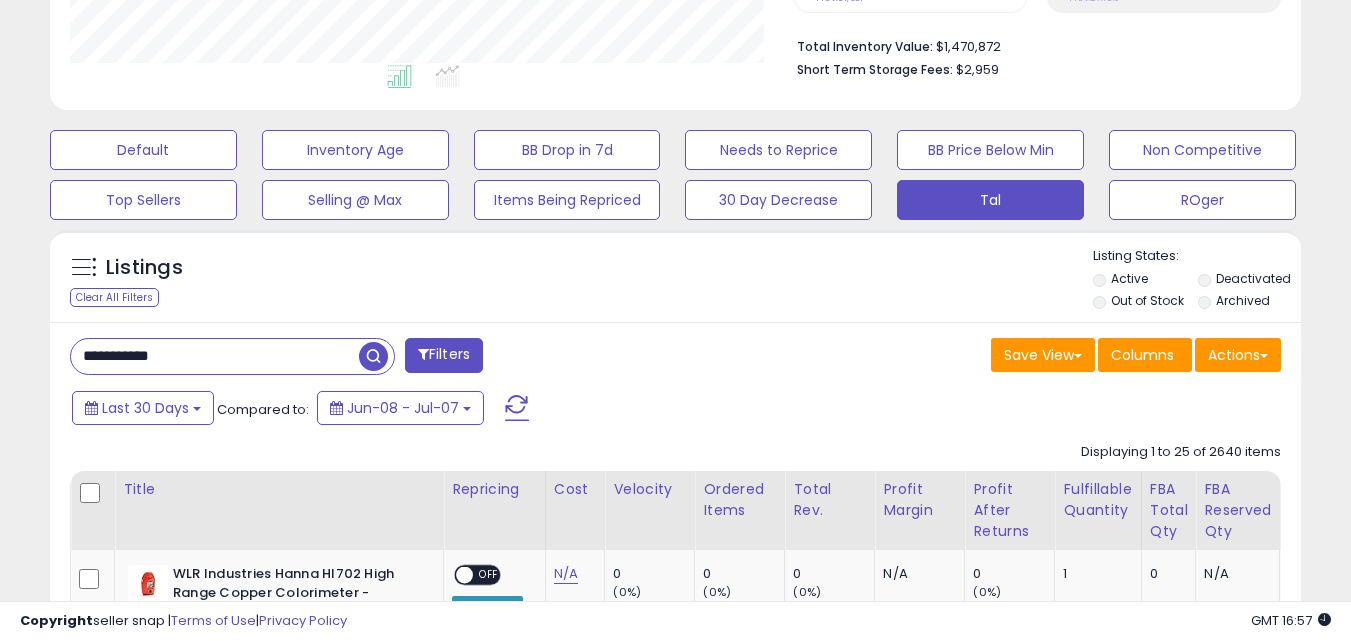 click at bounding box center (373, 356) 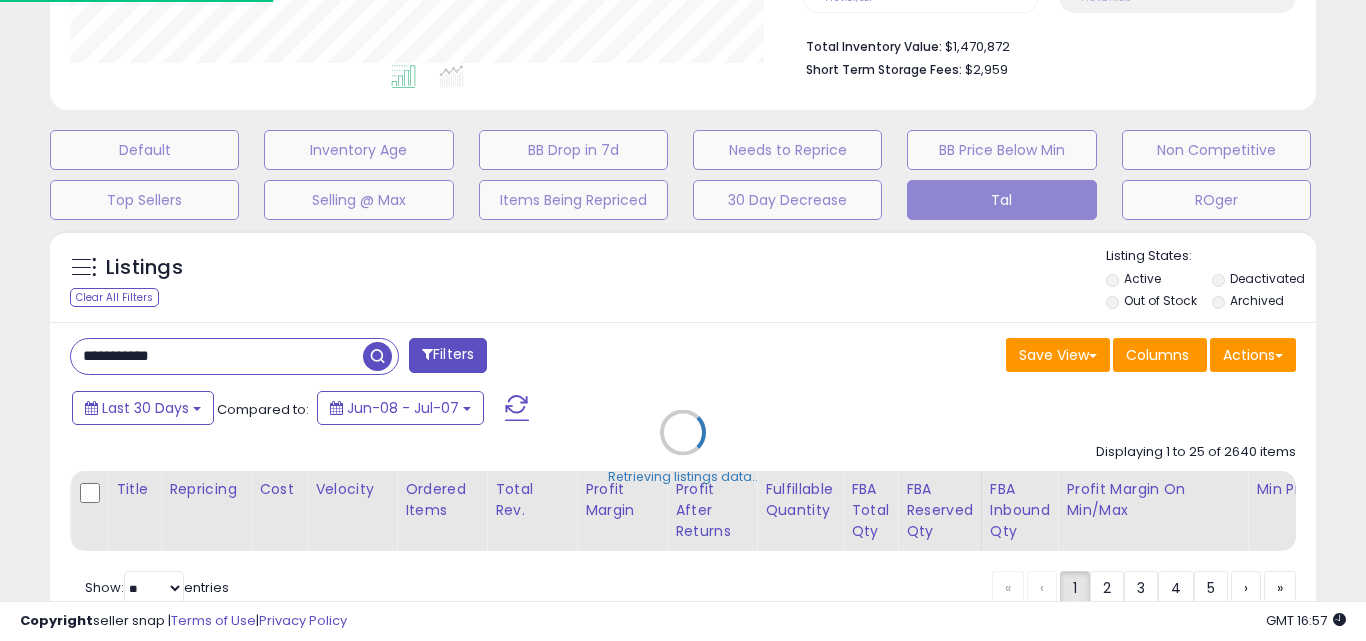 scroll, scrollTop: 999590, scrollLeft: 999267, axis: both 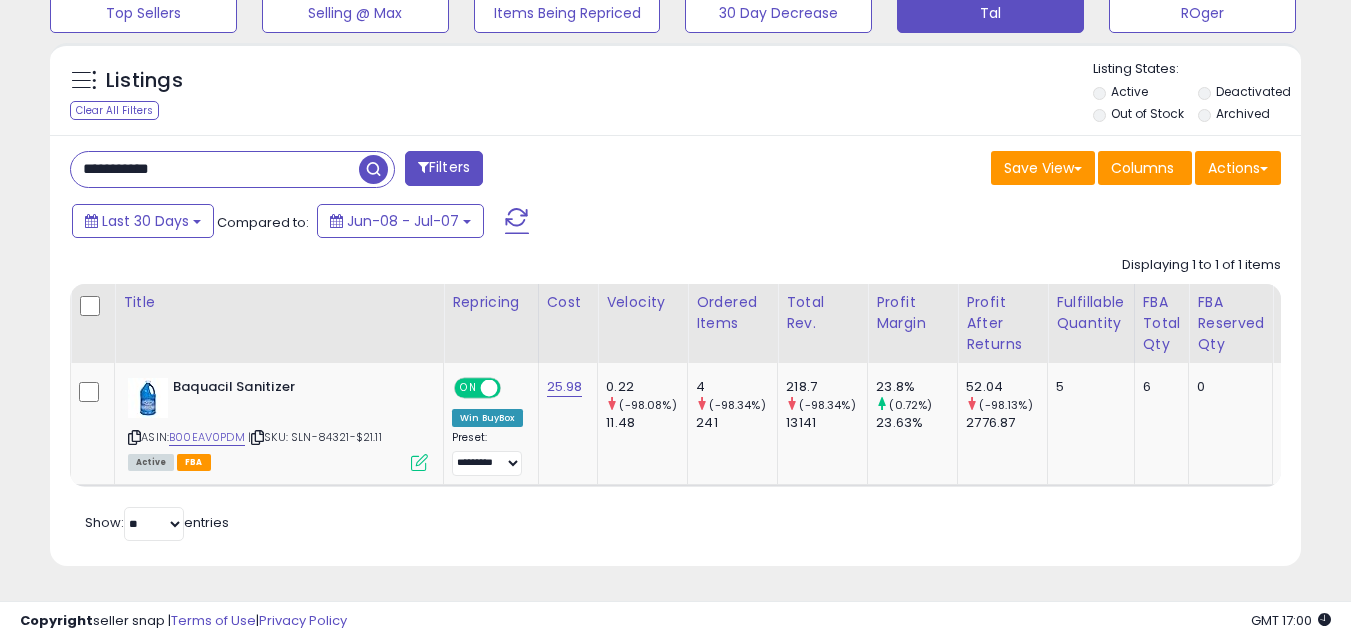 click on "**********" at bounding box center (215, 169) 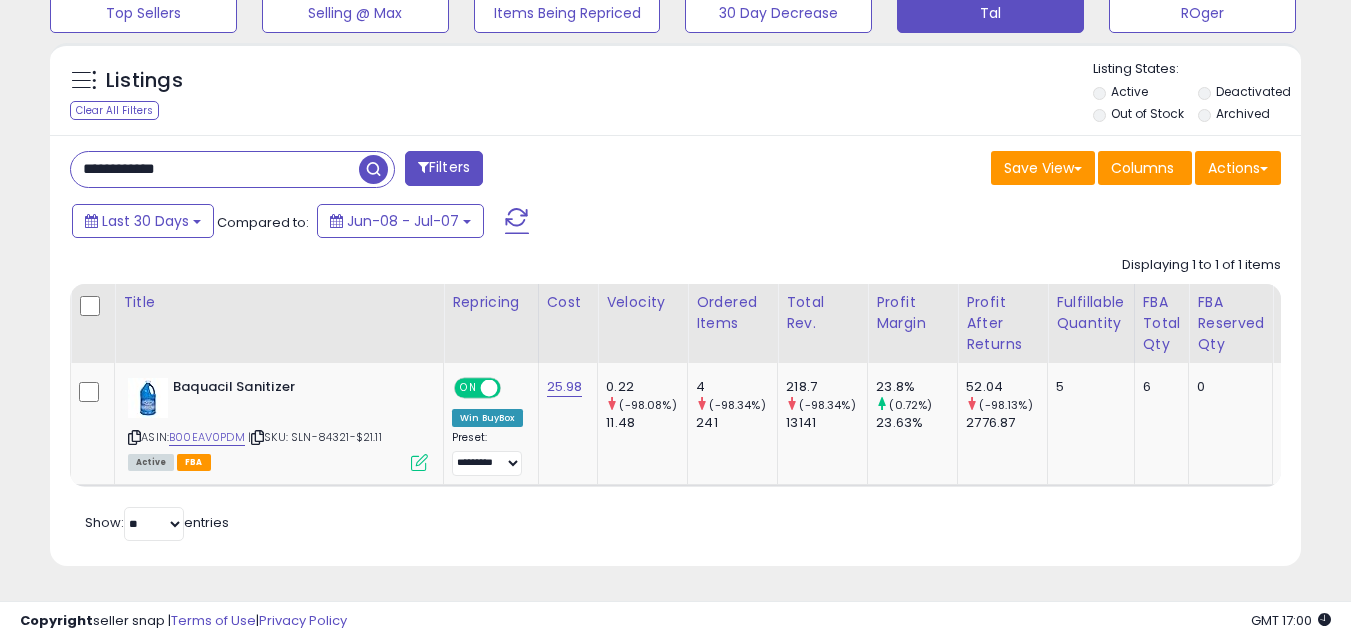 click at bounding box center (373, 169) 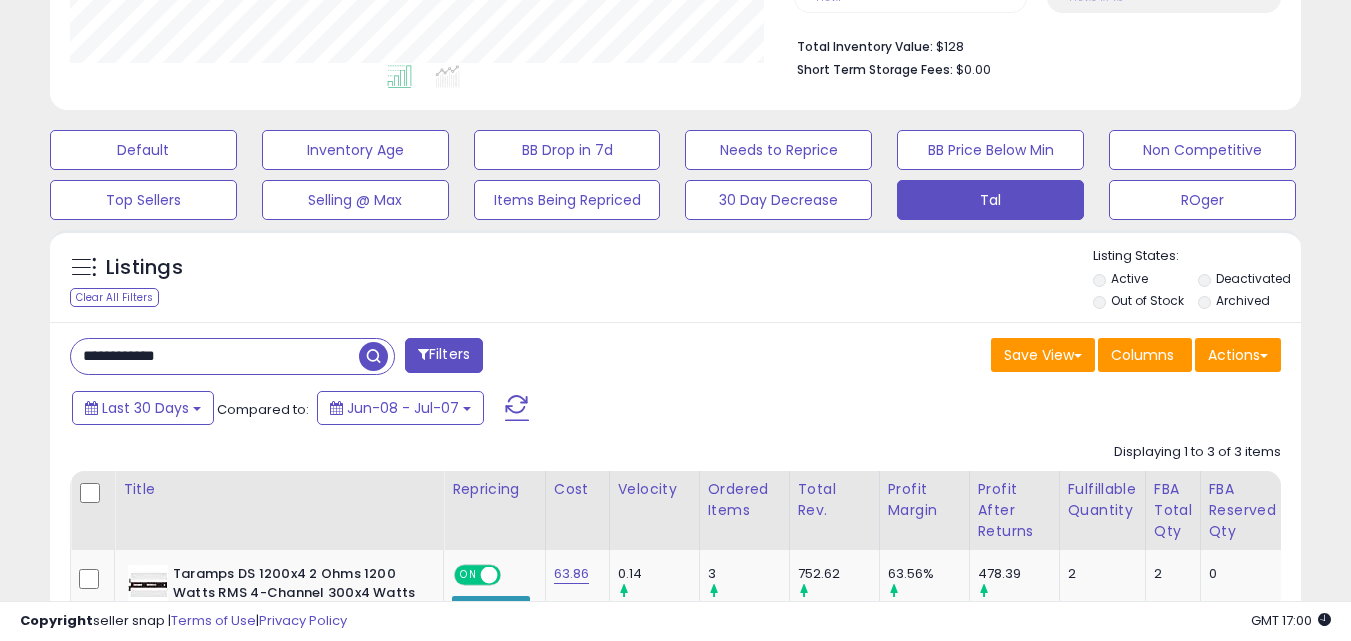 click on "**********" at bounding box center [215, 356] 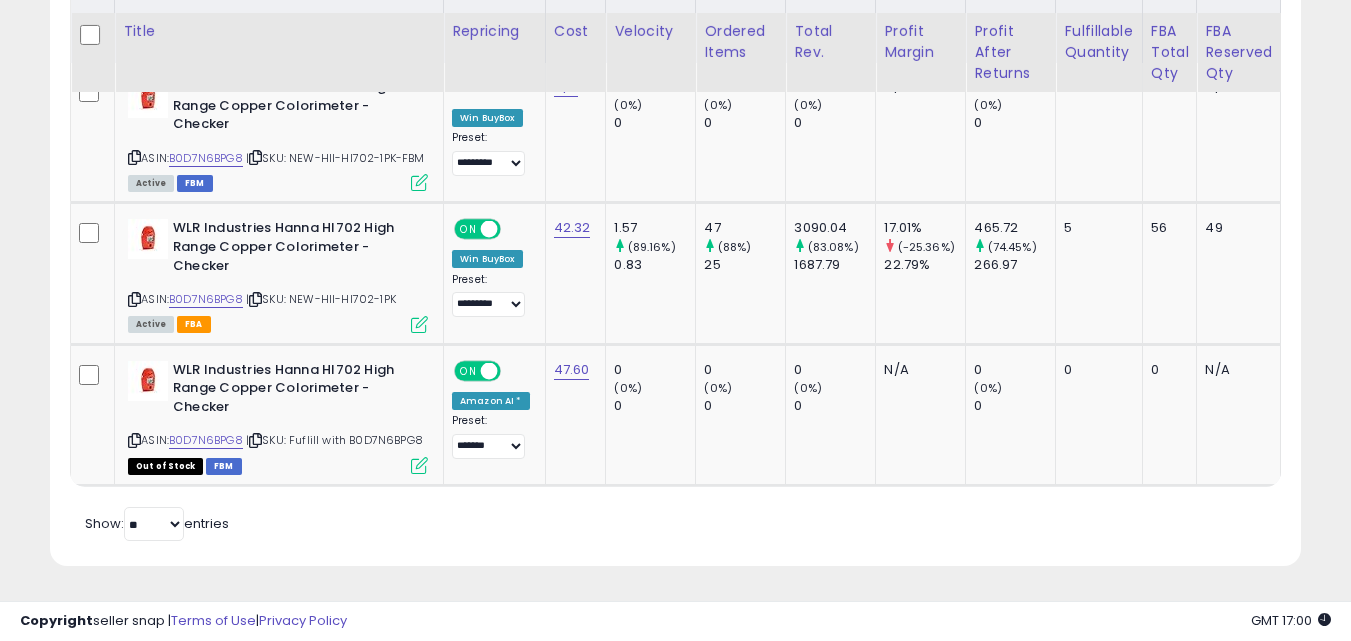 click on "Retrieving listings data..
Displaying 1 to 3 of 3 items
Title
Repricing" at bounding box center (675, 246) 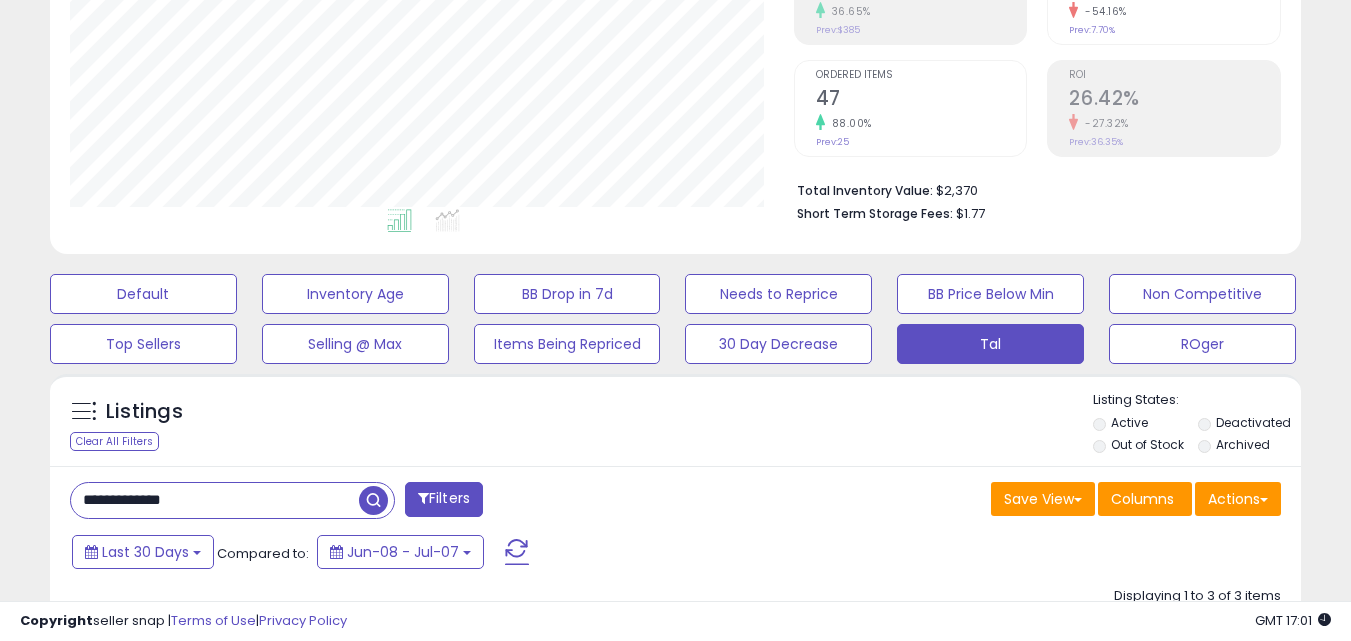 click on "**********" at bounding box center (675, 832) 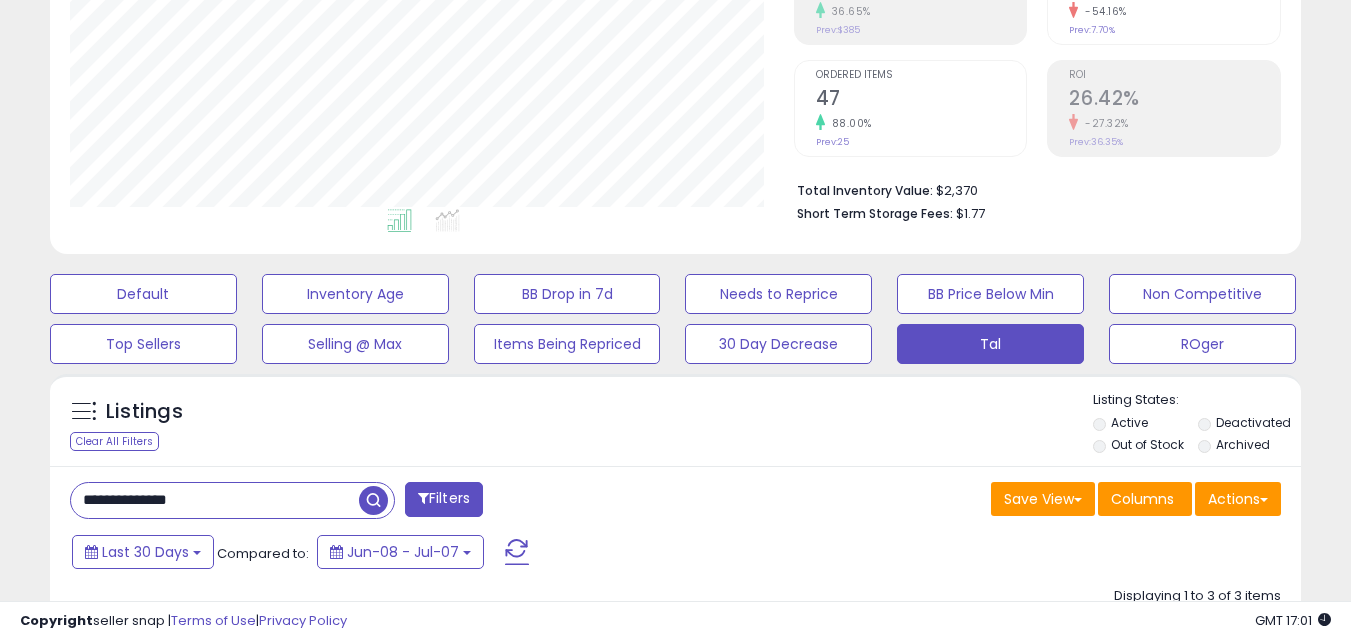 type on "**********" 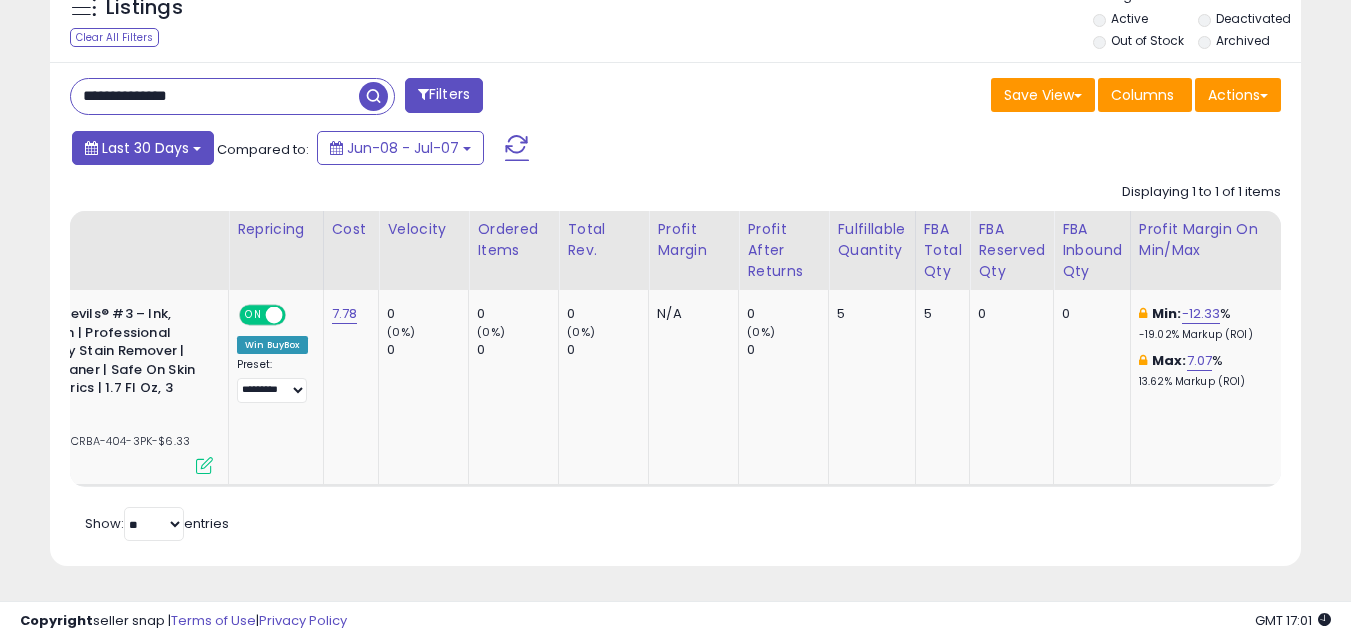 click on "Last 30 Days" at bounding box center [145, 148] 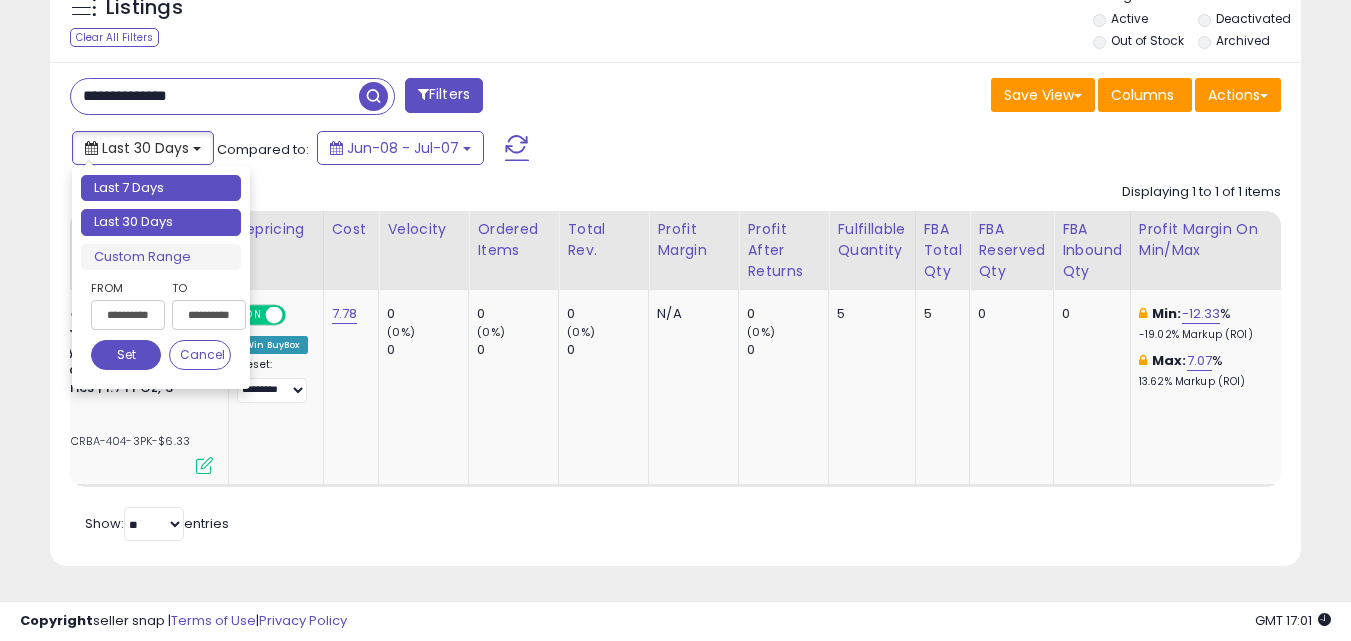 type on "**********" 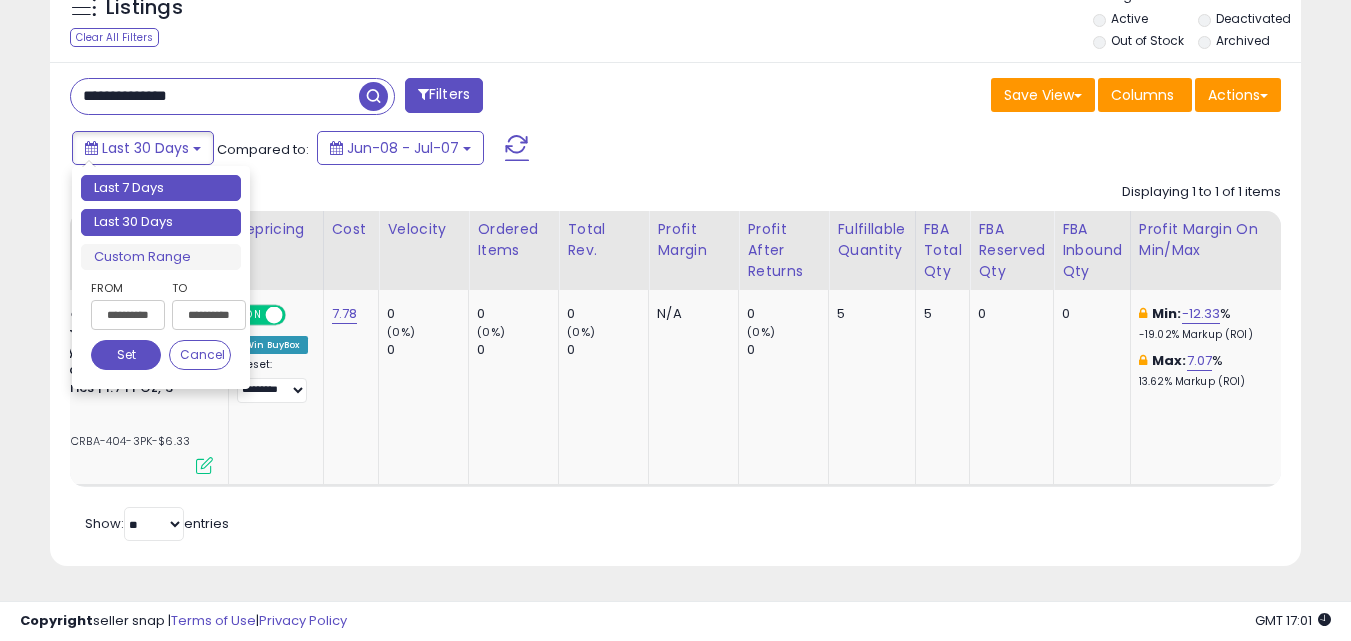 click on "Last 7 Days" at bounding box center (161, 188) 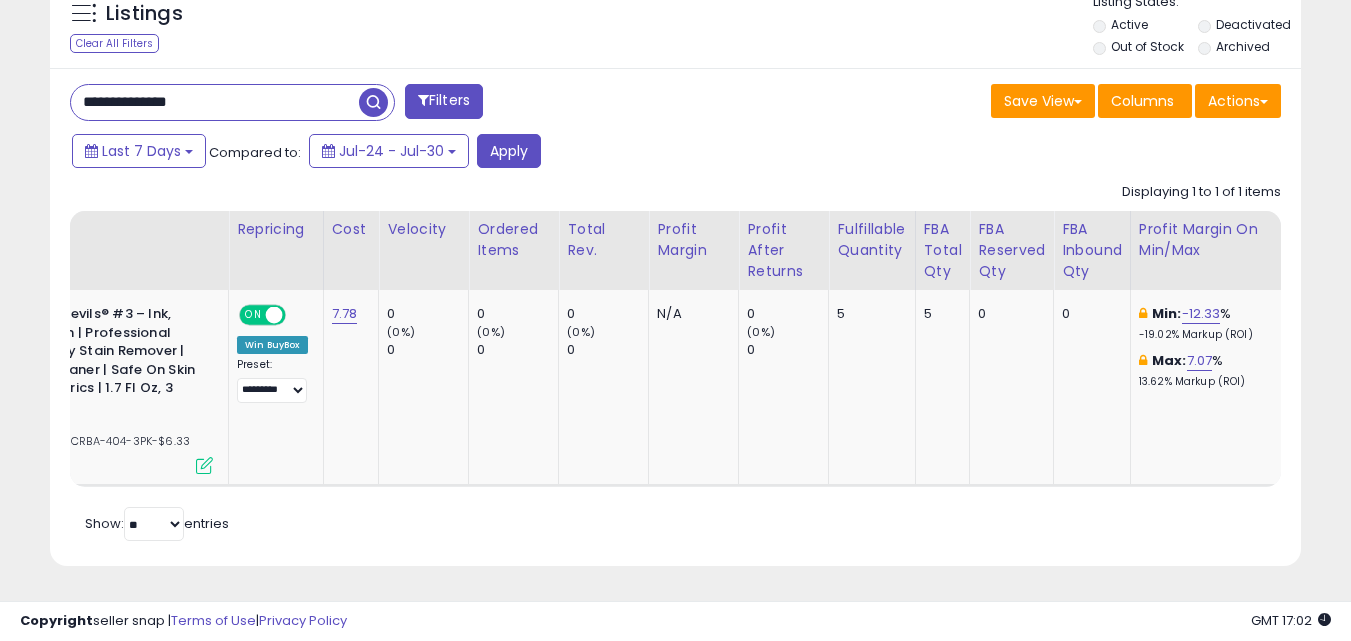 scroll, scrollTop: 0, scrollLeft: 342, axis: horizontal 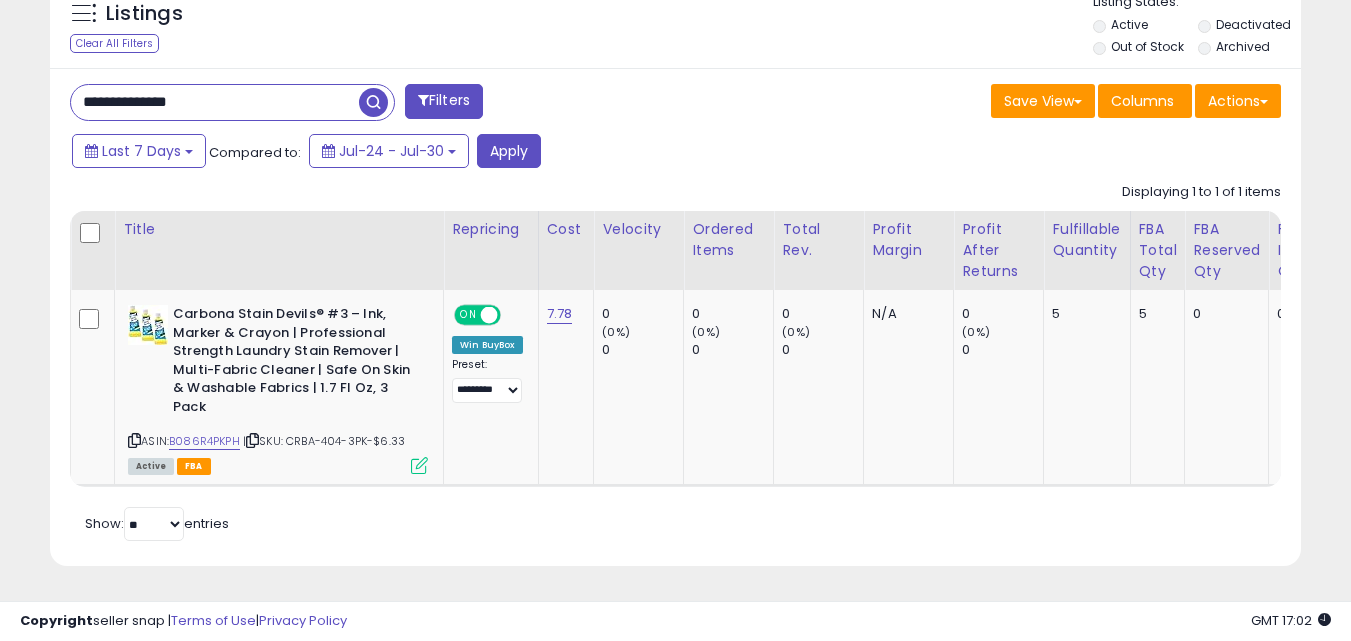 click on "**********" at bounding box center (215, 102) 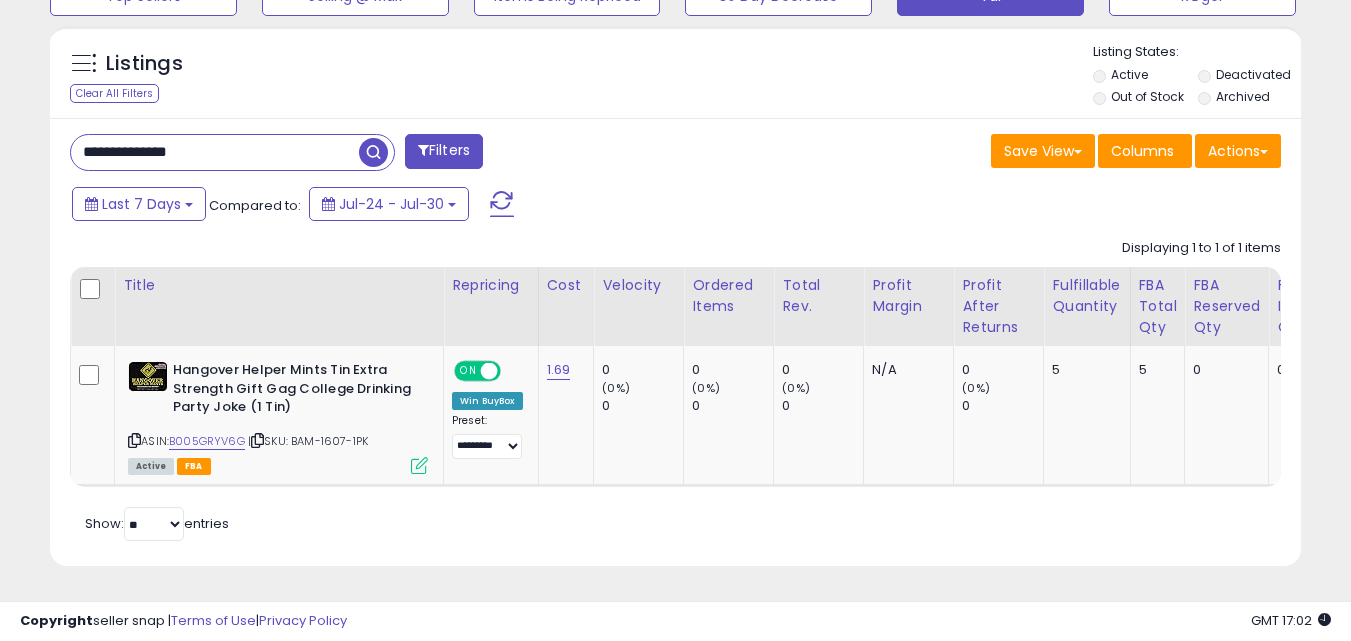 click on "**********" at bounding box center (675, 342) 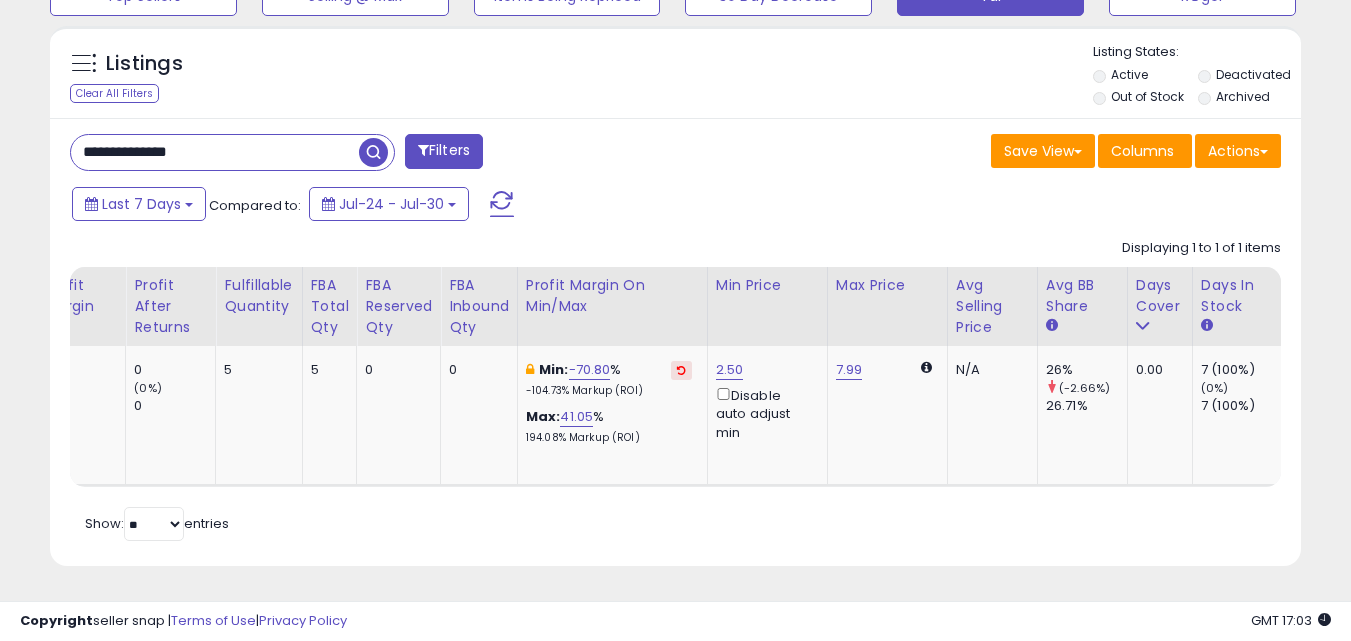 click on "**********" at bounding box center (365, 154) 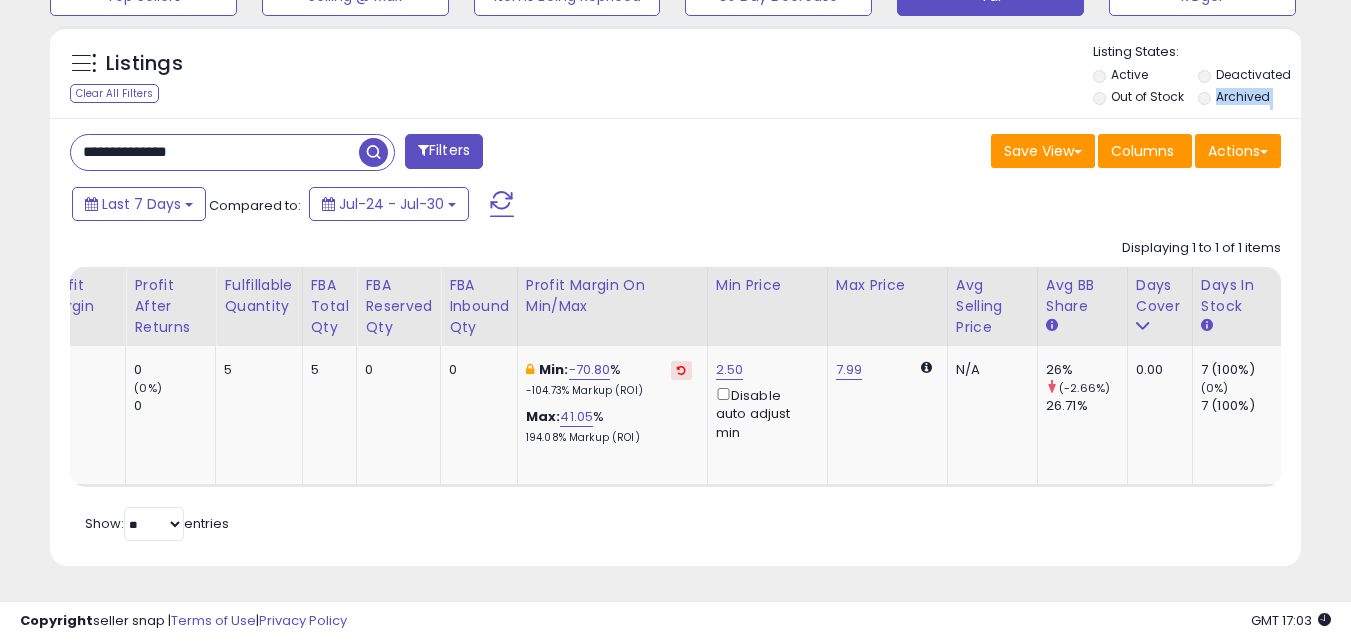 click on "**********" at bounding box center [232, 152] 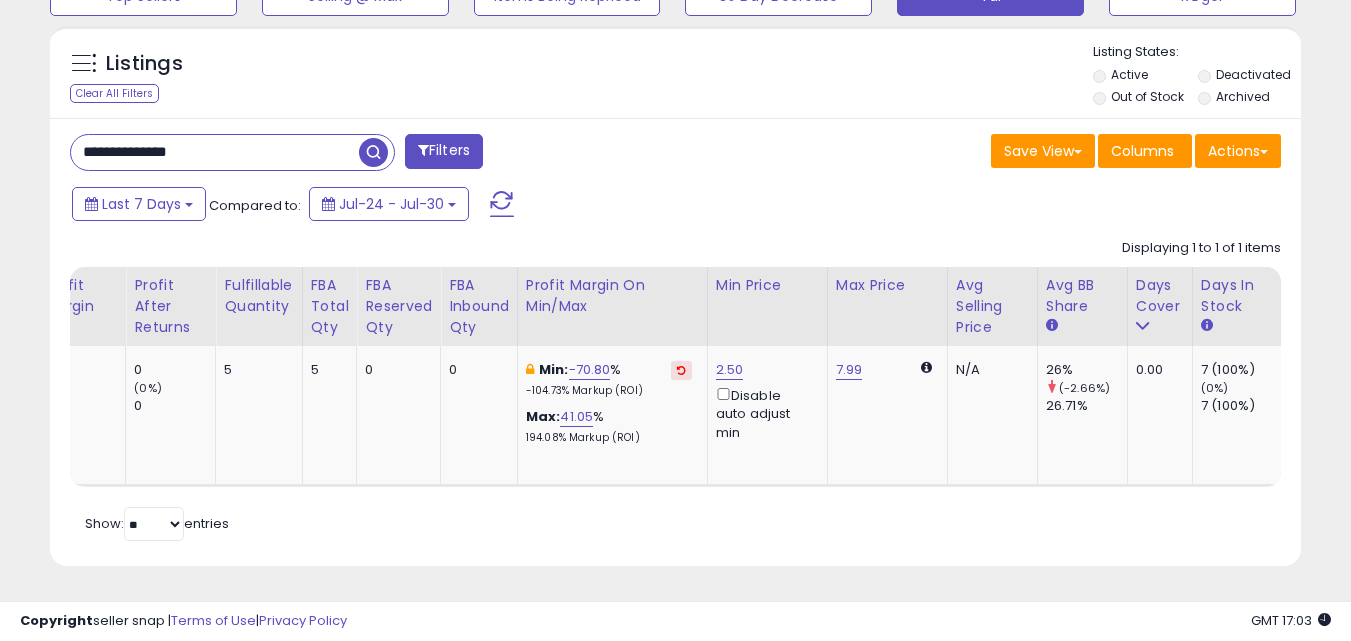 click on "**********" at bounding box center (215, 152) 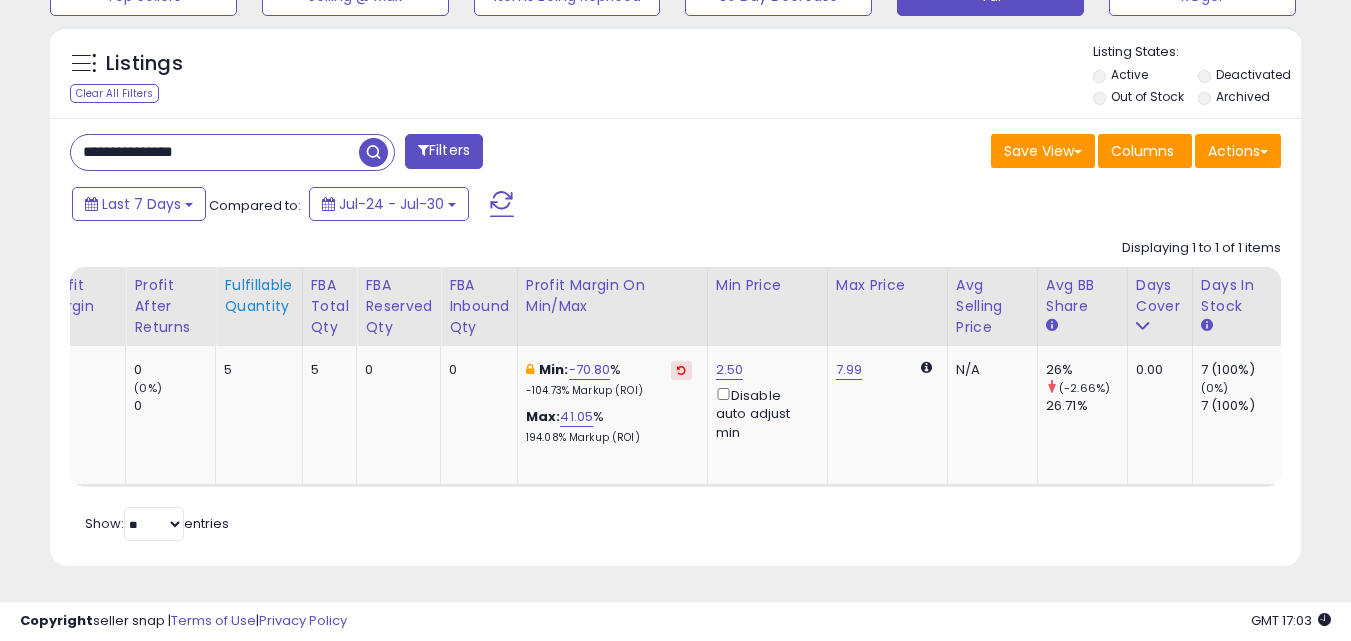 type on "**********" 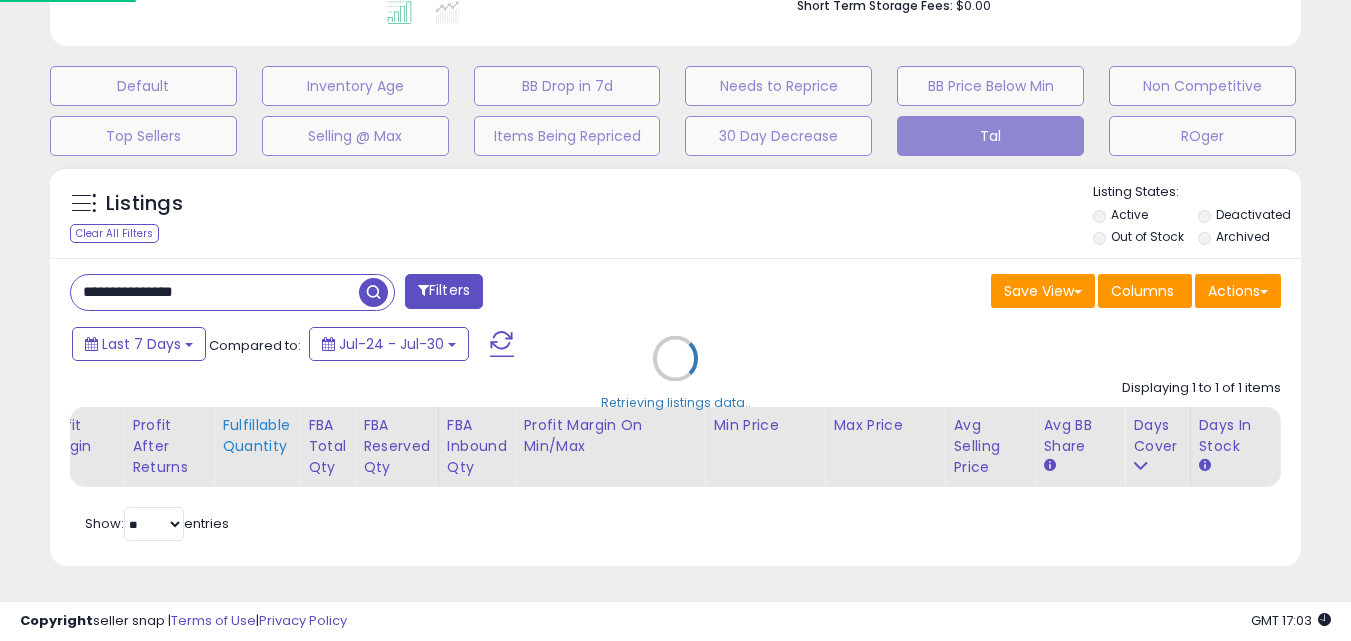 scroll, scrollTop: 999590, scrollLeft: 999267, axis: both 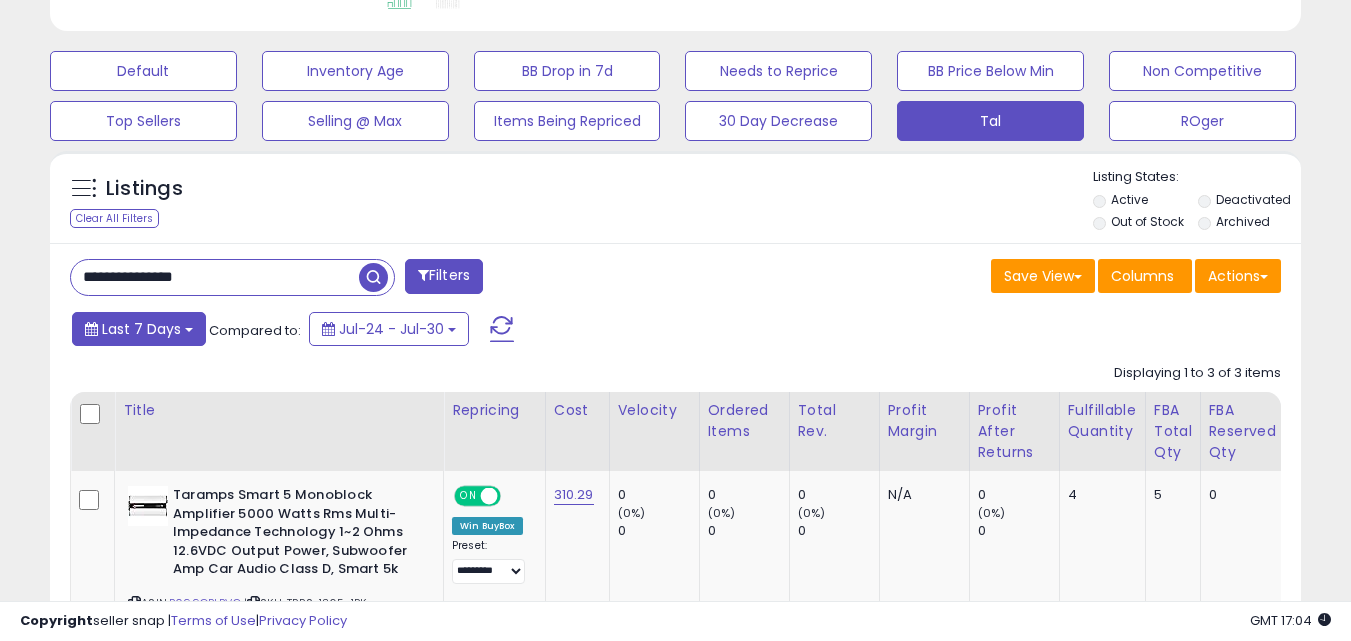 click on "Last 7 Days" at bounding box center (139, 329) 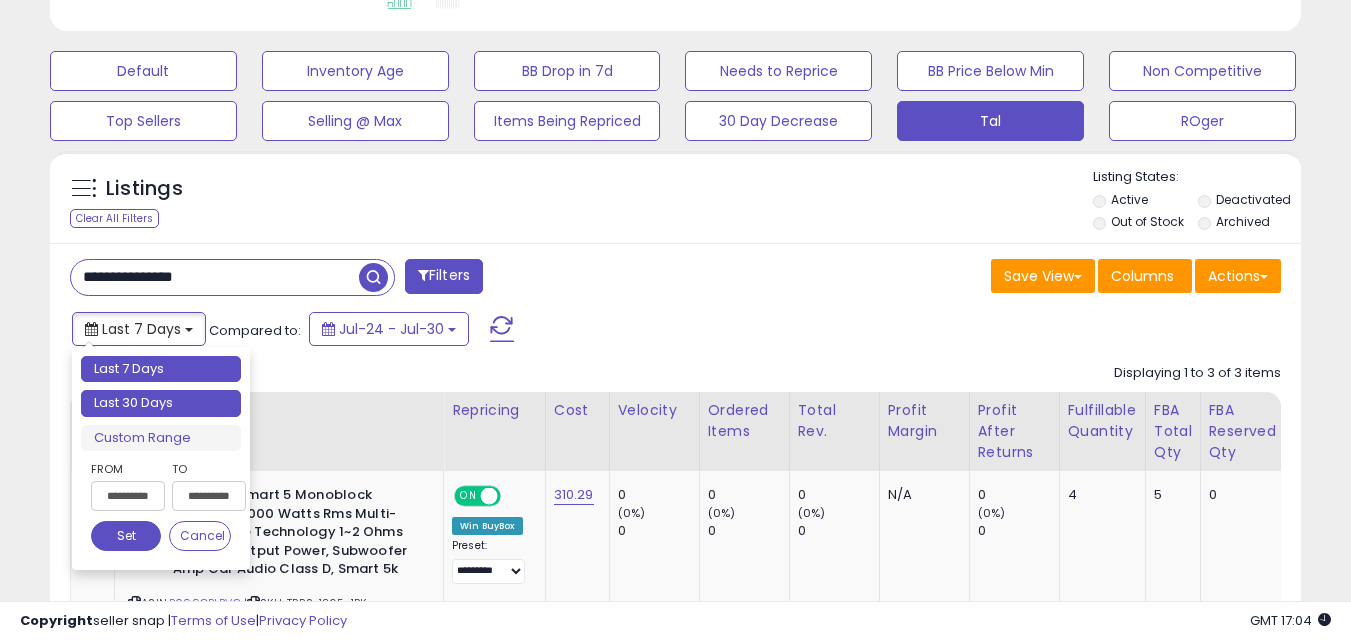 type on "**********" 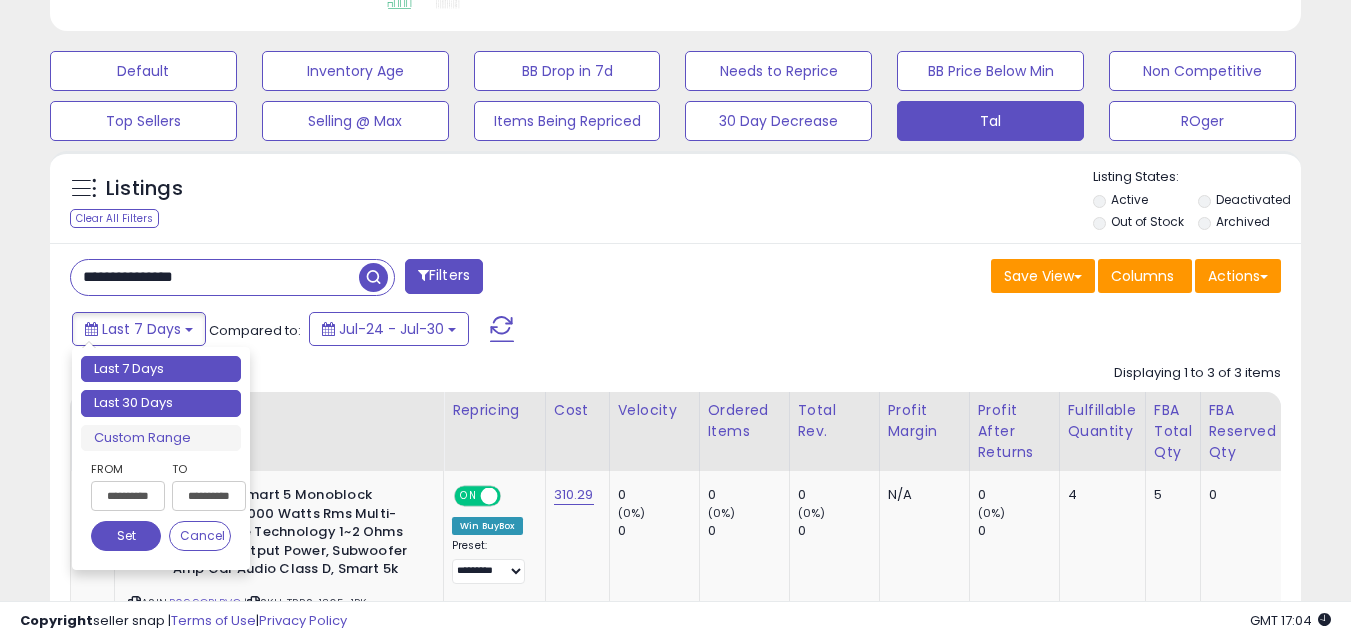 click on "Last 30 Days" at bounding box center [161, 403] 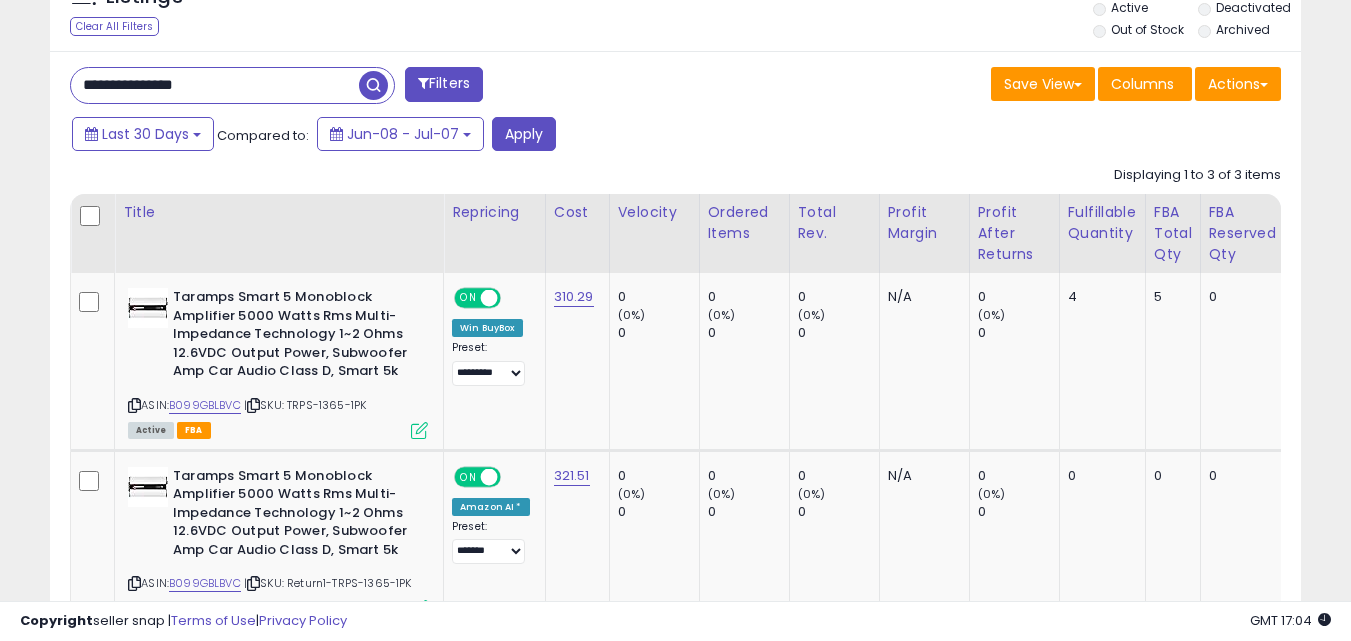 scroll, scrollTop: 774, scrollLeft: 0, axis: vertical 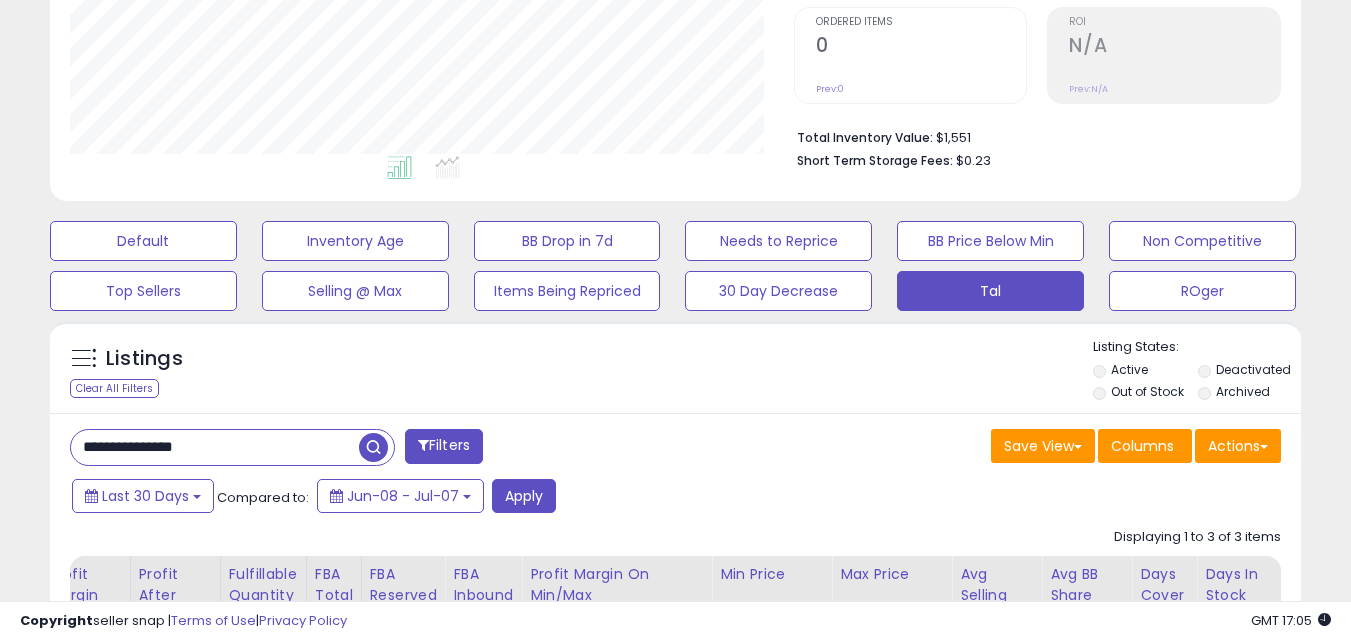 click on "**********" at bounding box center (215, 447) 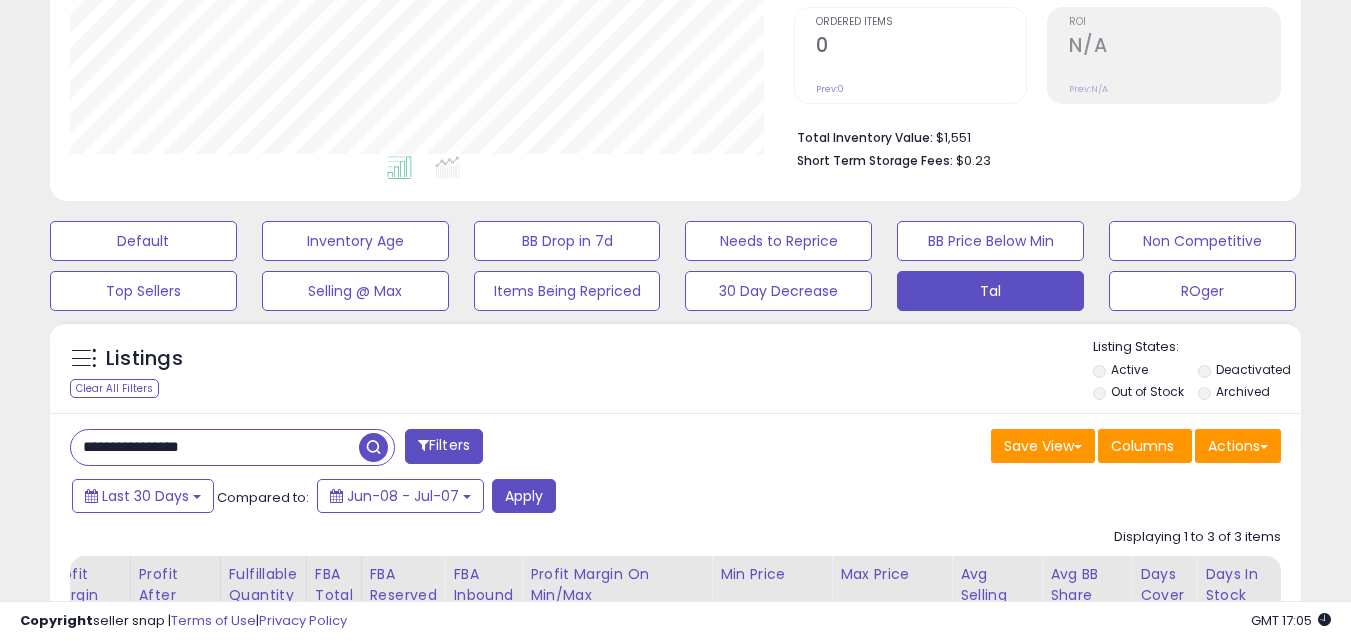 click at bounding box center [373, 447] 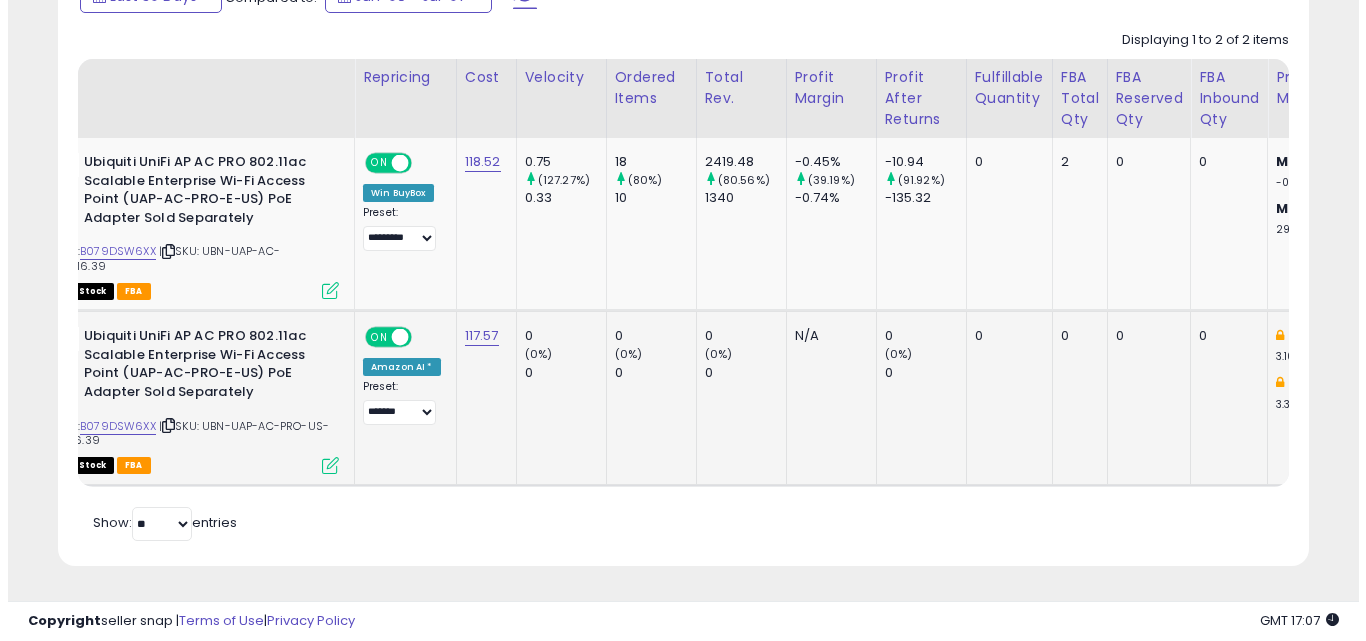scroll, scrollTop: 427, scrollLeft: 0, axis: vertical 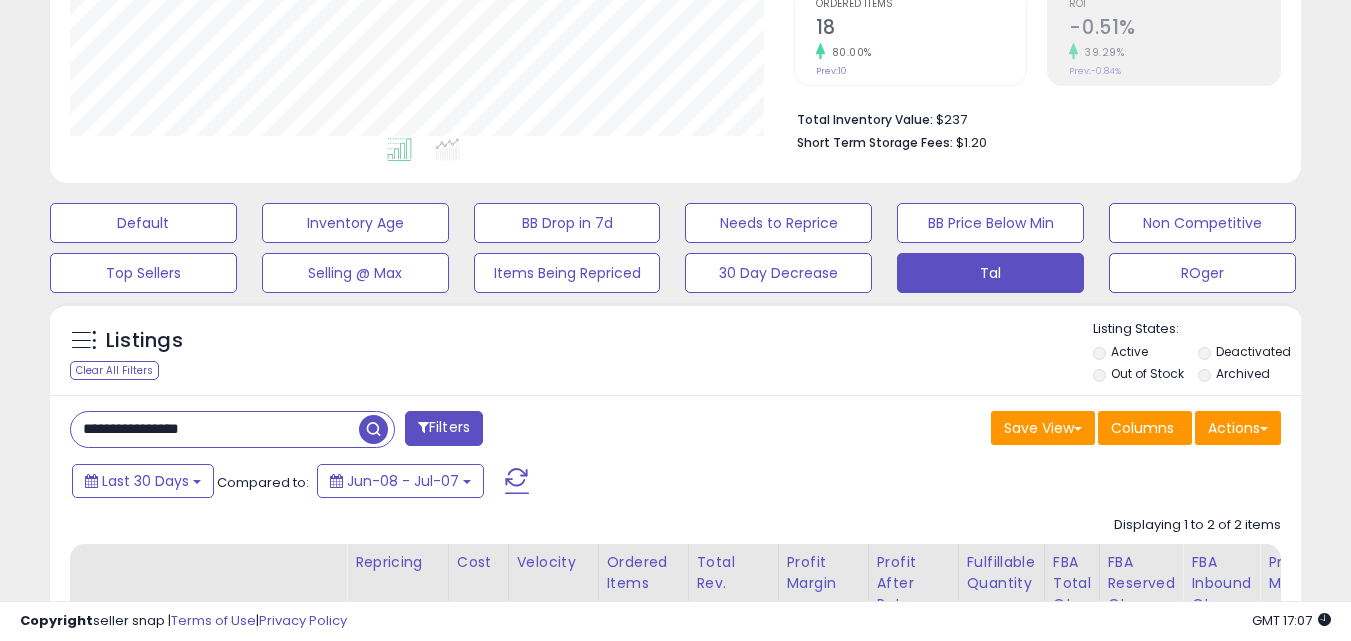 click on "**********" at bounding box center [215, 429] 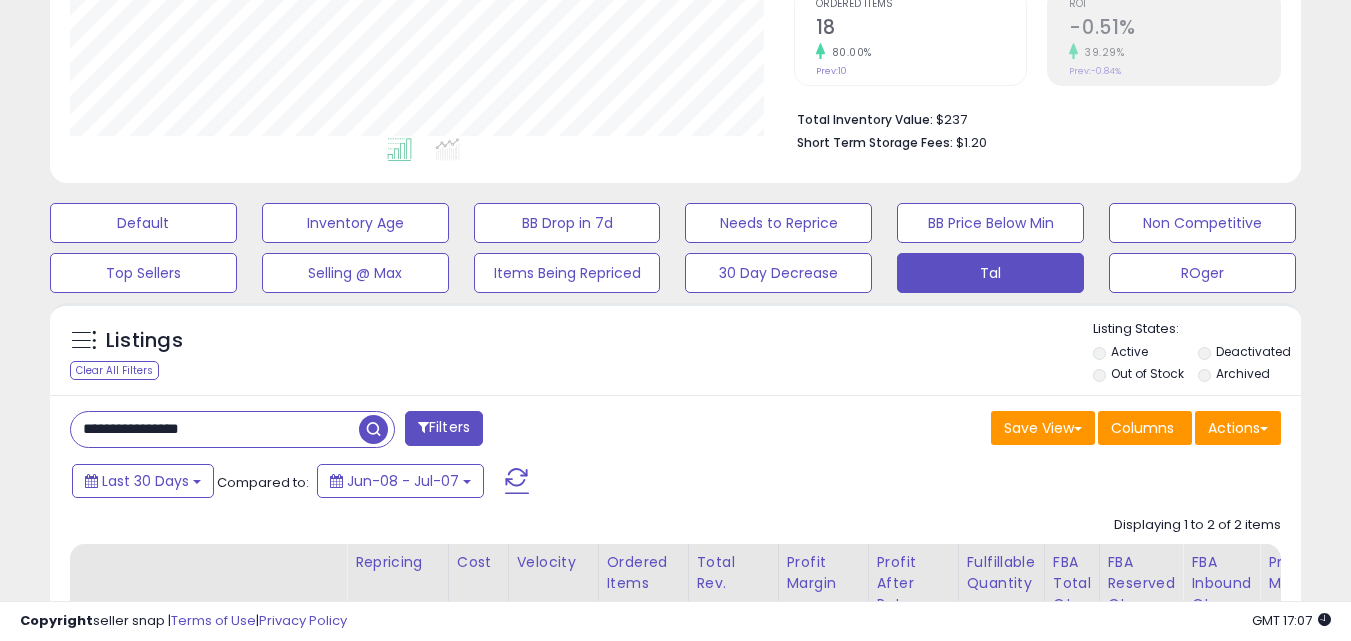 paste 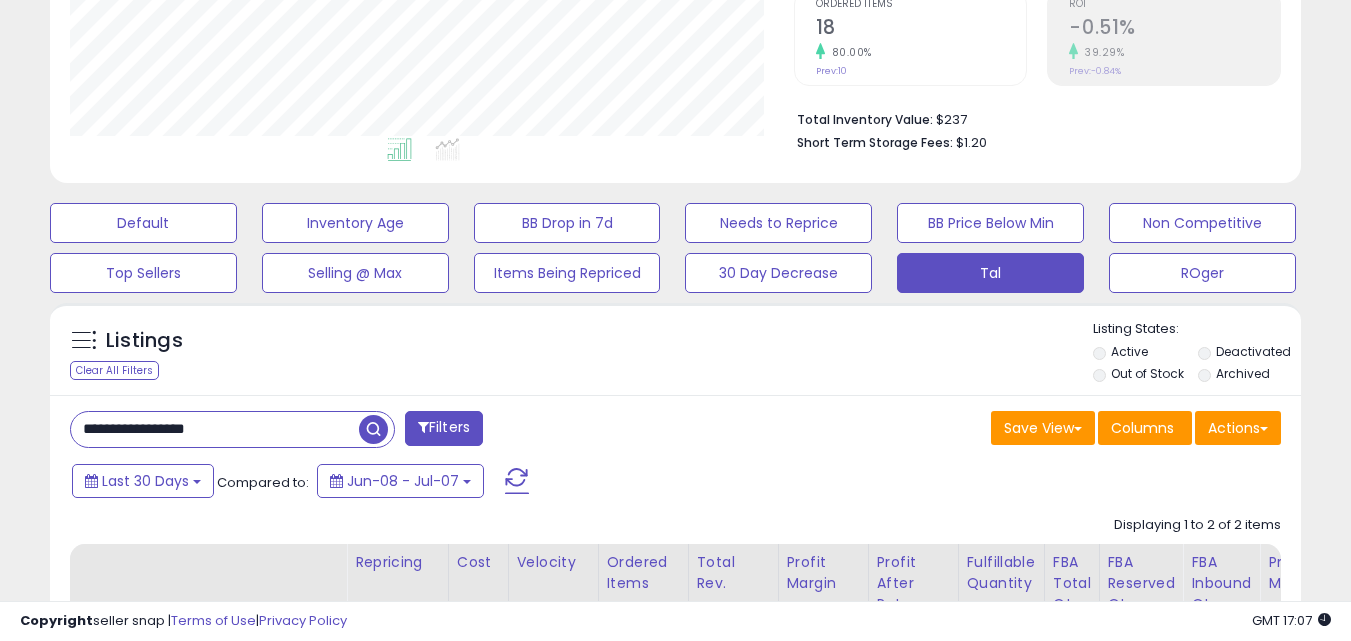 type on "**********" 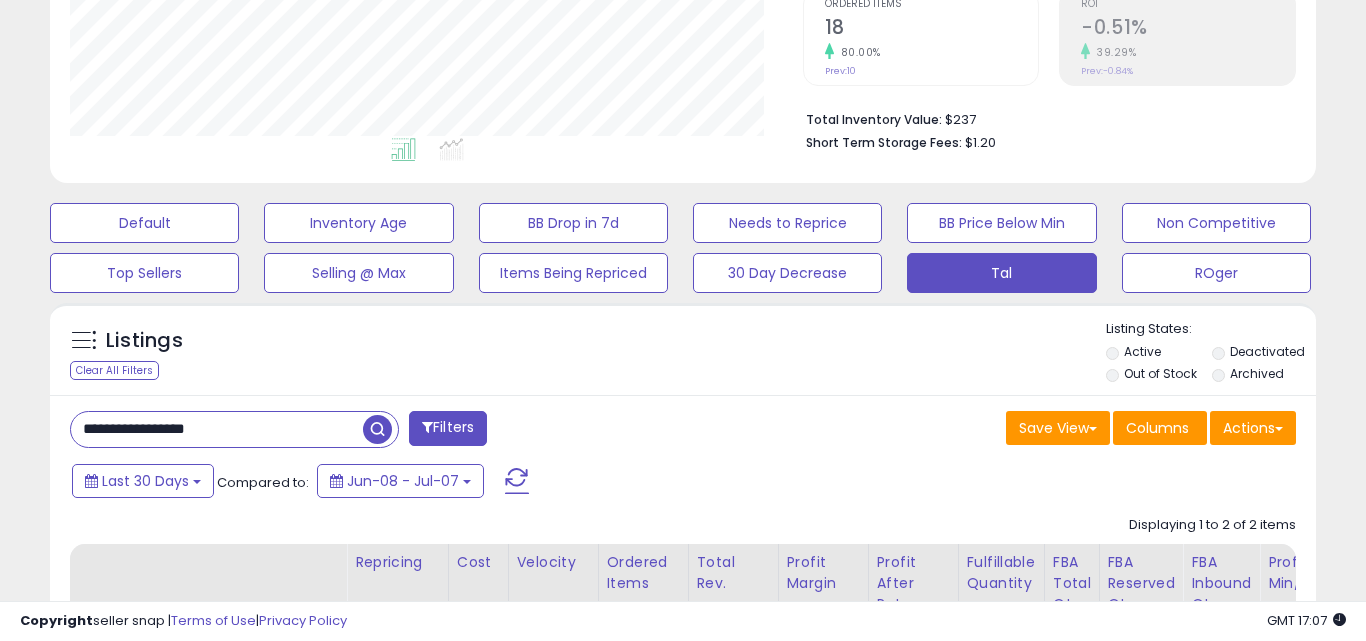 scroll, scrollTop: 999590, scrollLeft: 999267, axis: both 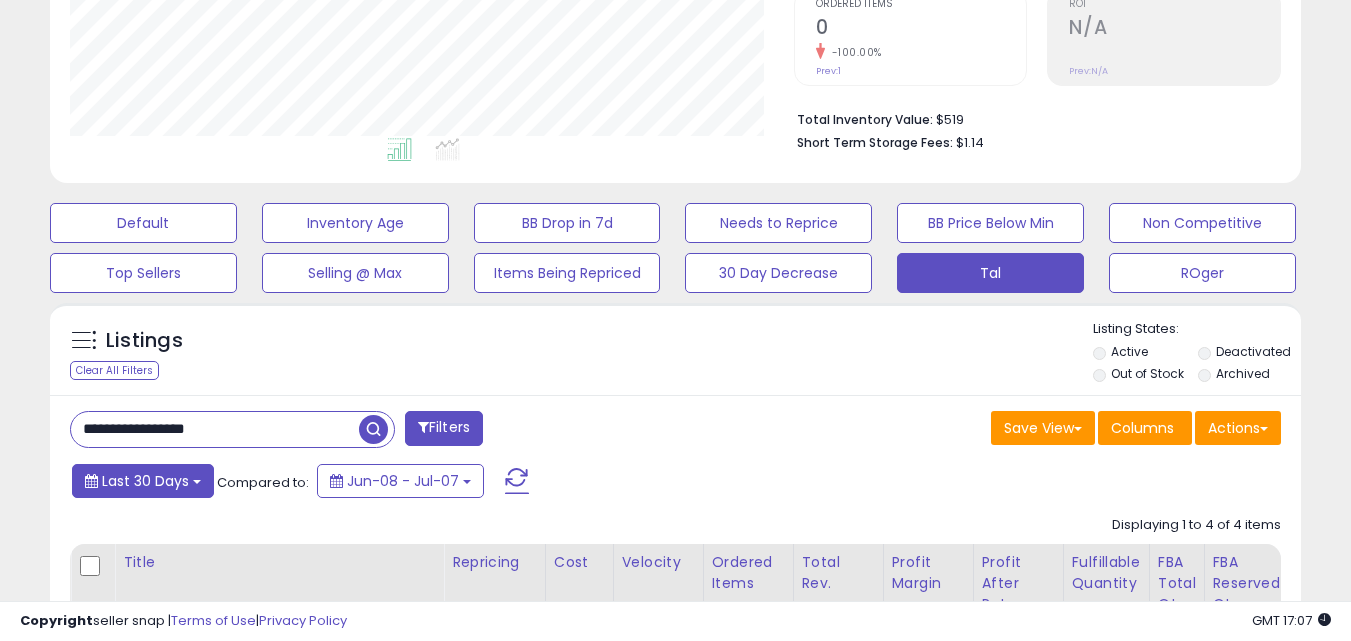 click on "Last 30 Days" at bounding box center [145, 481] 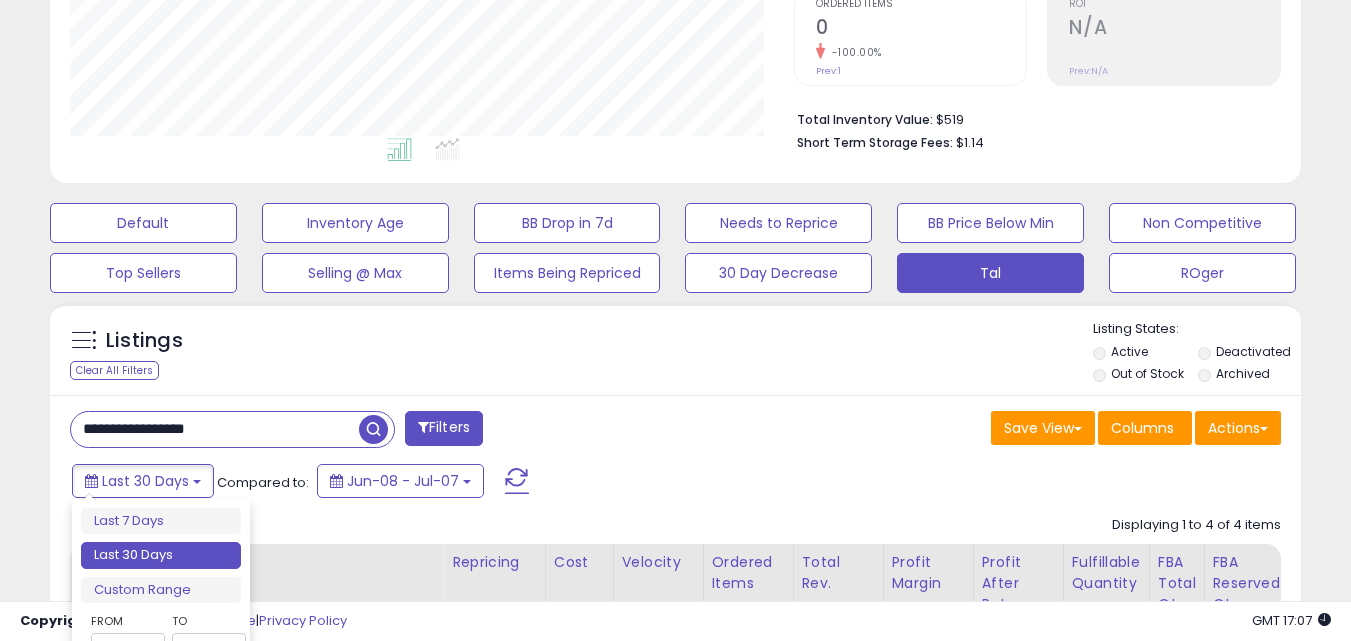 click on "**********" at bounding box center [161, 611] 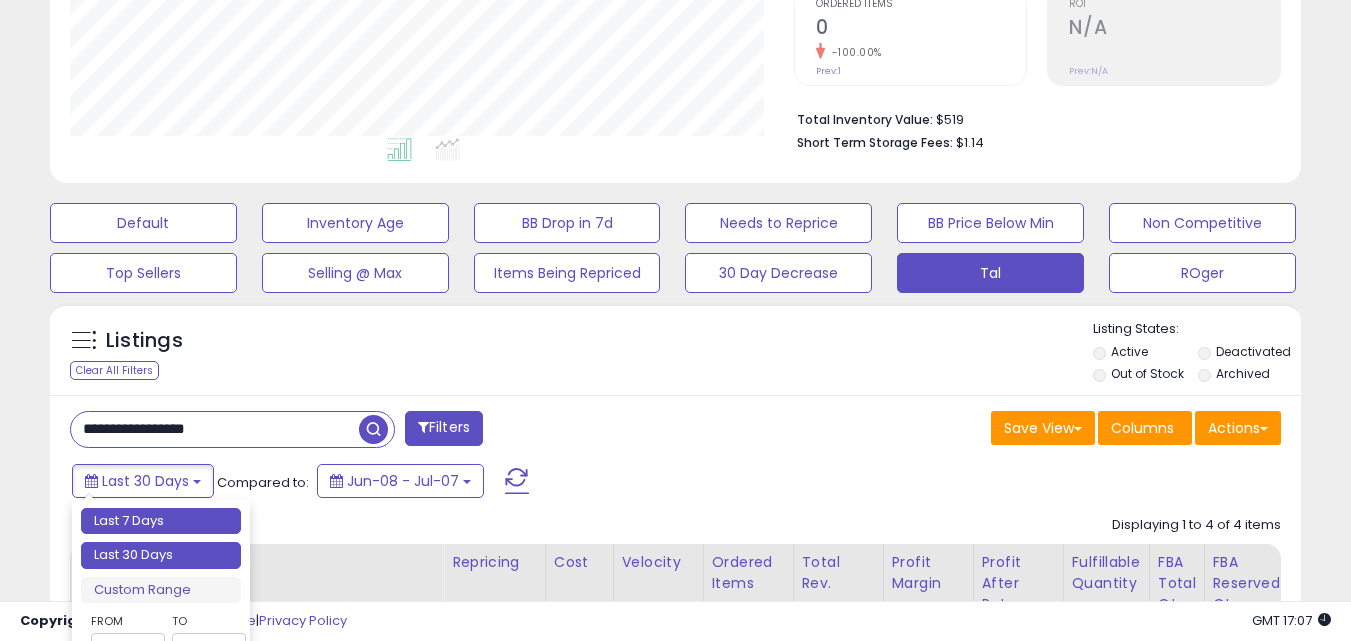 type on "**********" 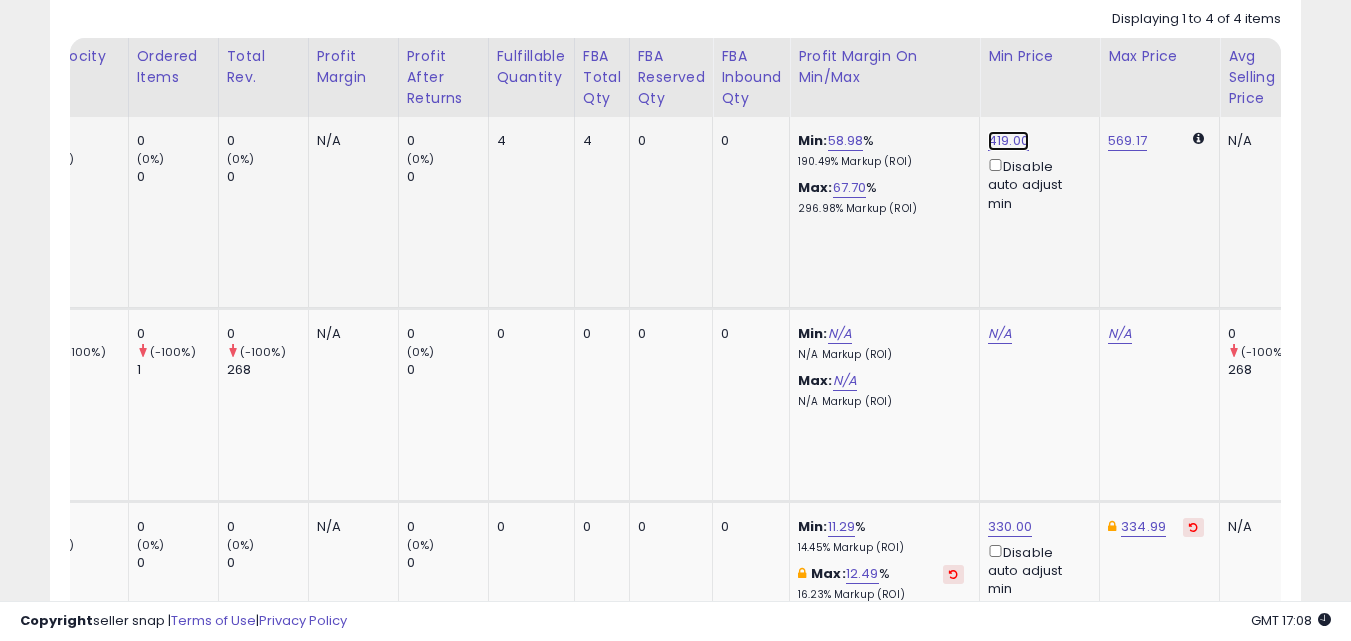click on "419.00" at bounding box center [1008, 141] 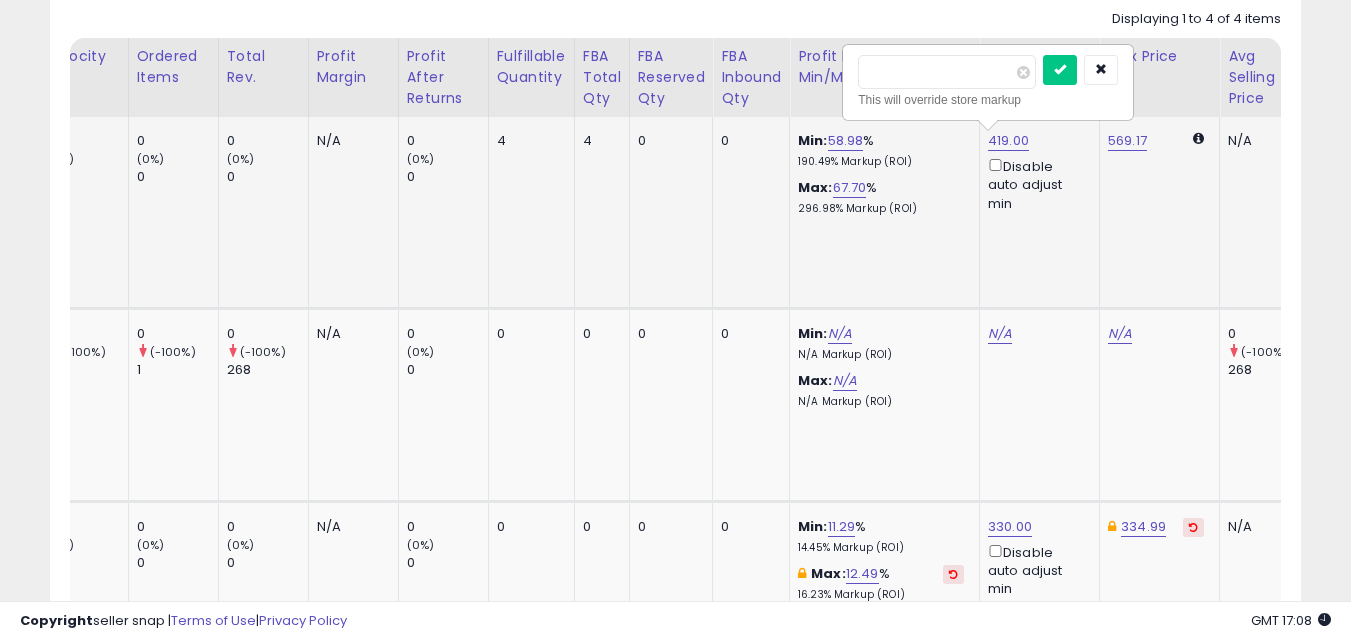 type on "*" 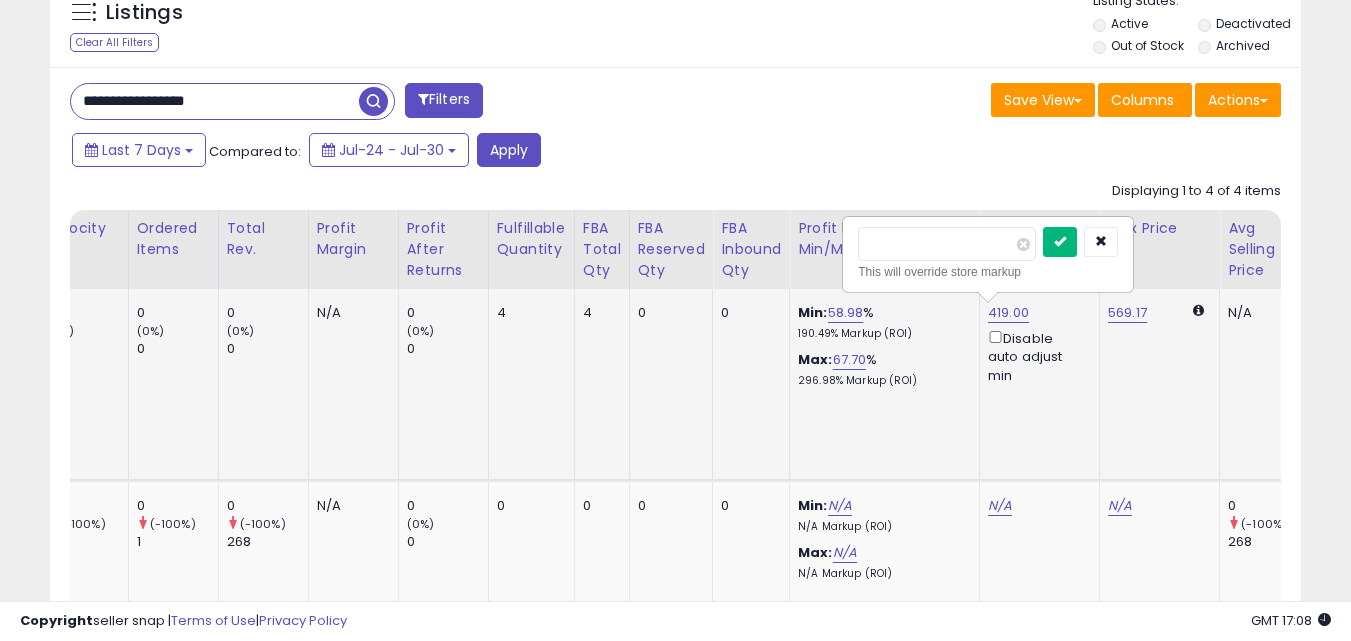 type on "******" 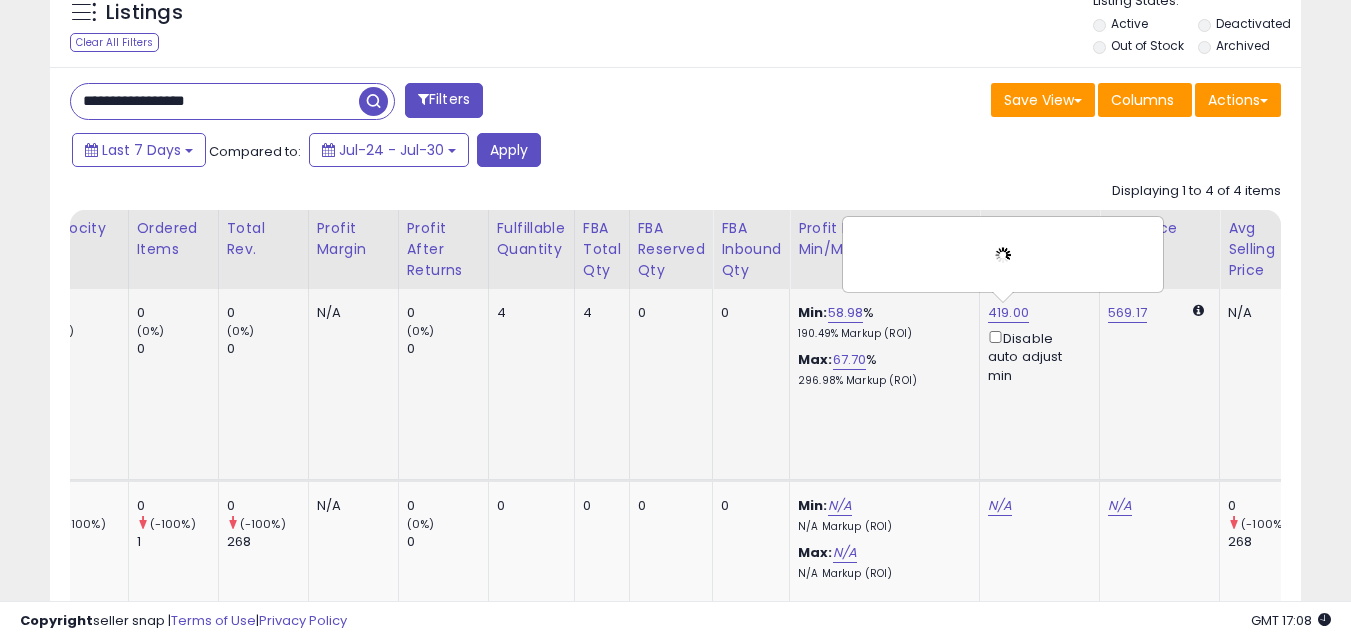 click on "569.17" 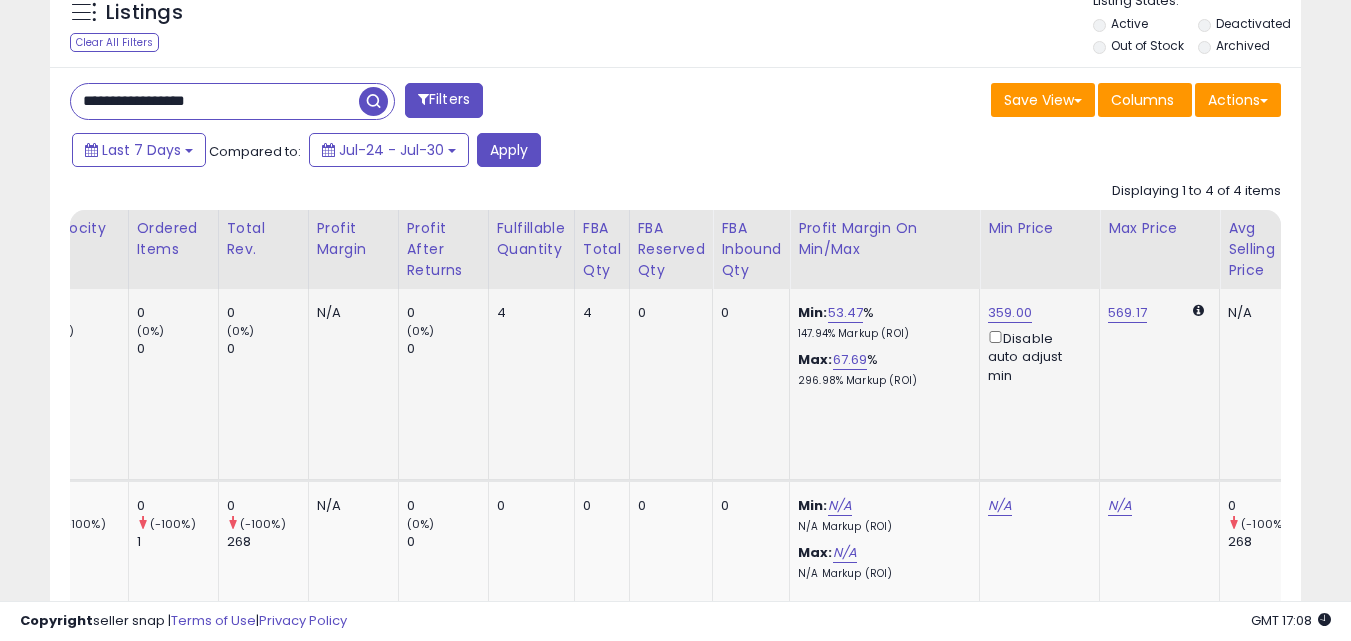click on "359.00  Disable auto adjust min" 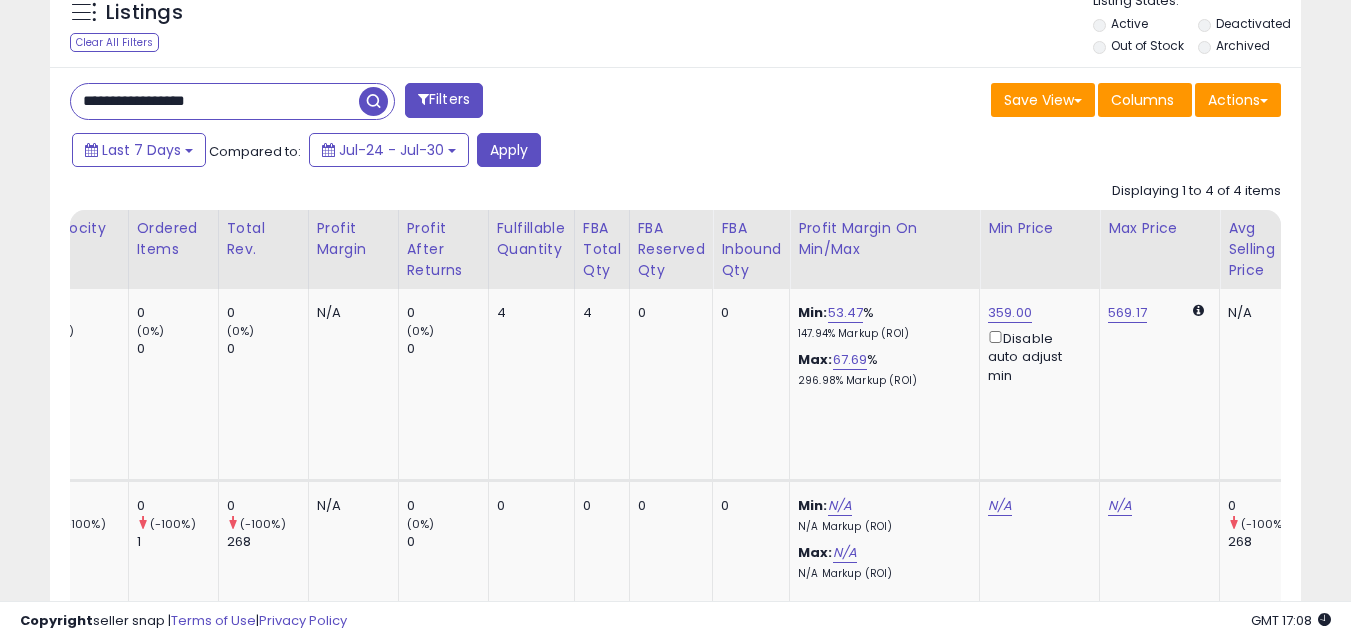 click on "**********" at bounding box center [215, 101] 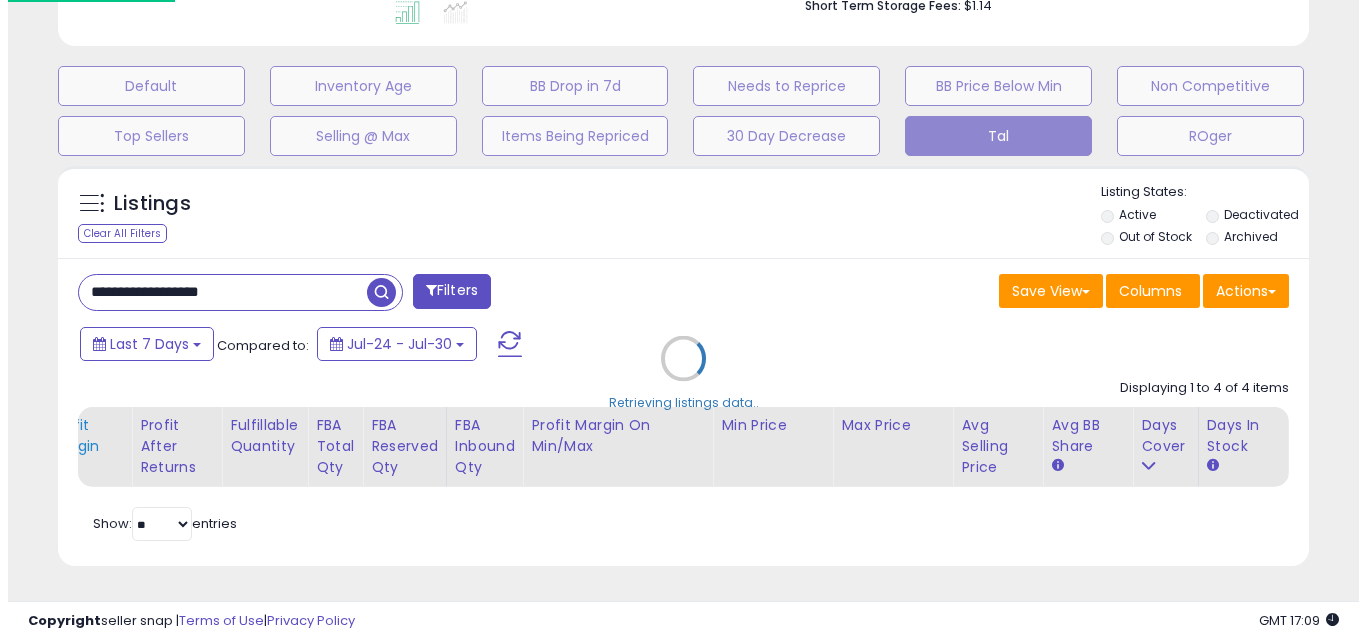 scroll, scrollTop: 579, scrollLeft: 0, axis: vertical 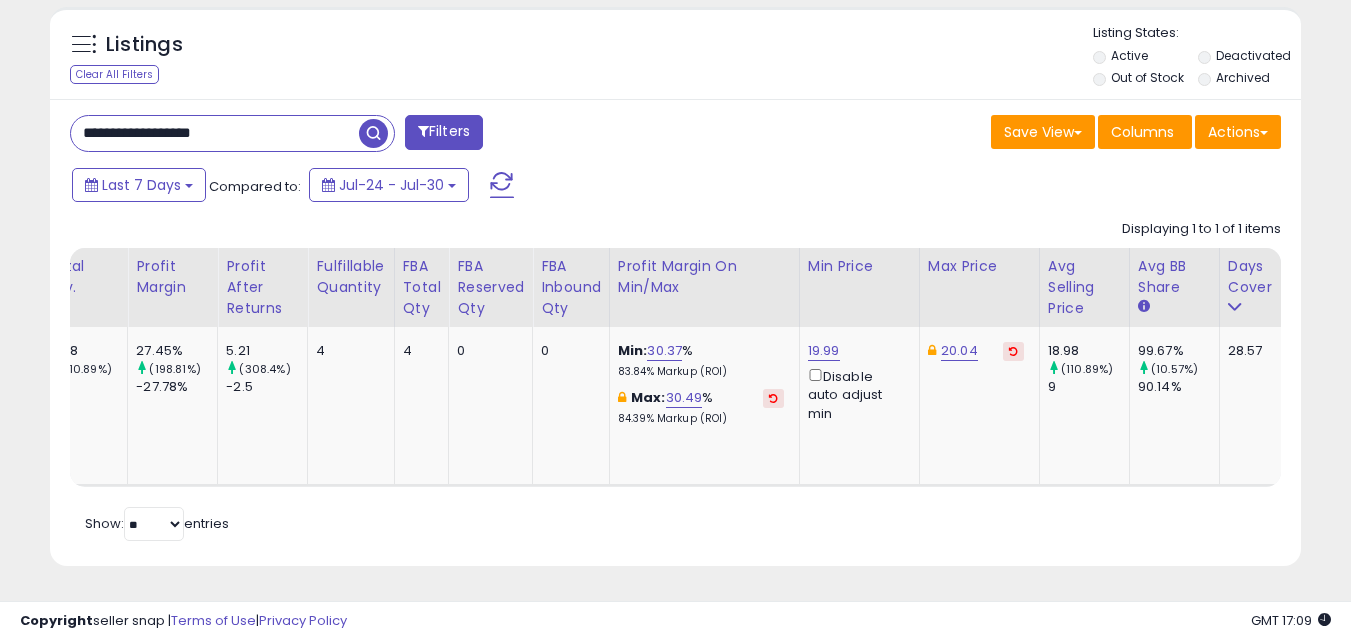 click on "**********" at bounding box center [215, 133] 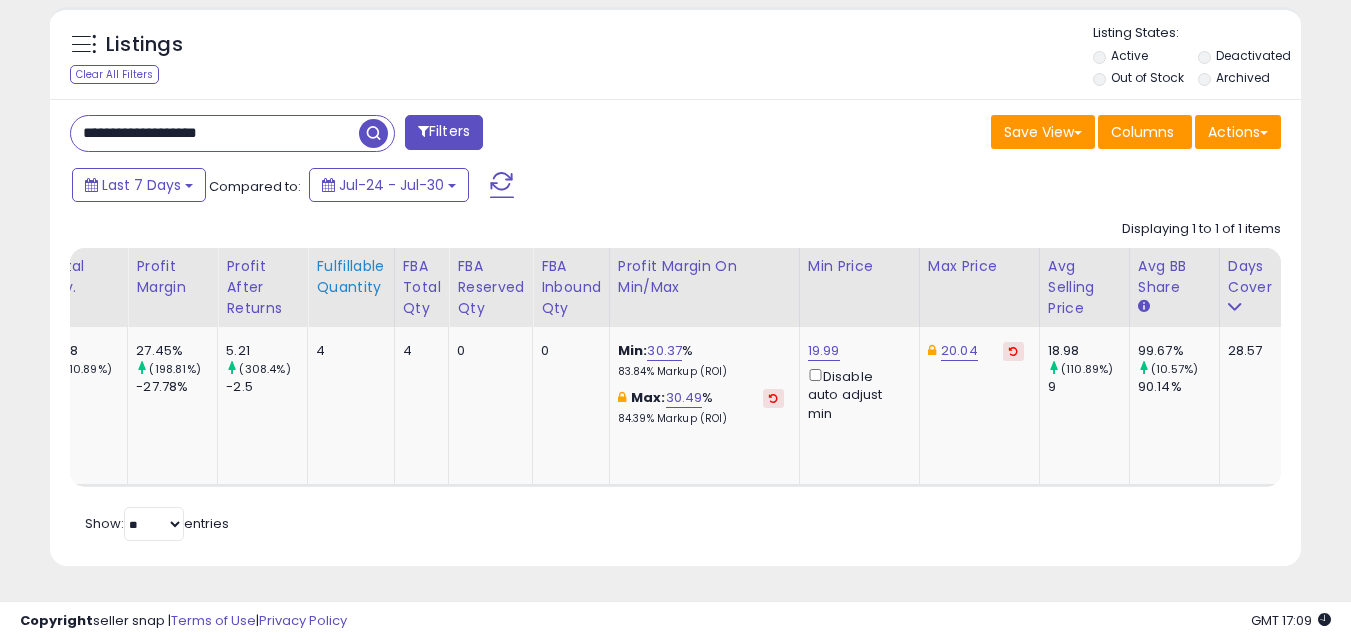 type on "**********" 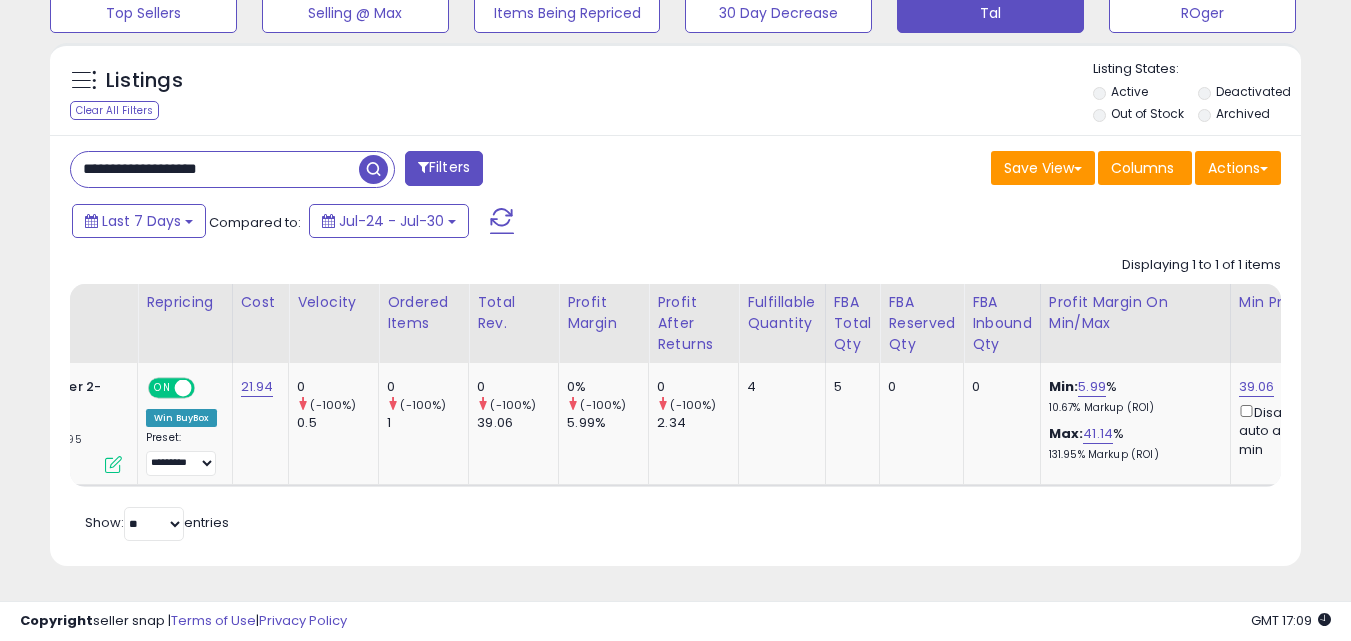 drag, startPoint x: 56, startPoint y: 152, endPoint x: 82, endPoint y: 164, distance: 28.635643 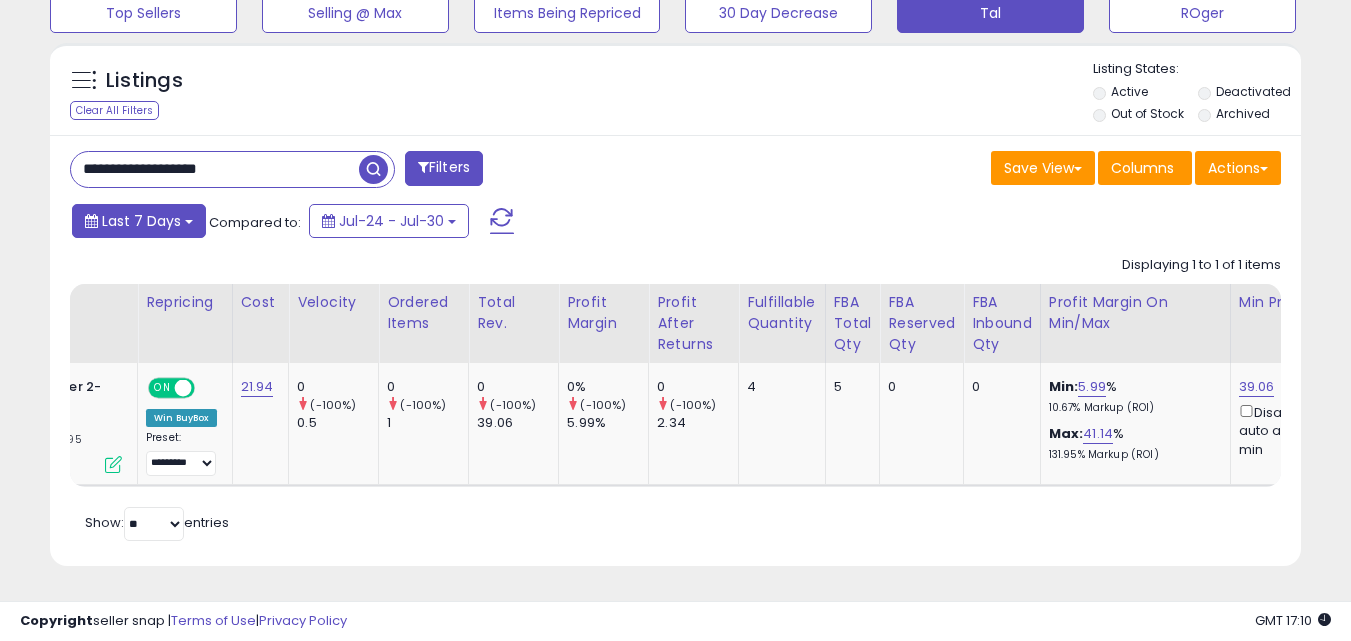 click on "Last 7 Days" at bounding box center (141, 221) 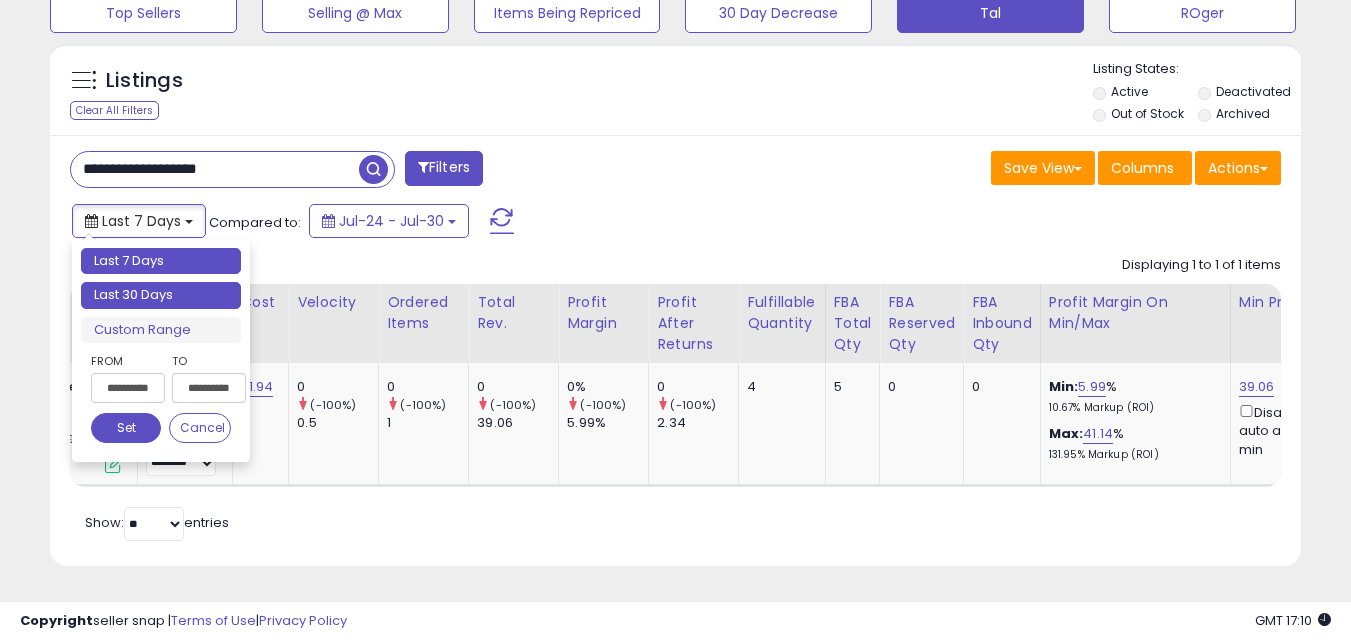 type on "**********" 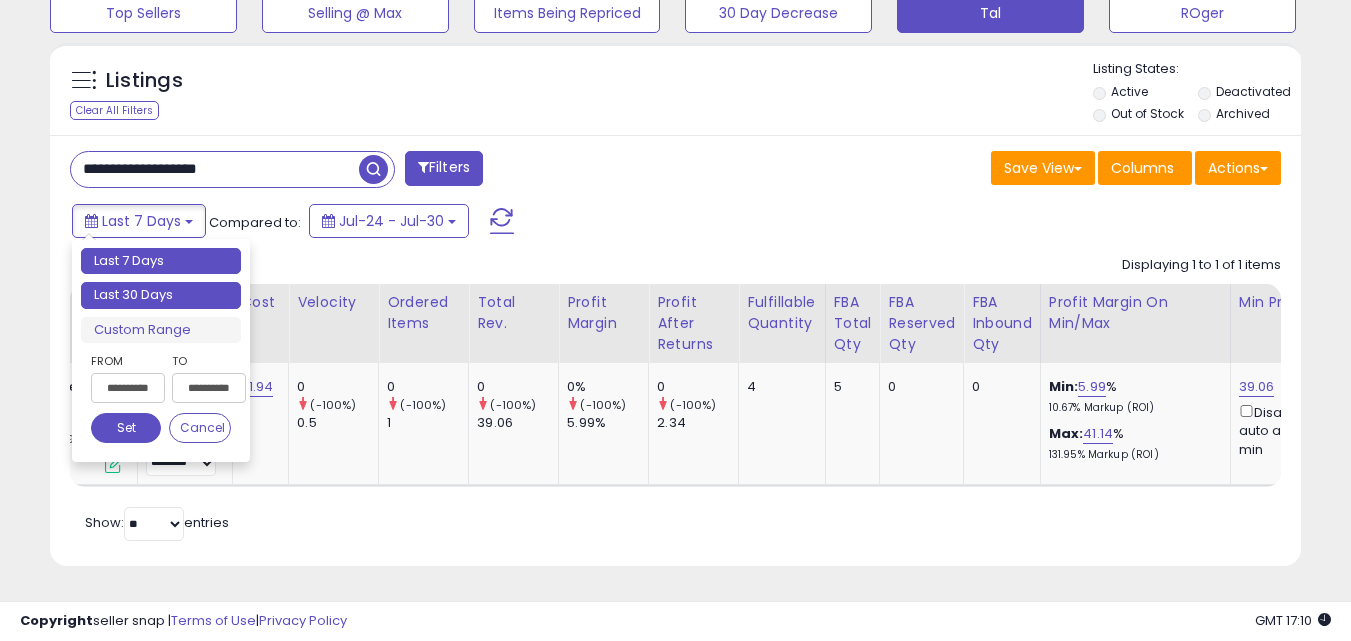 click on "Last 30 Days" at bounding box center [161, 295] 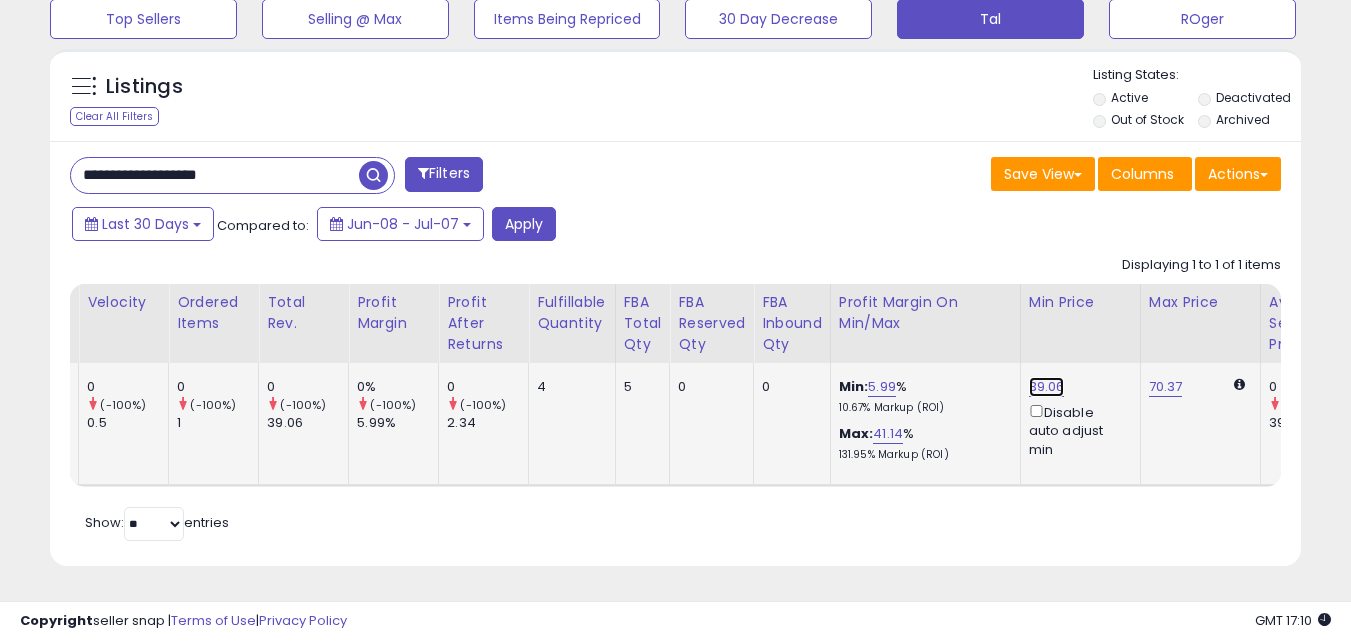 click on "39.06" at bounding box center [1047, 387] 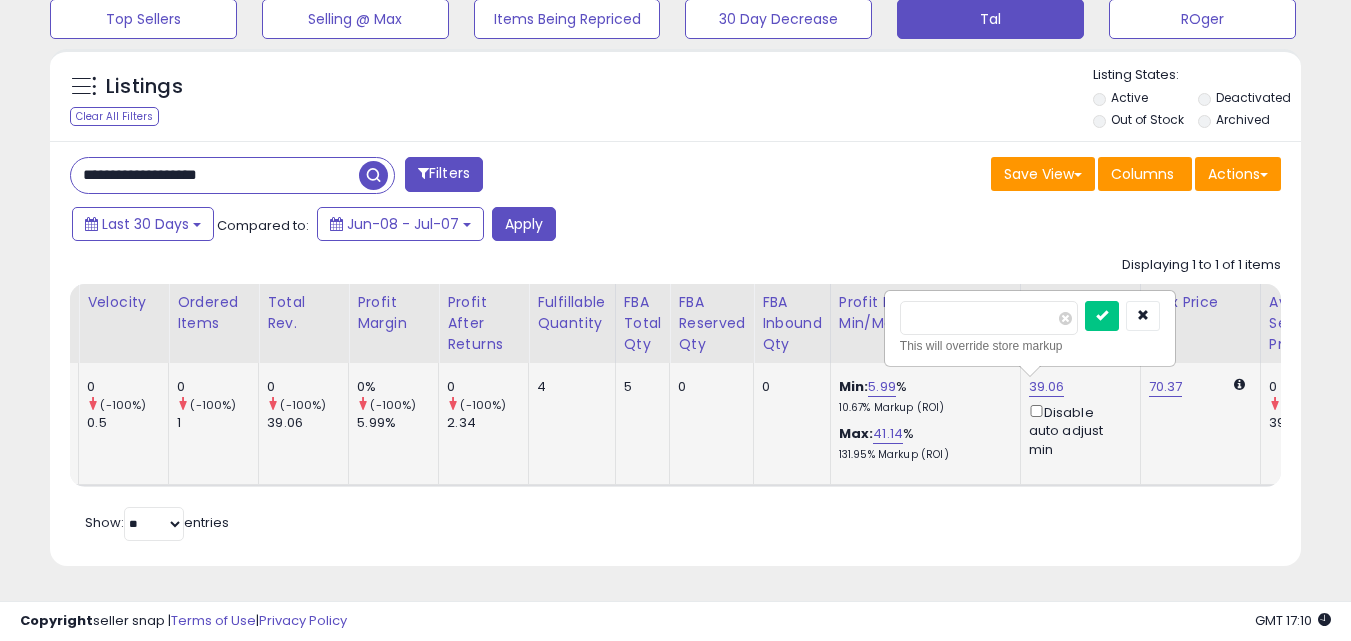 drag, startPoint x: 1002, startPoint y: 314, endPoint x: 890, endPoint y: 310, distance: 112.0714 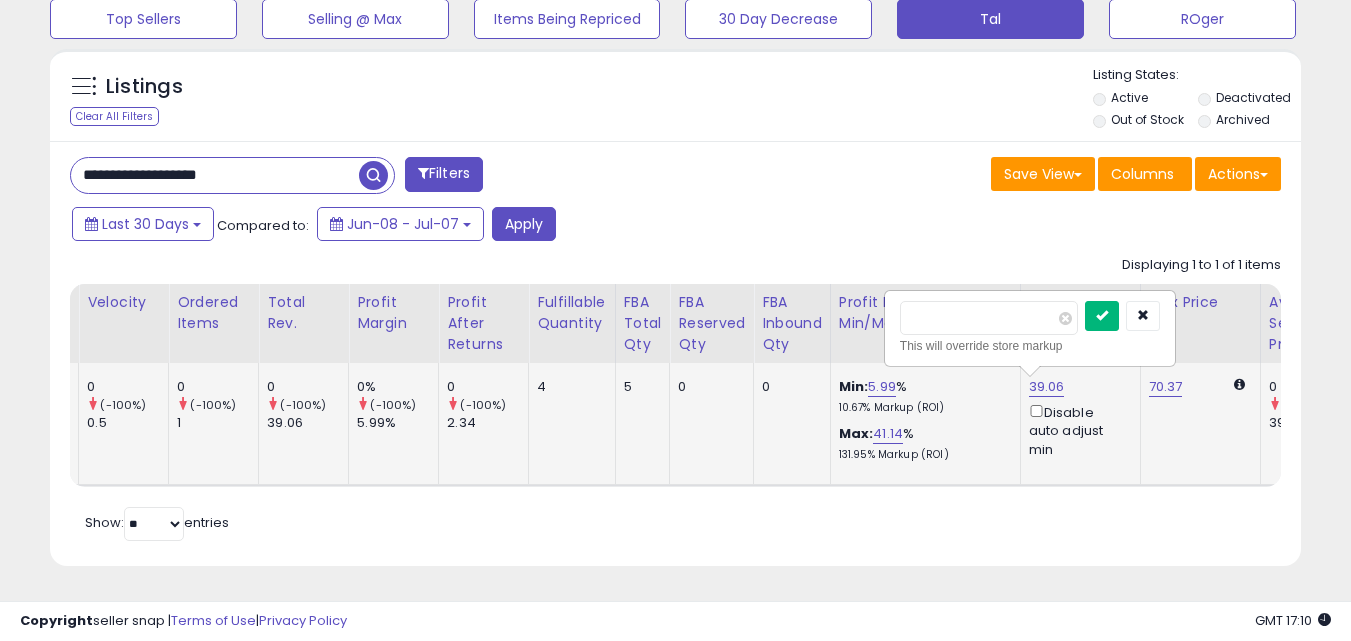 type on "*****" 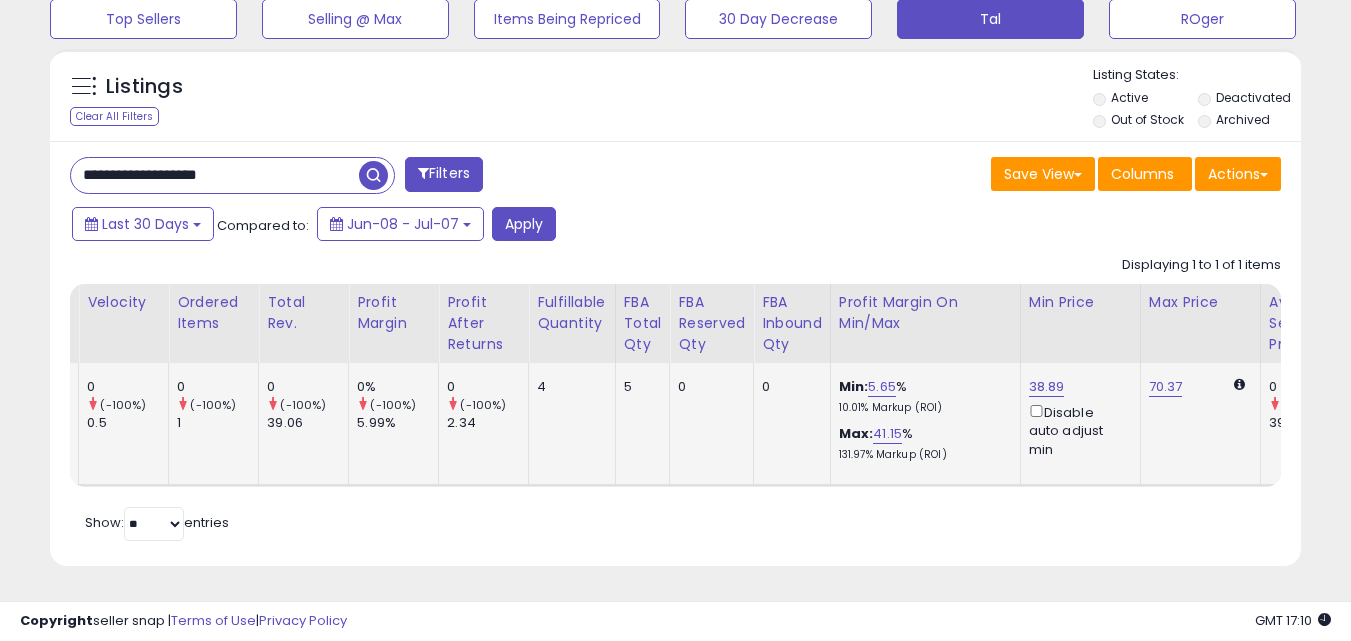 click on "Retrieving listings data..
Displaying 1 to 1 of 1 items
Title
Repricing" at bounding box center [675, 396] 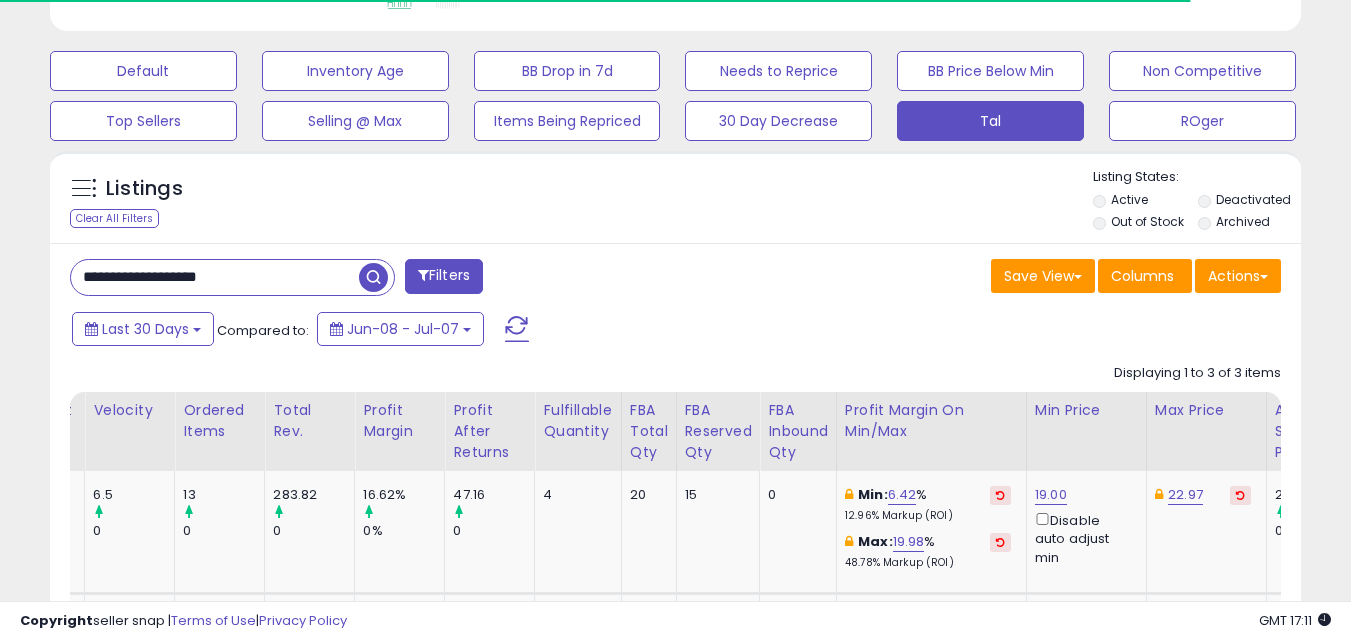 scroll, scrollTop: 999590, scrollLeft: 999276, axis: both 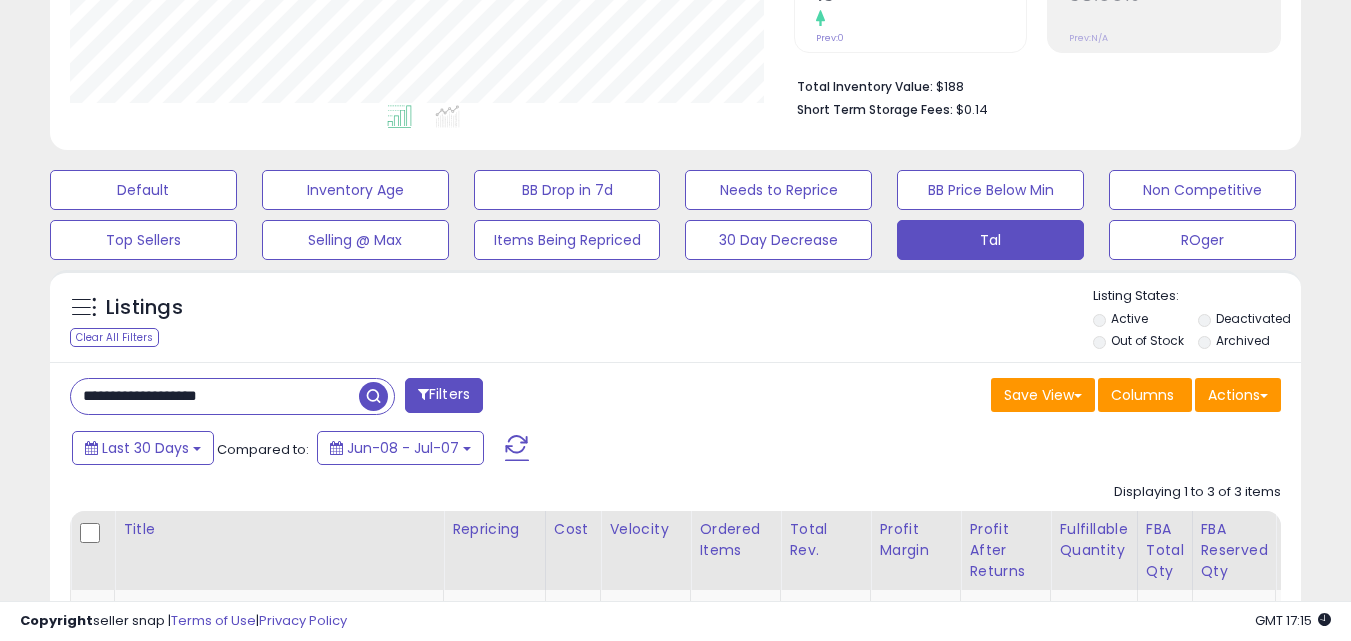 click on "**********" at bounding box center [215, 396] 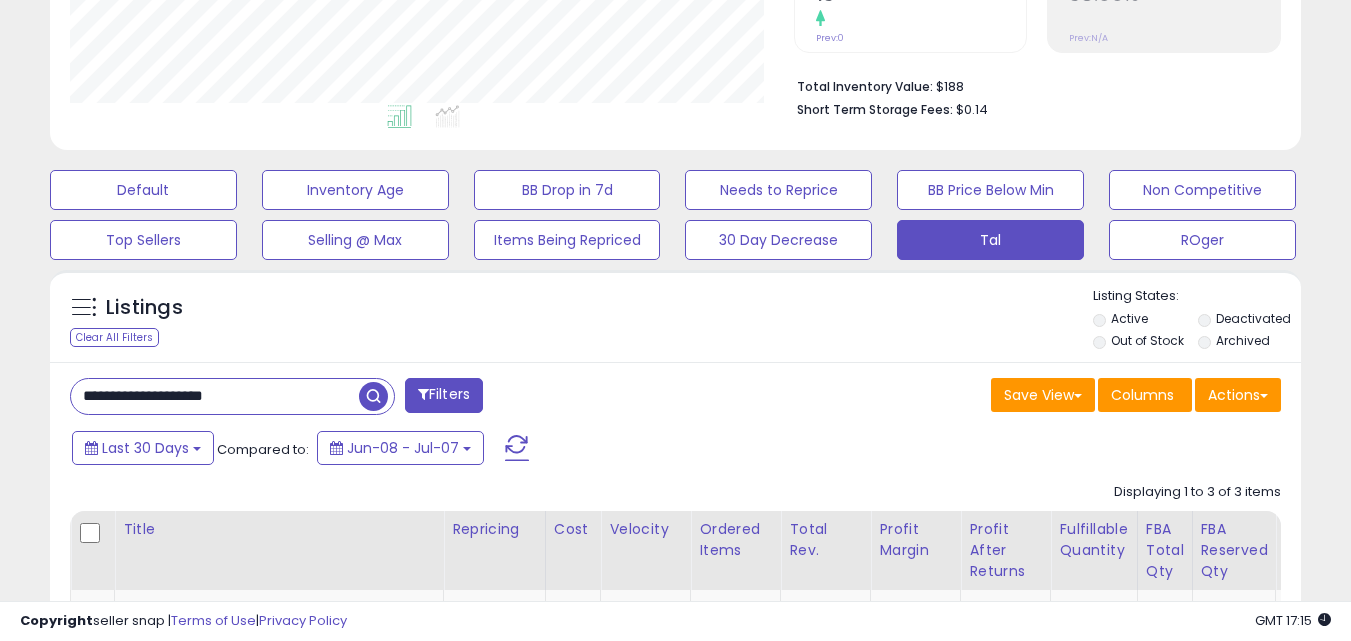 click at bounding box center [373, 396] 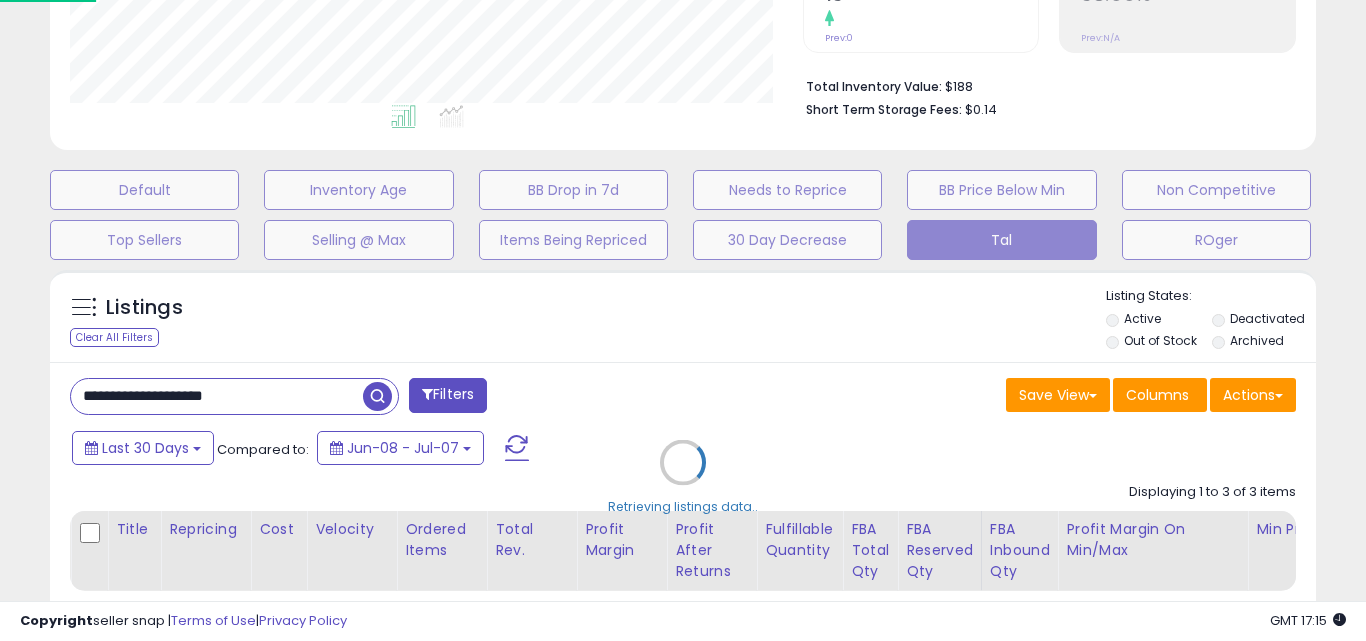 scroll, scrollTop: 999590, scrollLeft: 999267, axis: both 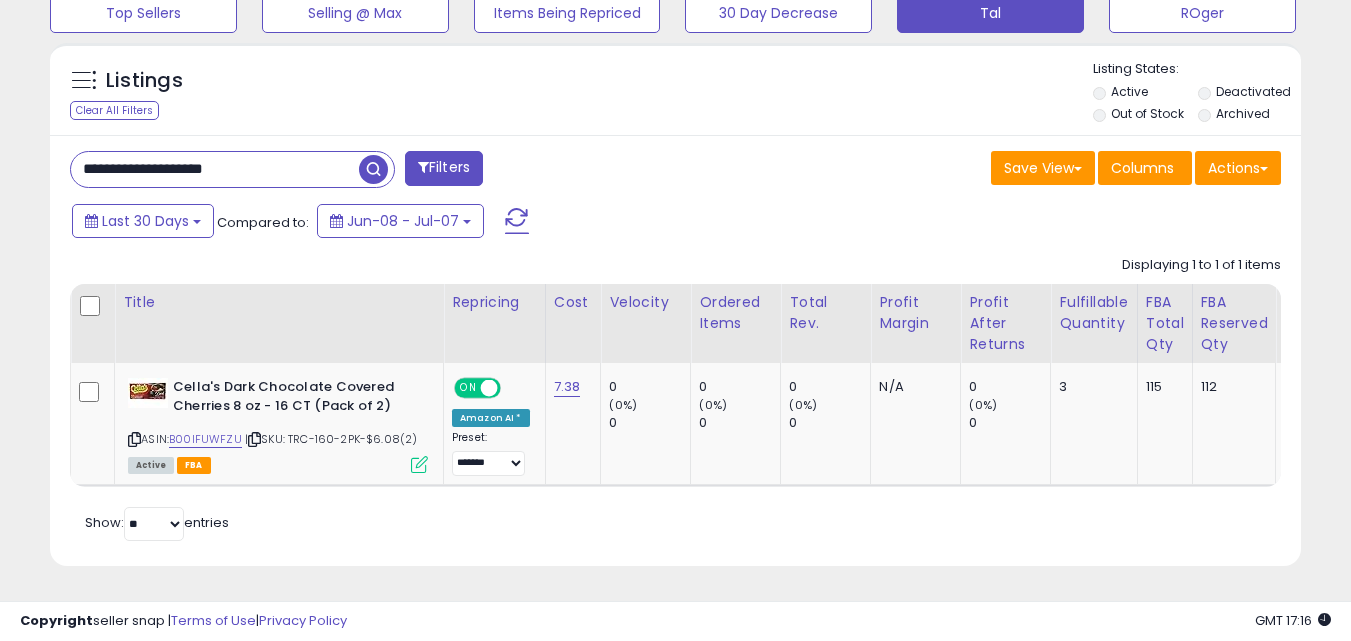 click on "**********" at bounding box center (215, 169) 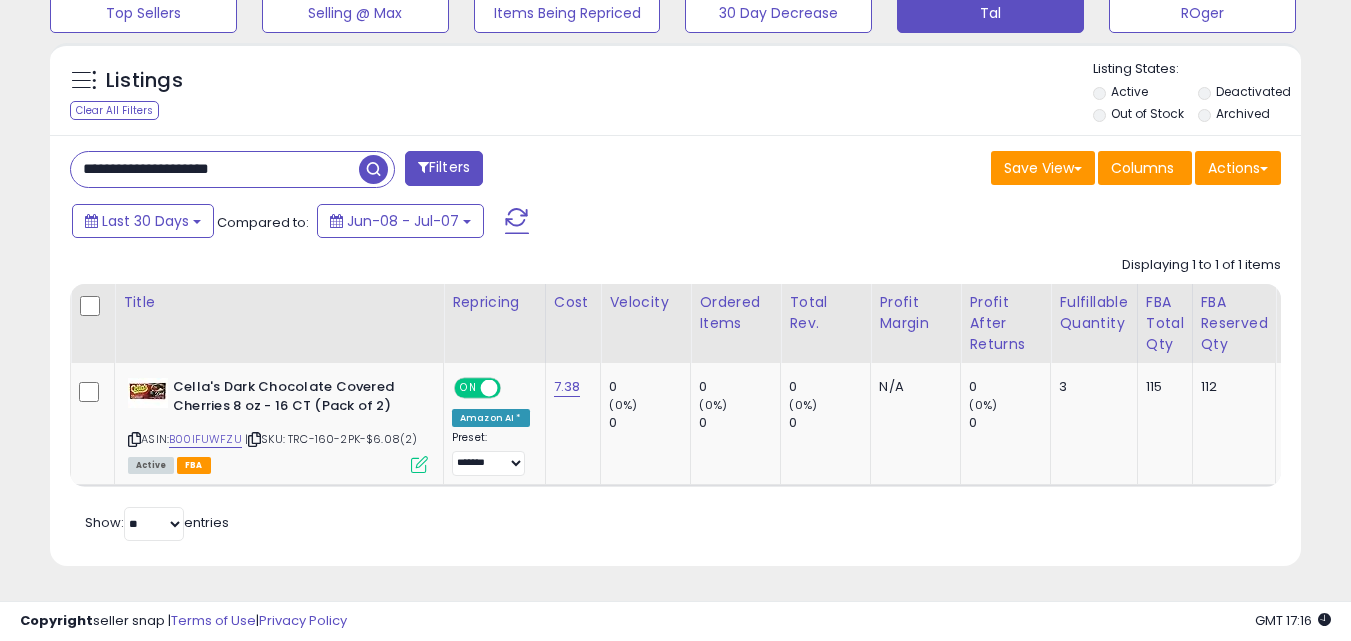 type on "**********" 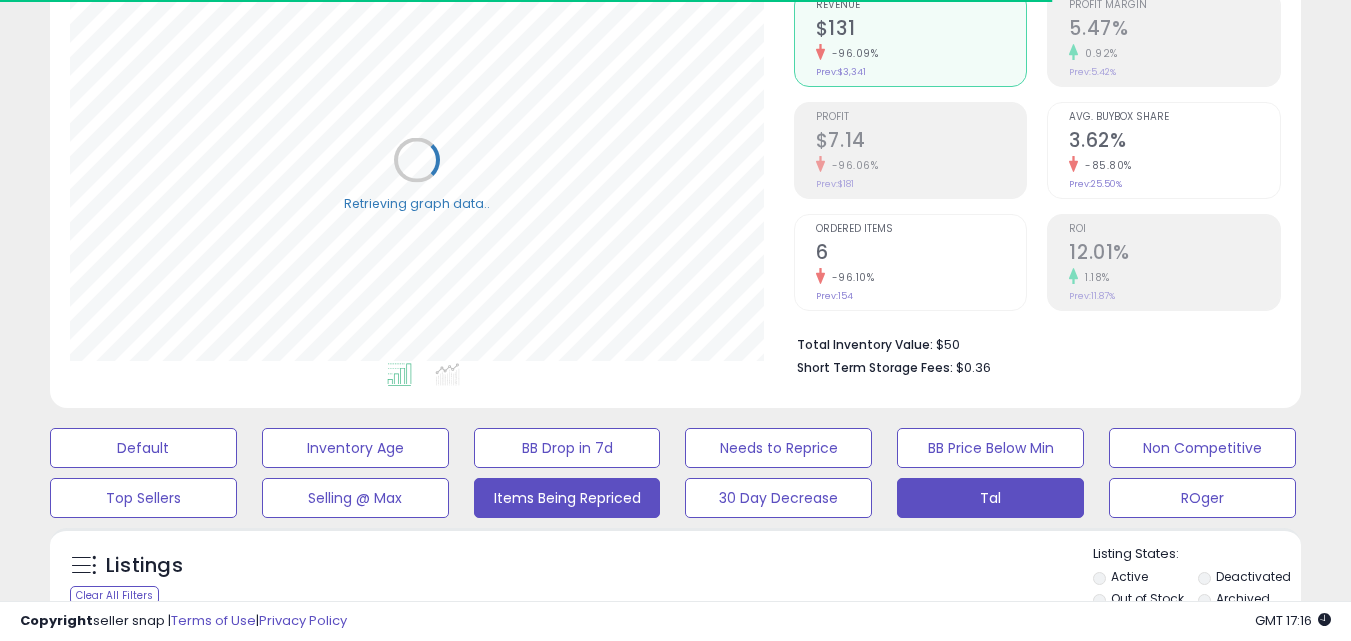 scroll, scrollTop: 702, scrollLeft: 0, axis: vertical 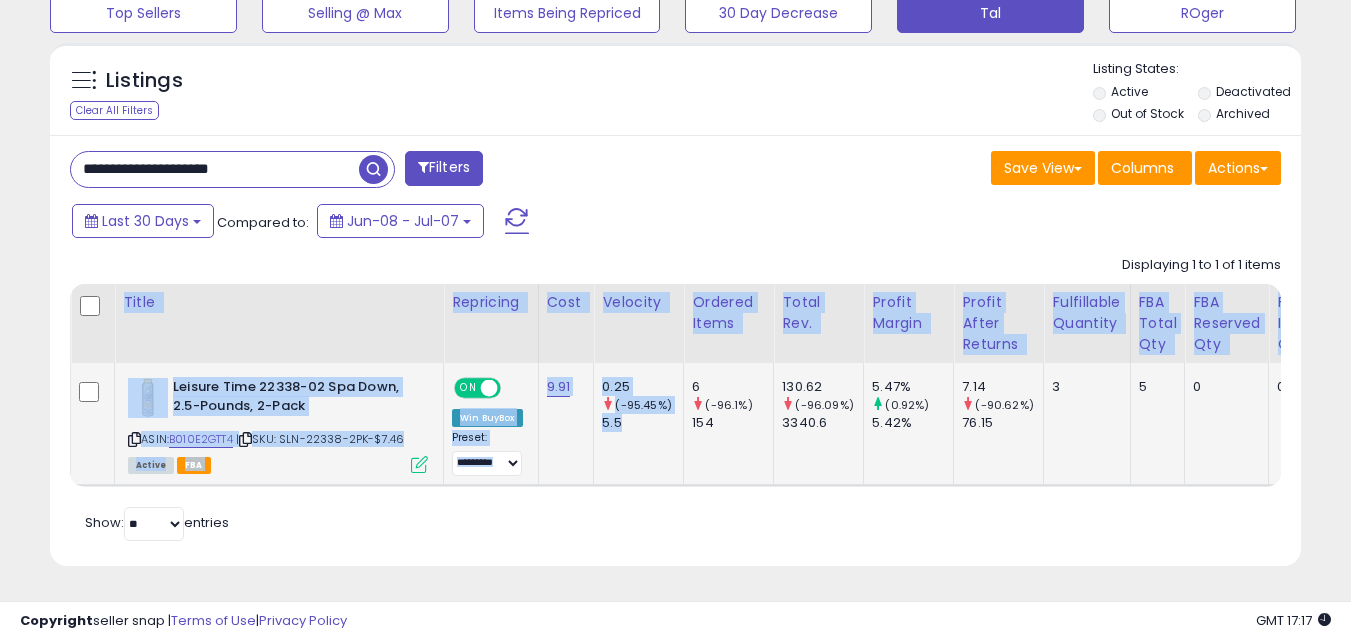 drag, startPoint x: 632, startPoint y: 469, endPoint x: 848, endPoint y: 468, distance: 216.00232 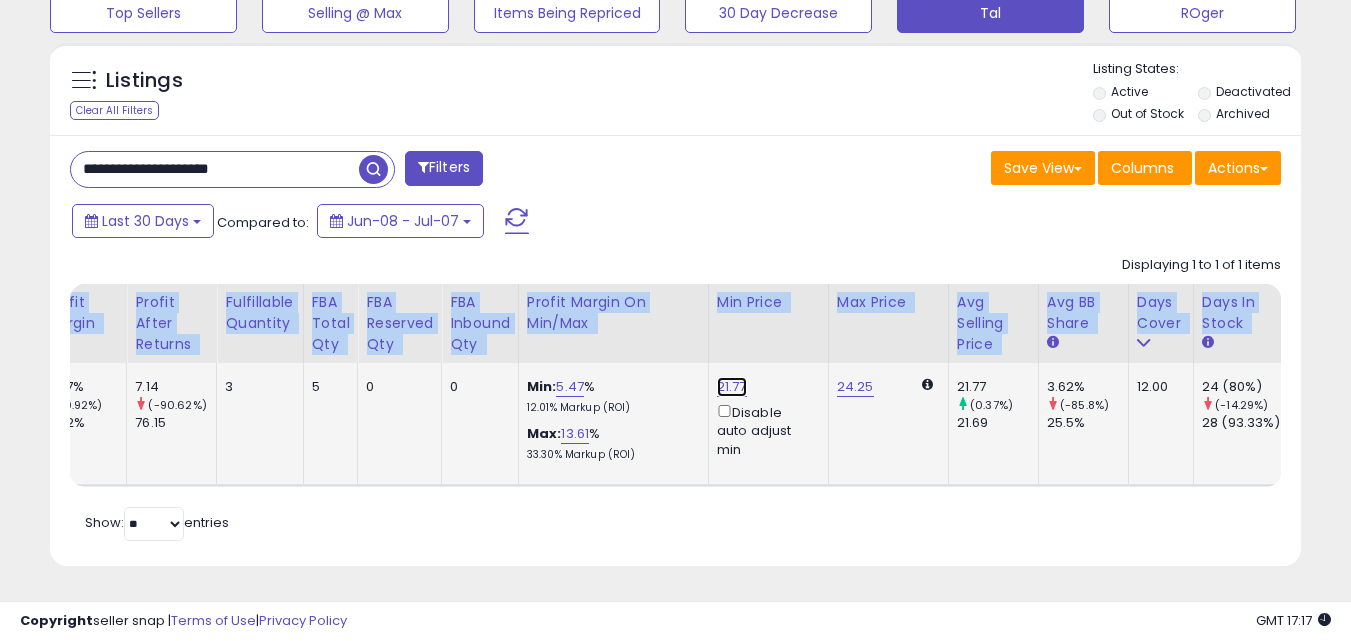 click on "21.77" at bounding box center [732, 387] 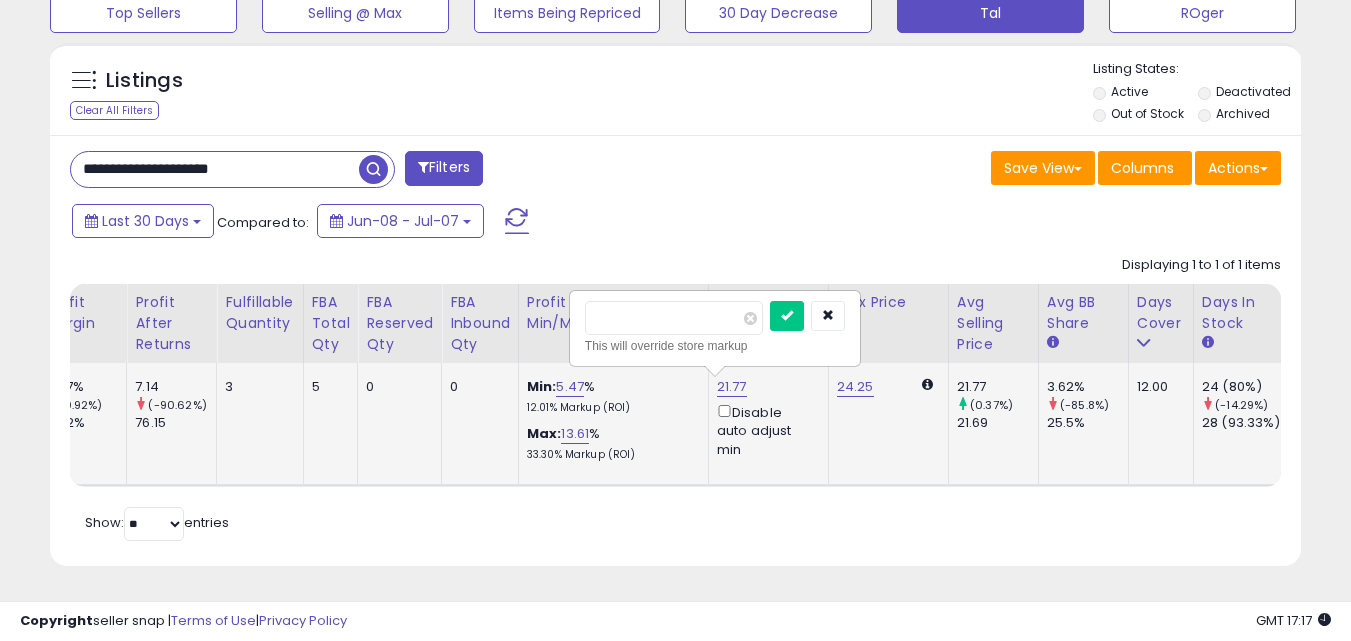 type on "*" 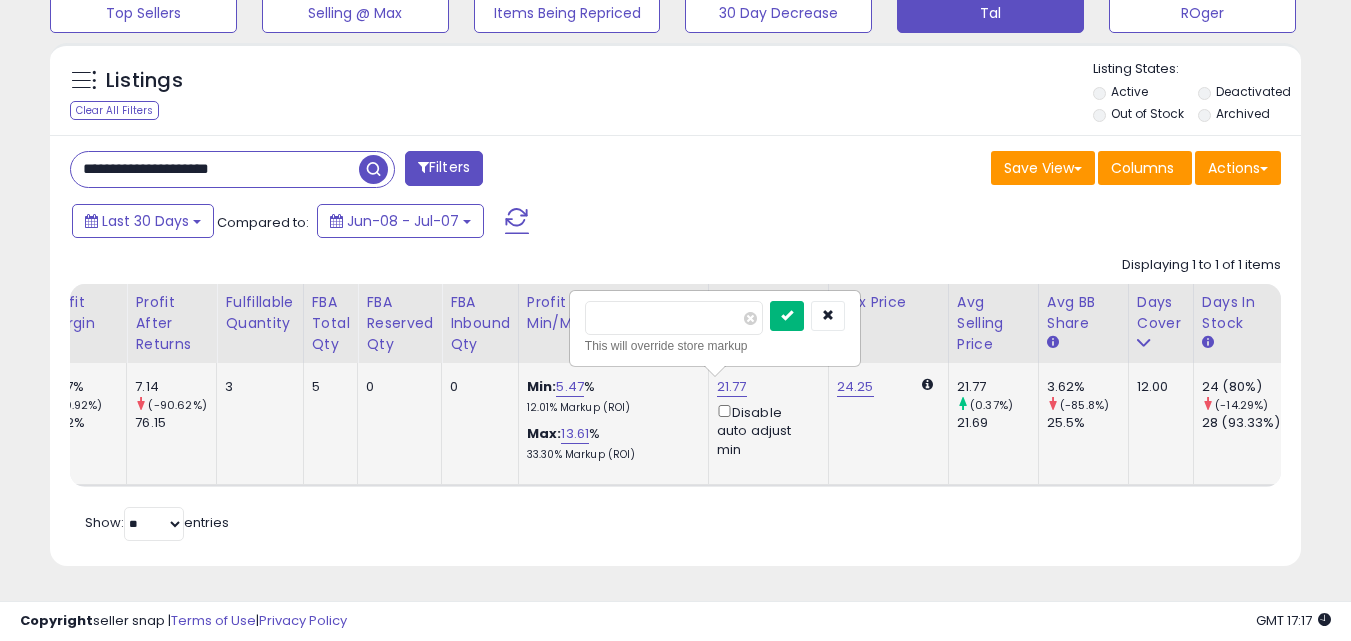 type on "*****" 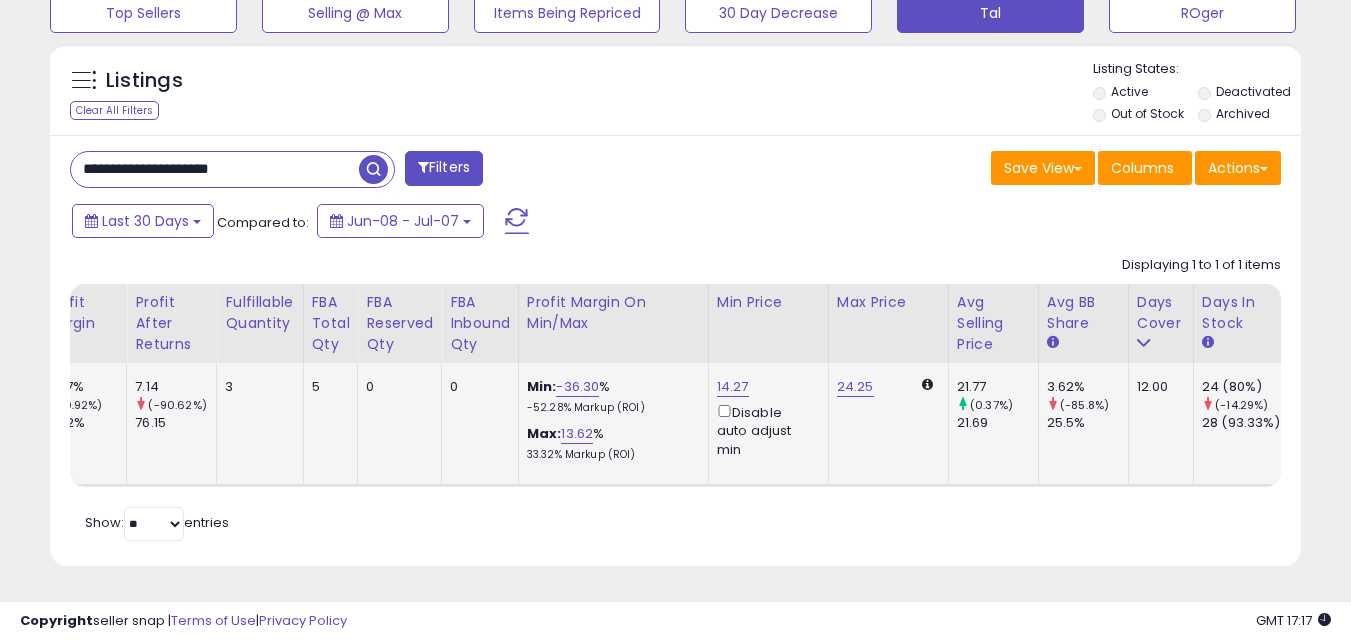 click on "Retrieving listings data..
Displaying 1 to 1 of 1 items
Title
Repricing" at bounding box center [675, 396] 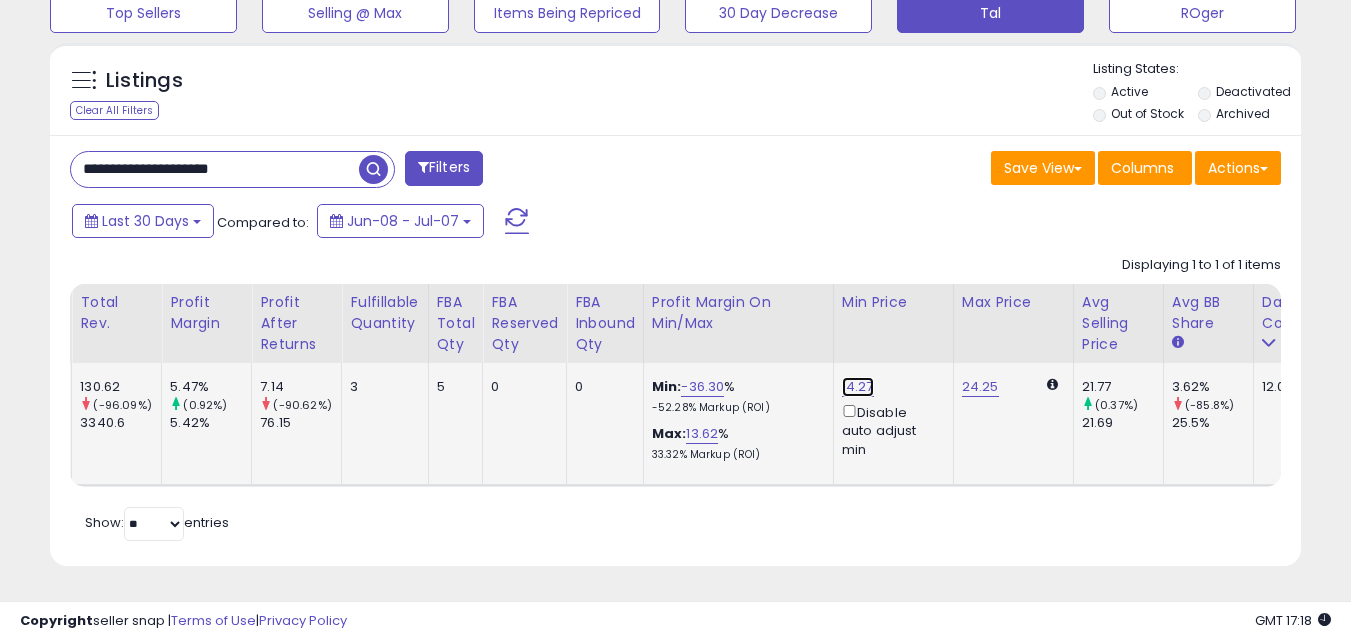 click on "14.27" at bounding box center (858, 387) 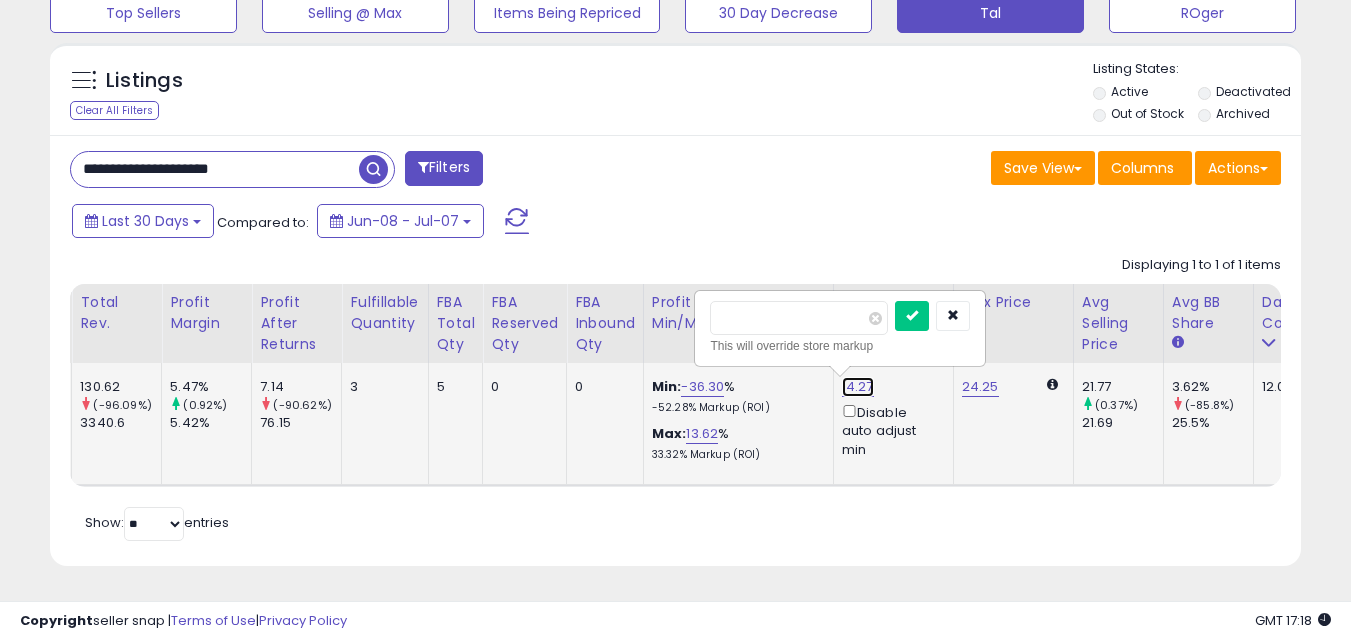 click on "14.27" at bounding box center (858, 387) 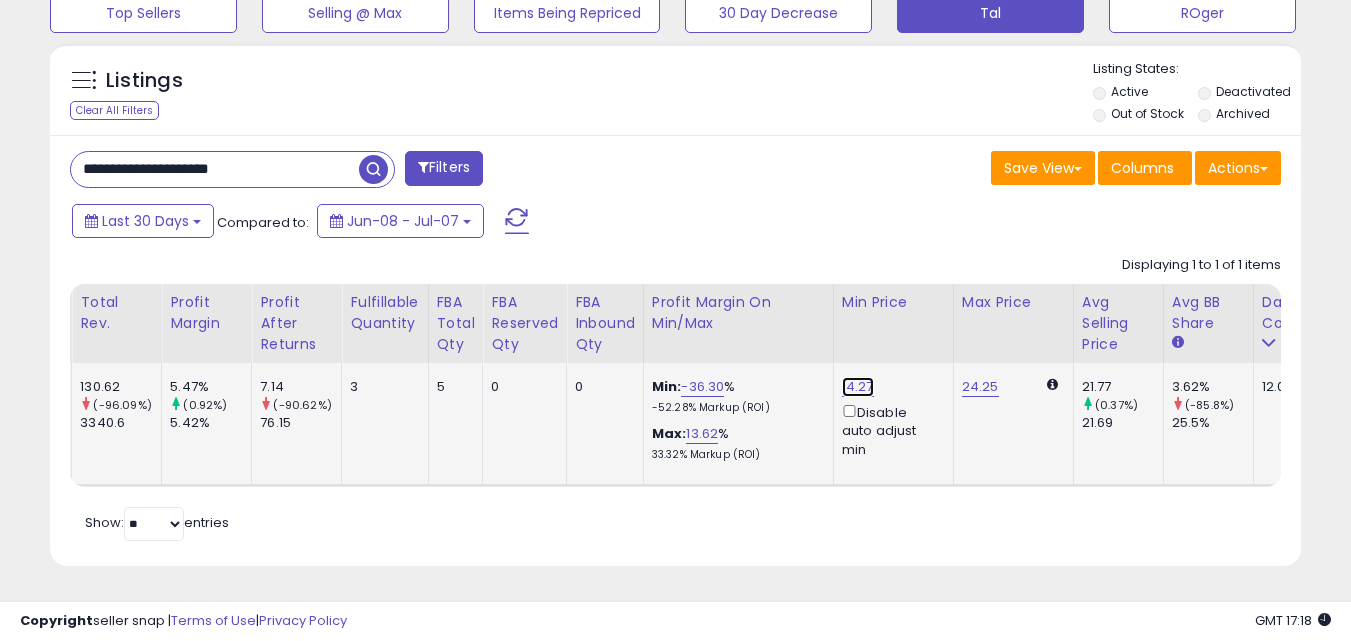click on "14.27" at bounding box center (858, 387) 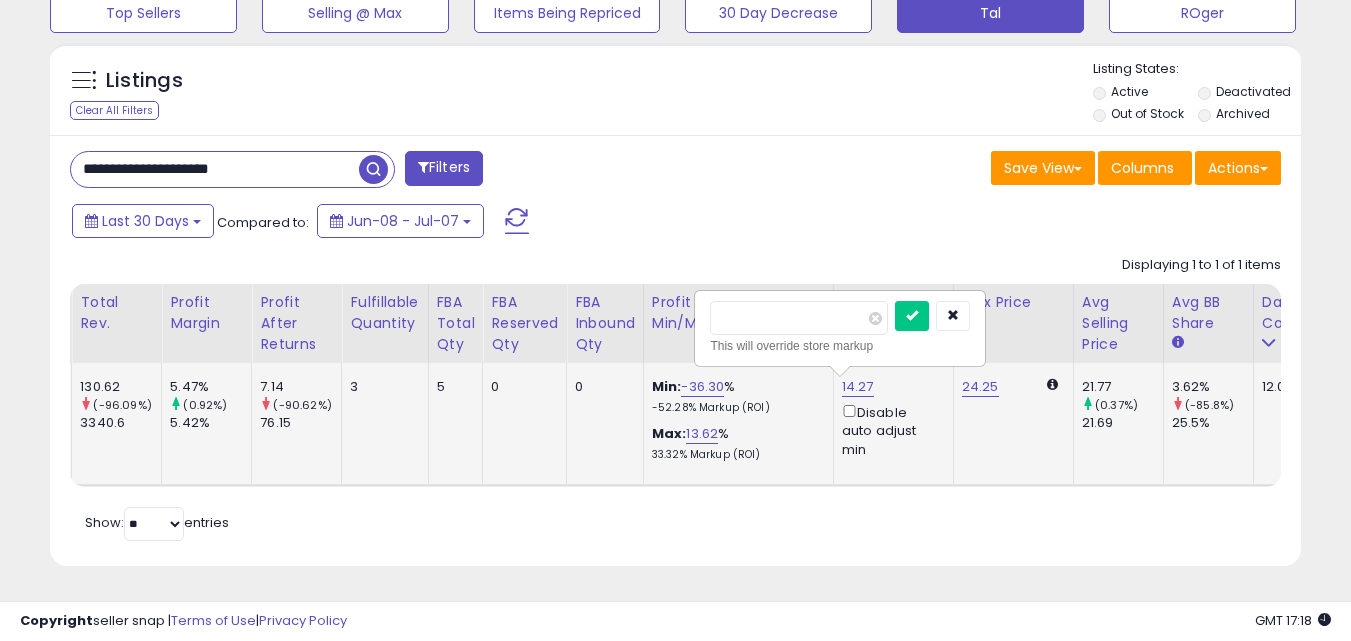drag, startPoint x: 774, startPoint y: 311, endPoint x: 700, endPoint y: 310, distance: 74.00676 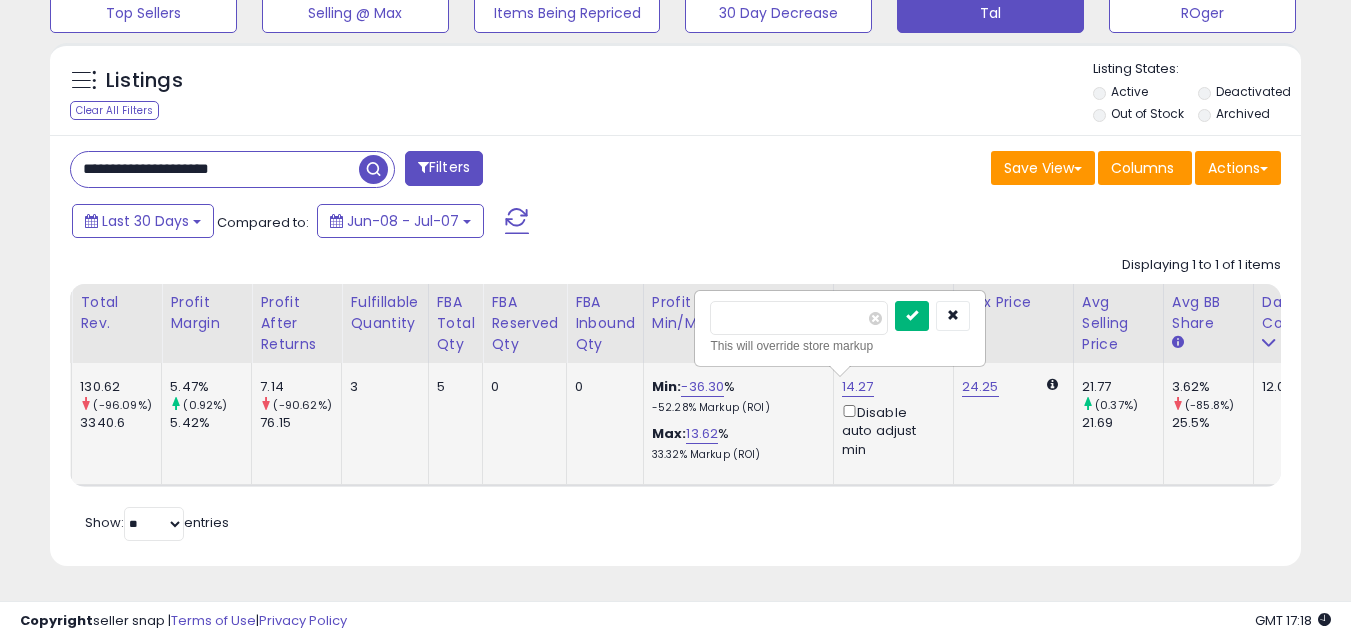 type on "*****" 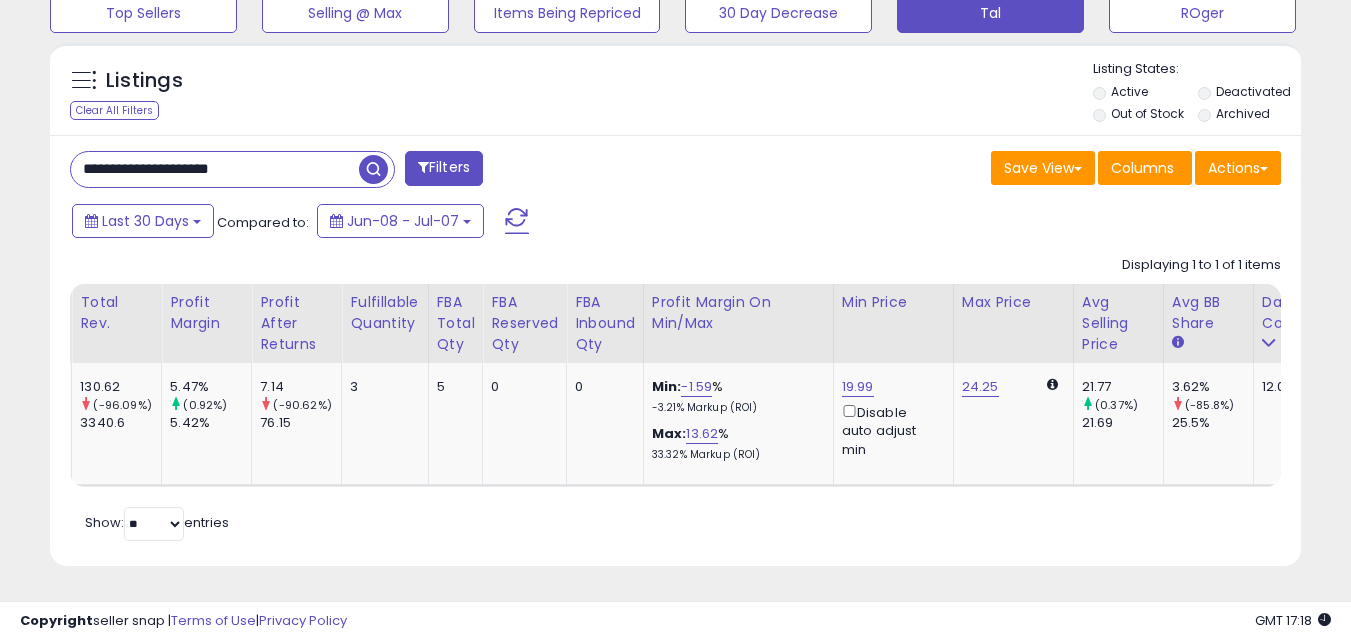 click on "Retrieving listings data..
Displaying 1 to 1 of 1 items
Title
Repricing" at bounding box center [675, 396] 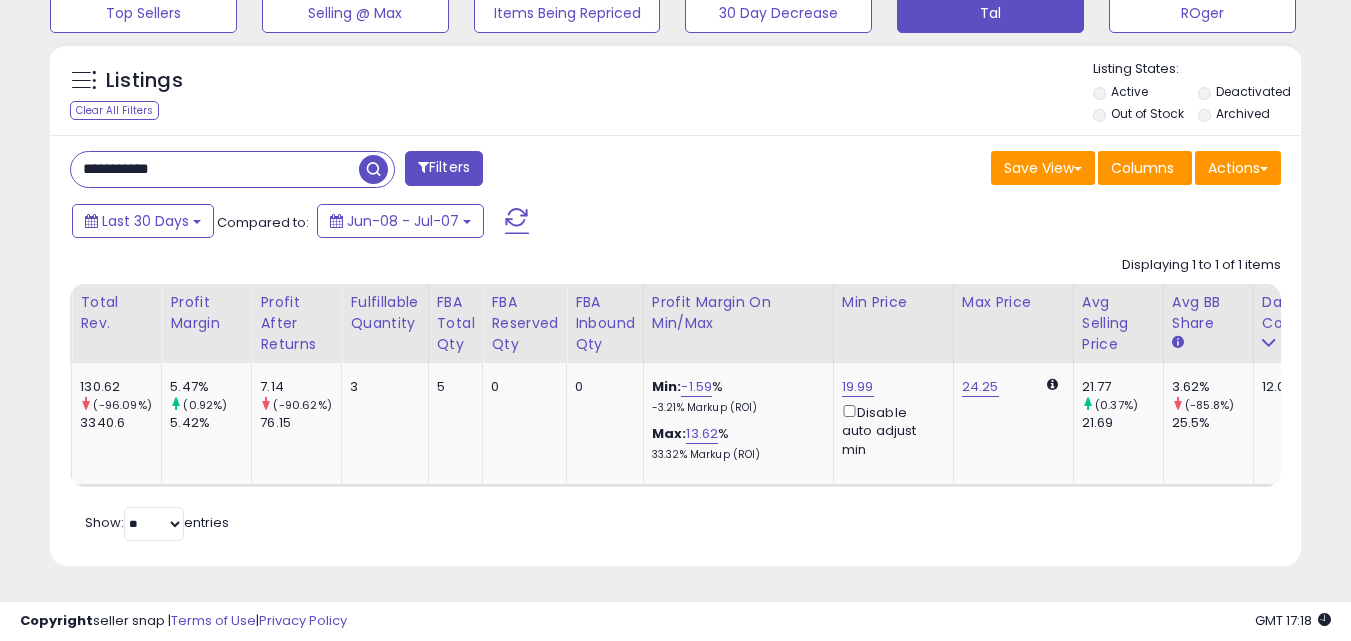 scroll, scrollTop: 999590, scrollLeft: 999267, axis: both 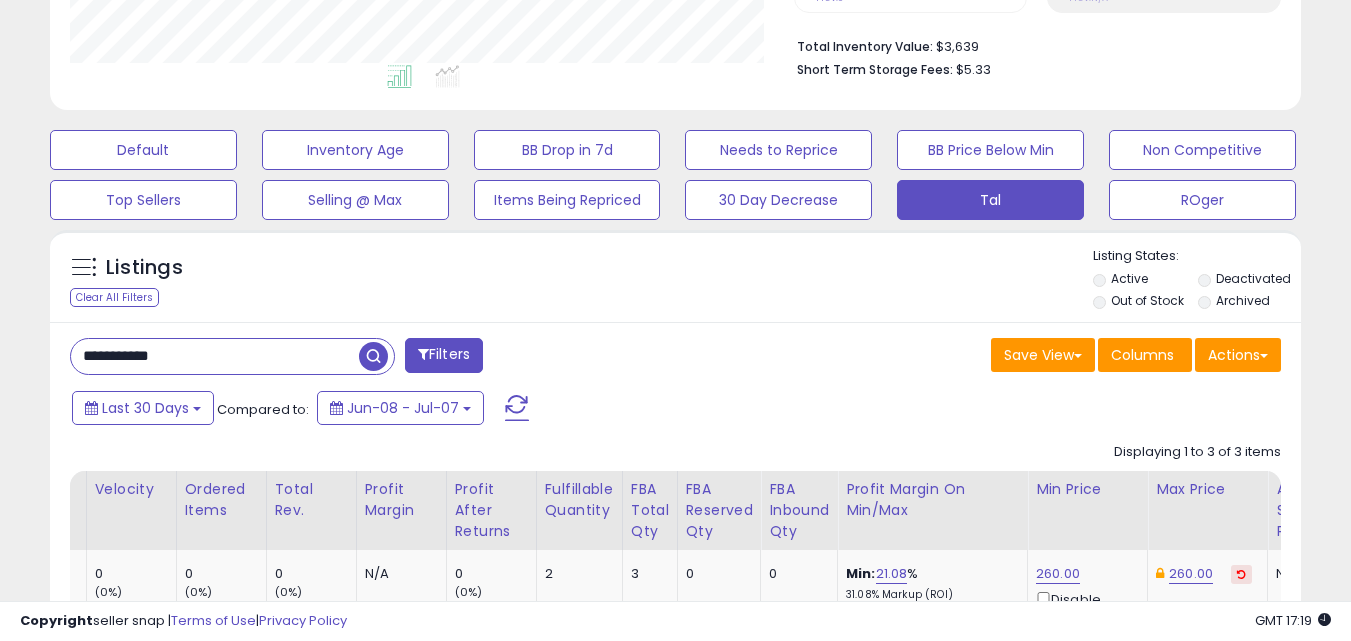 click on "**********" at bounding box center (215, 356) 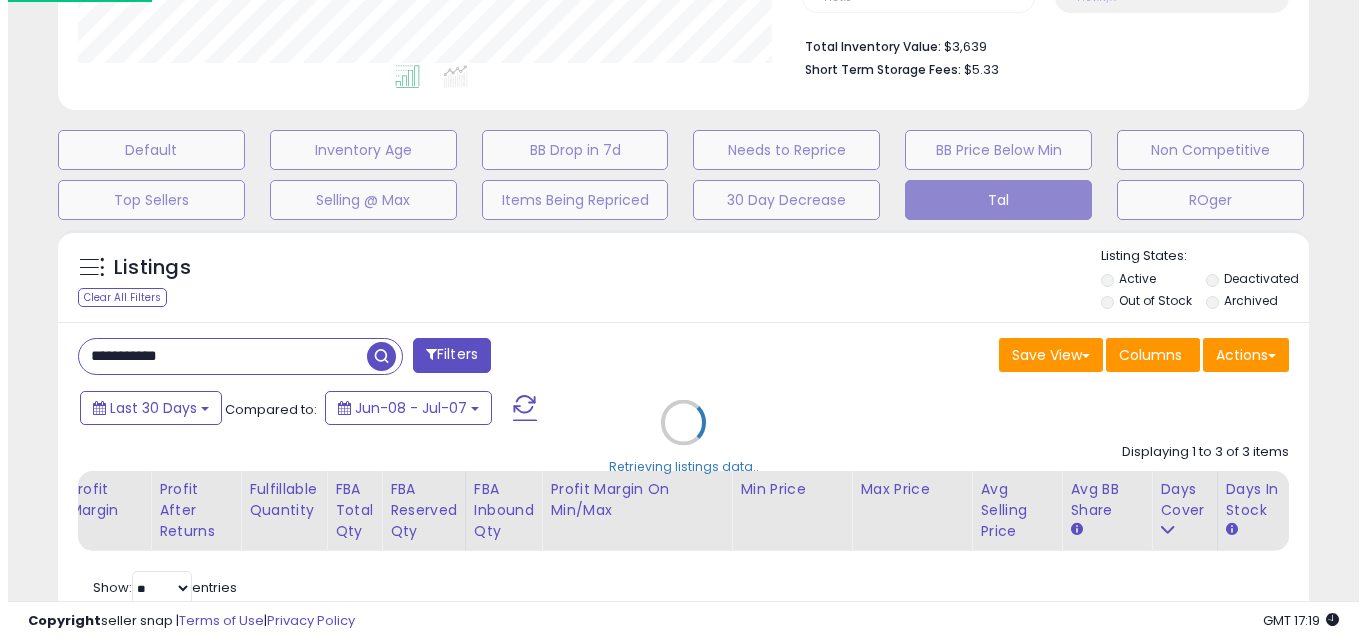 scroll, scrollTop: 999590, scrollLeft: 999267, axis: both 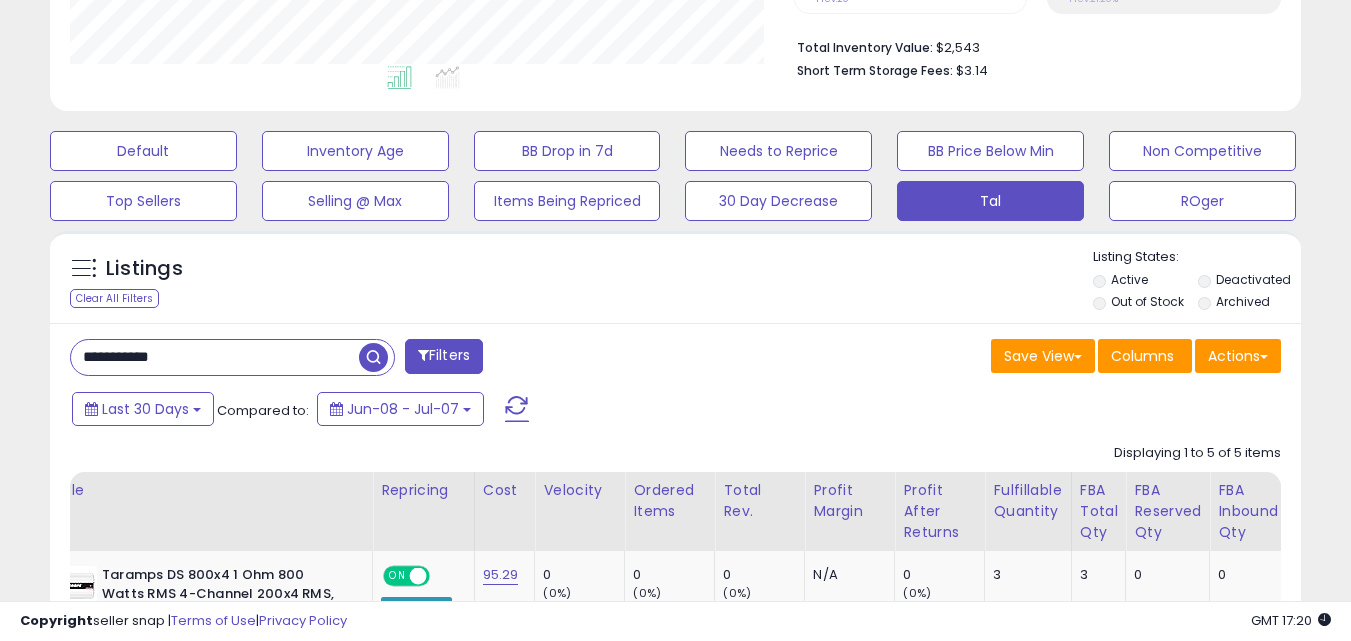 click on "**********" at bounding box center [215, 357] 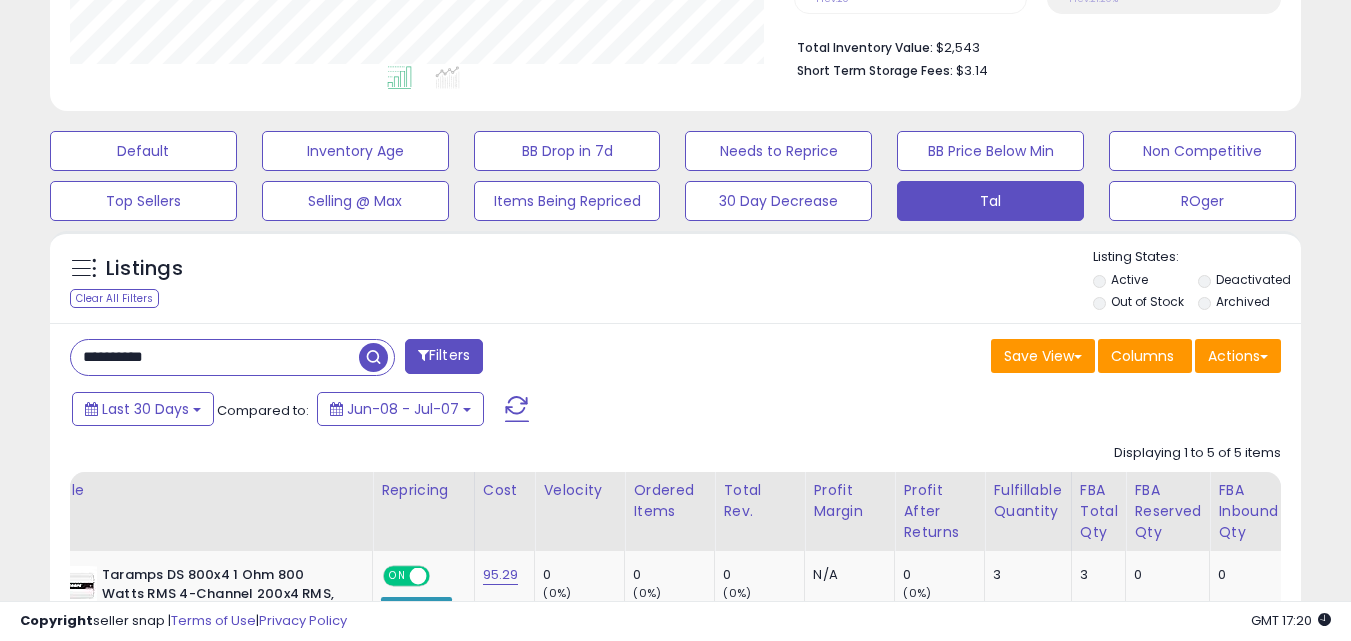 click at bounding box center [373, 357] 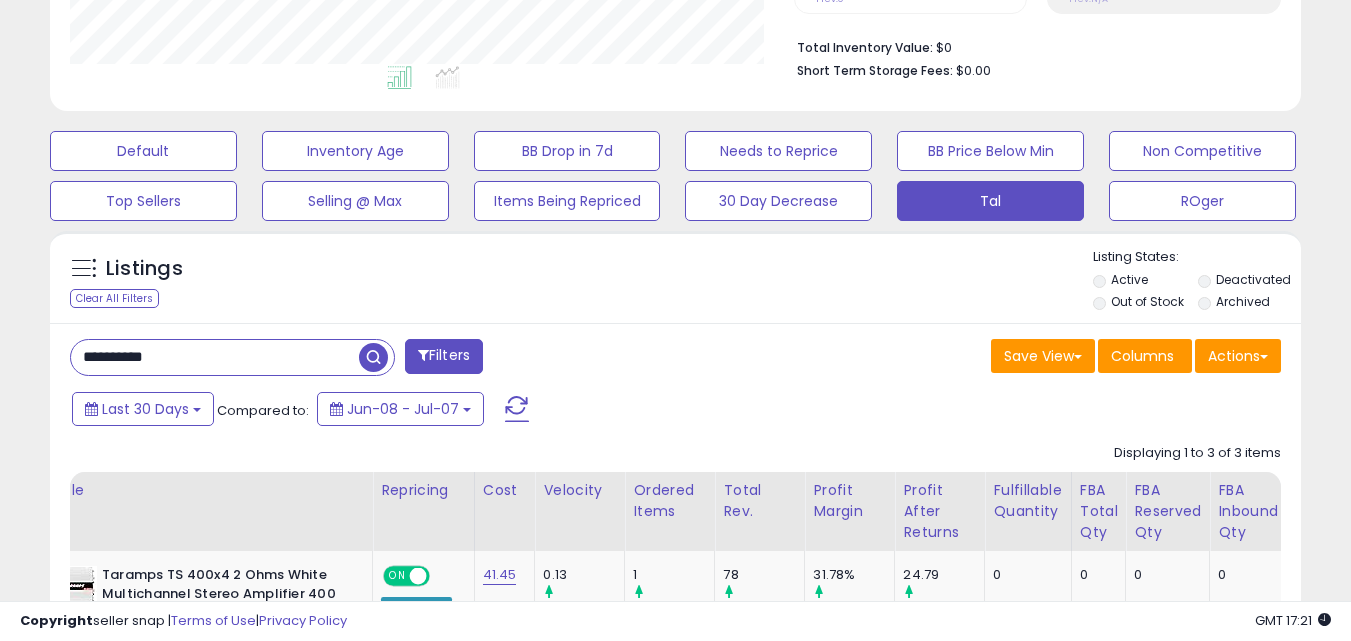 scroll, scrollTop: 0, scrollLeft: 369, axis: horizontal 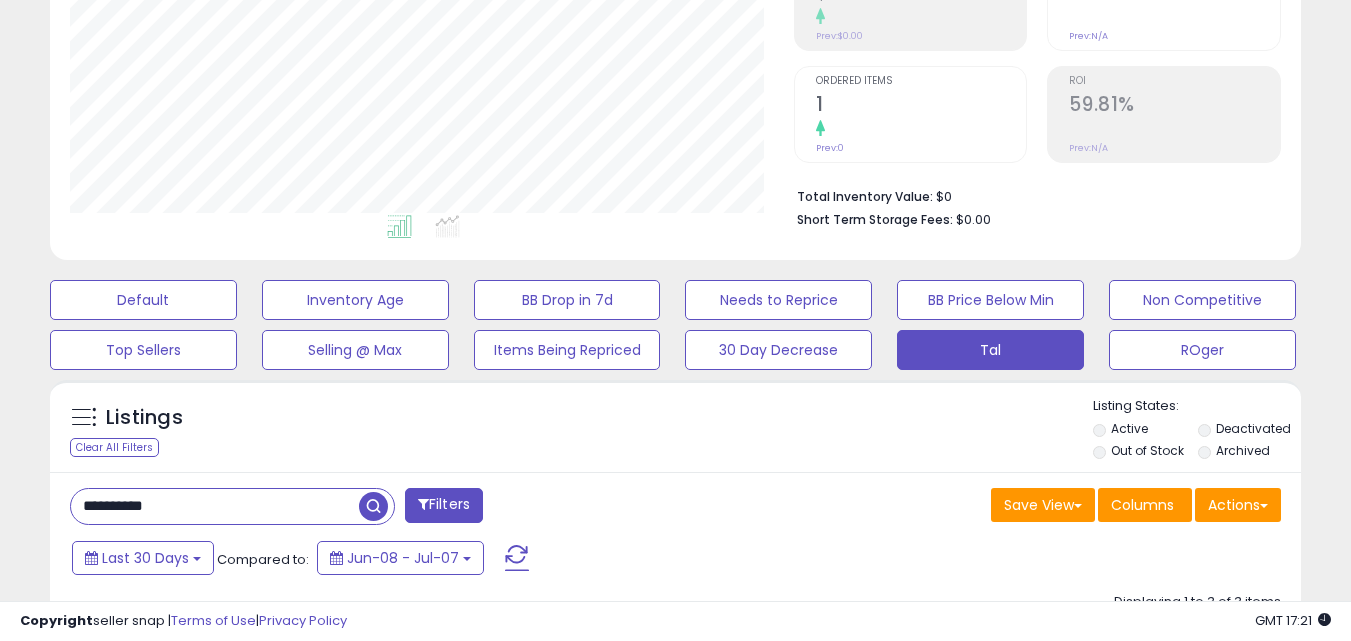 click on "**********" at bounding box center [215, 506] 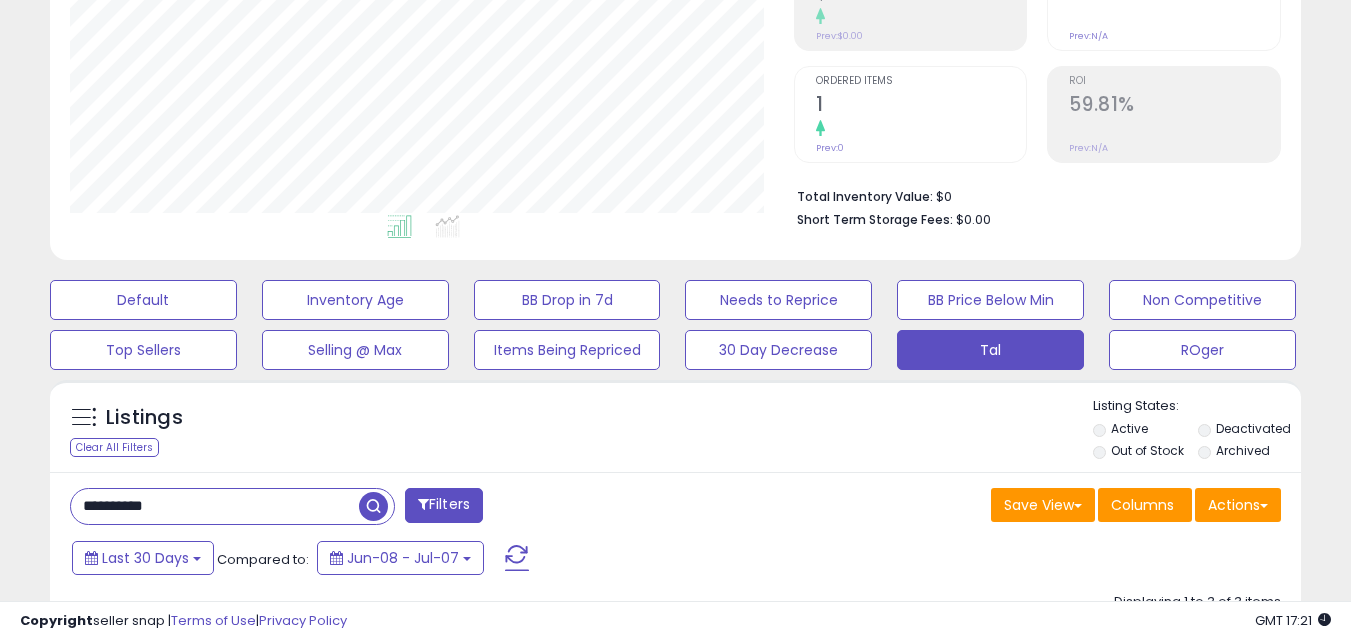 paste 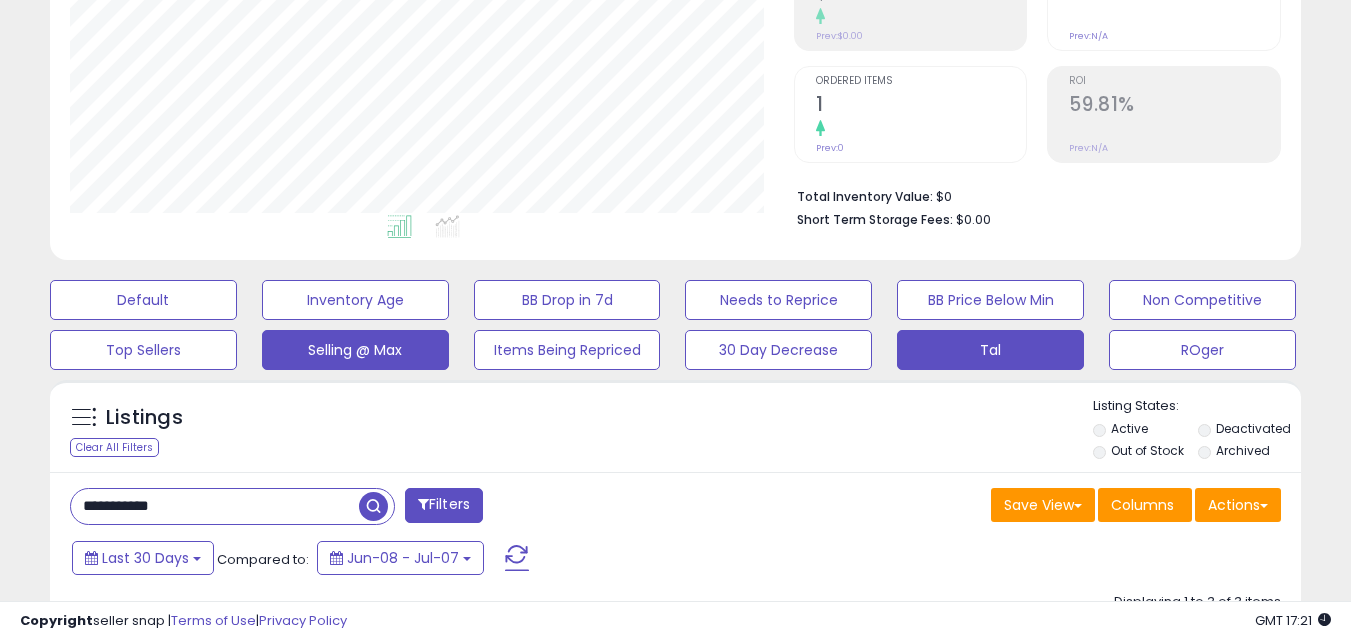 scroll, scrollTop: 999590, scrollLeft: 999267, axis: both 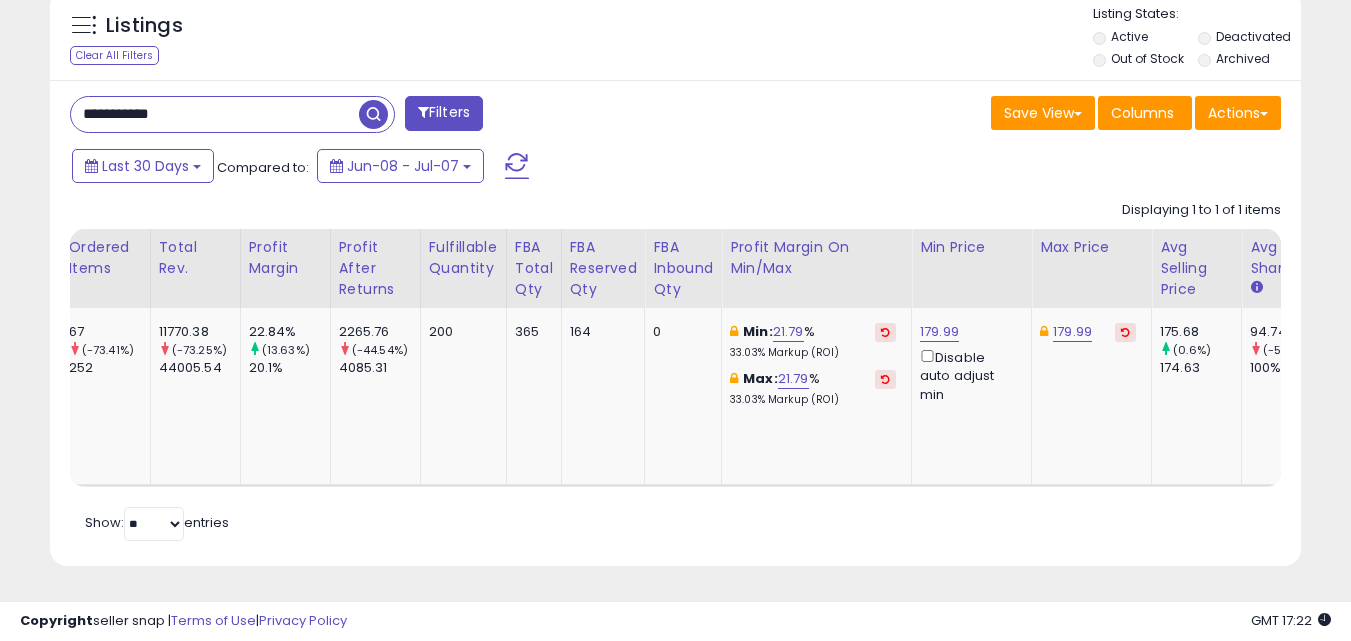 click on "**********" at bounding box center [215, 114] 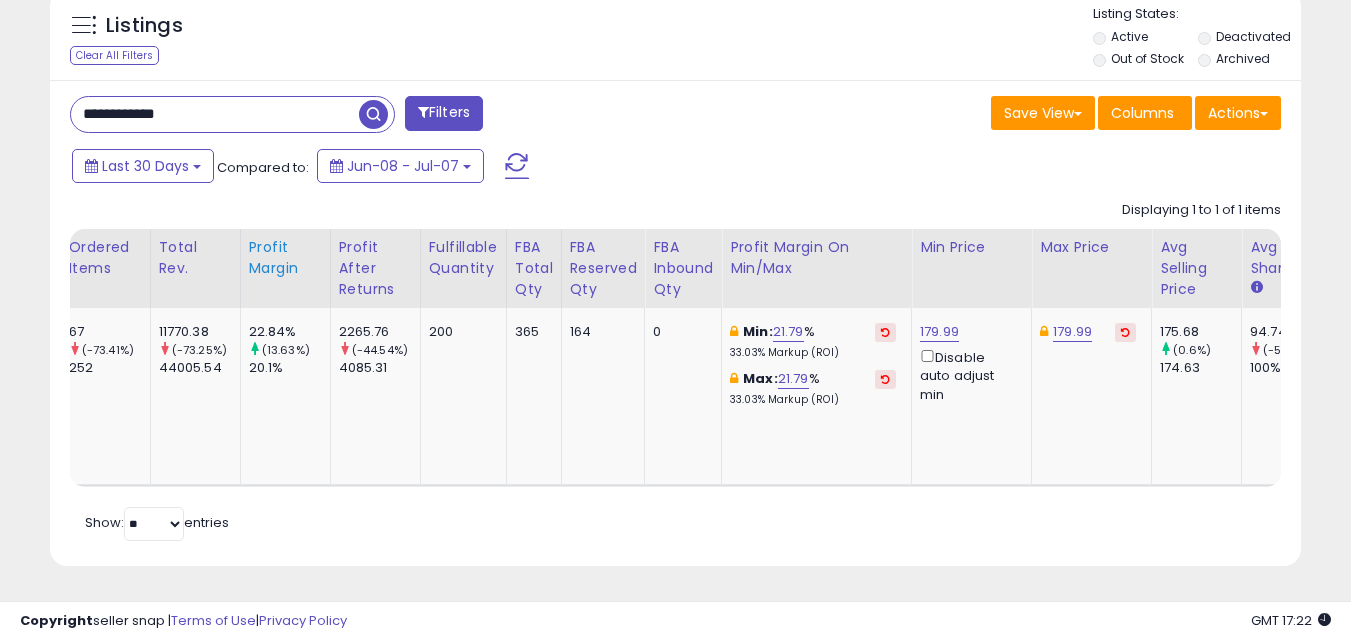 type on "**********" 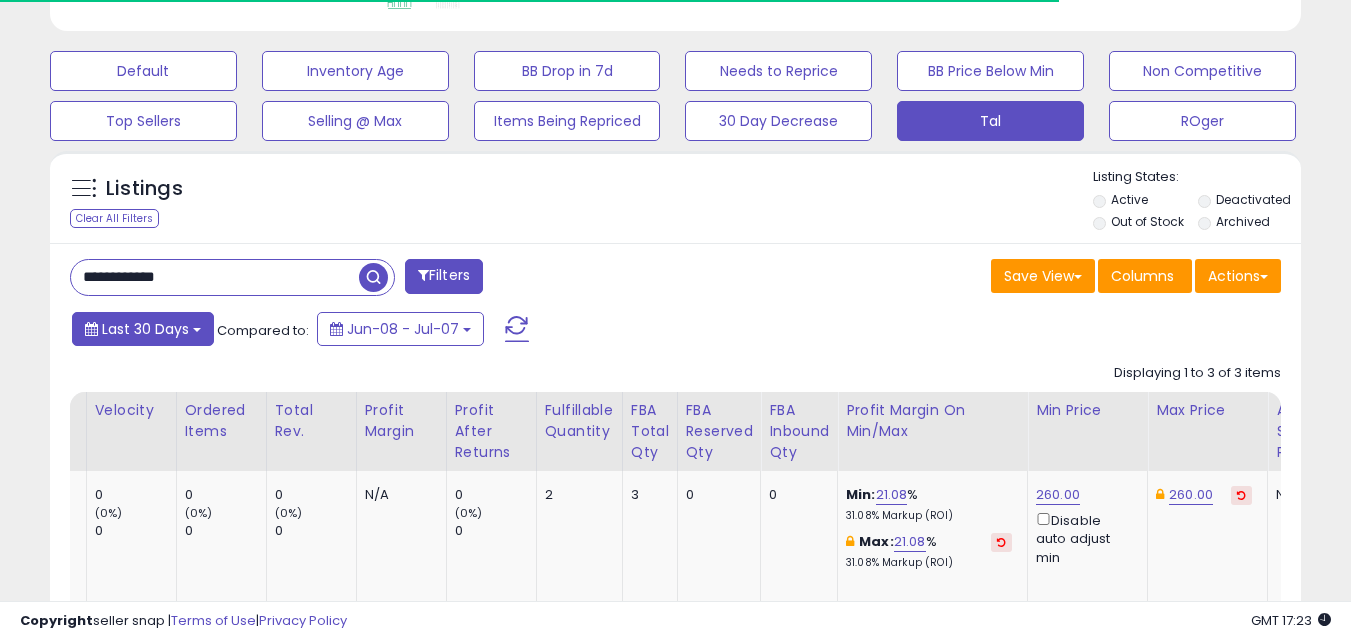 click on "Last 30 Days" at bounding box center (145, 329) 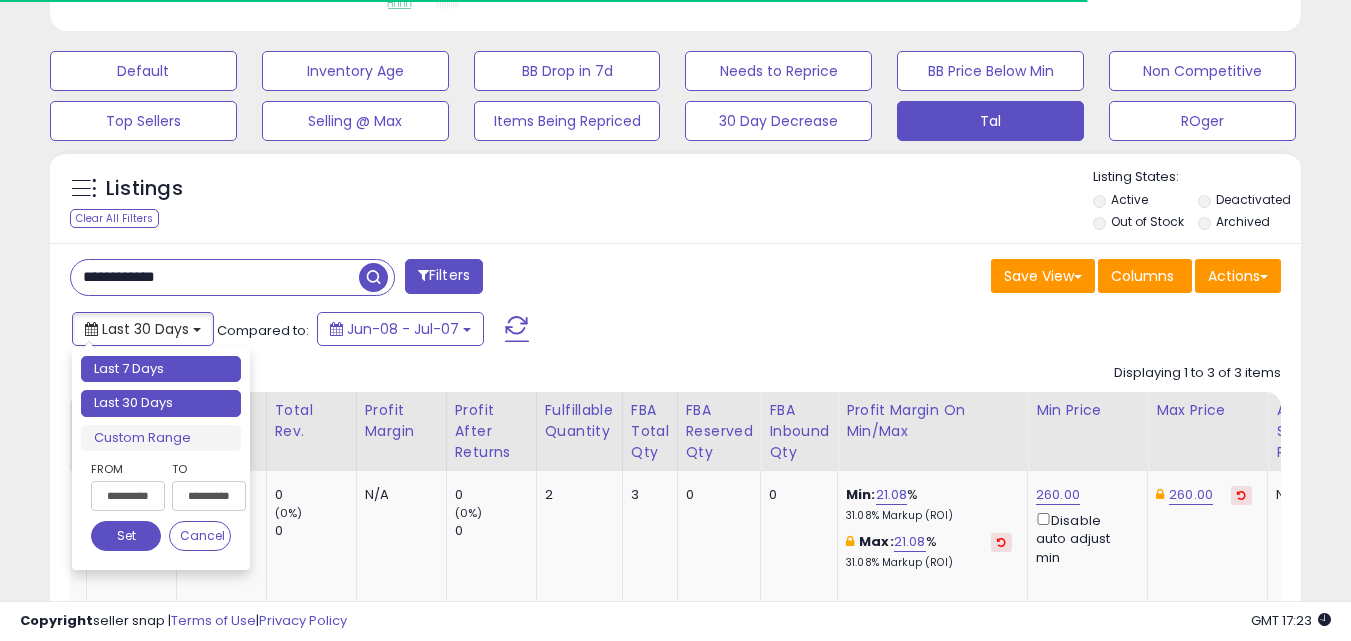 type on "**********" 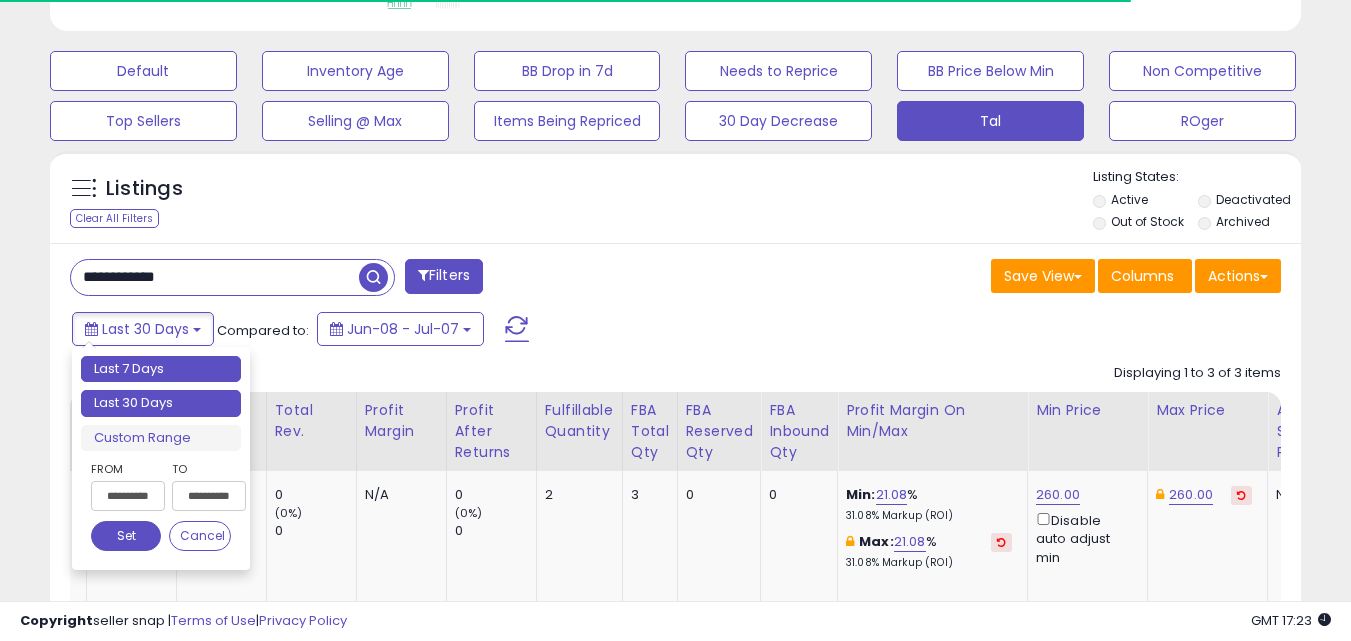 click on "Last 7 Days" at bounding box center [161, 369] 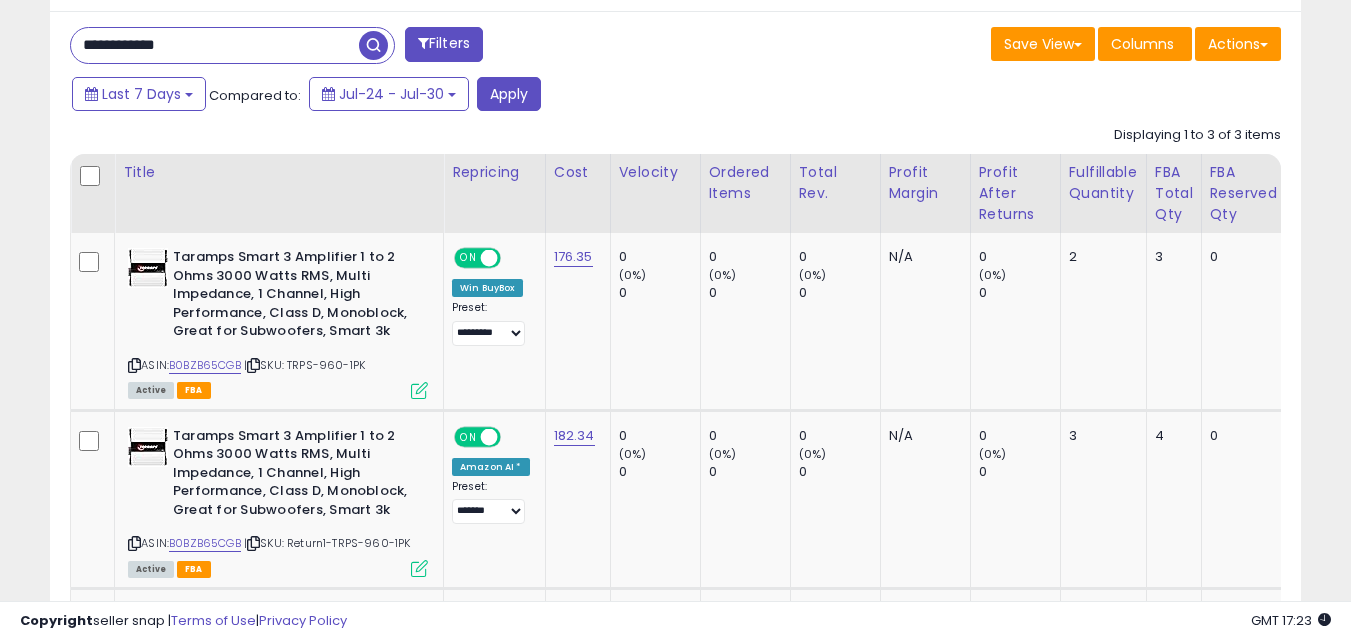 drag, startPoint x: 502, startPoint y: 600, endPoint x: 486, endPoint y: 601, distance: 16.03122 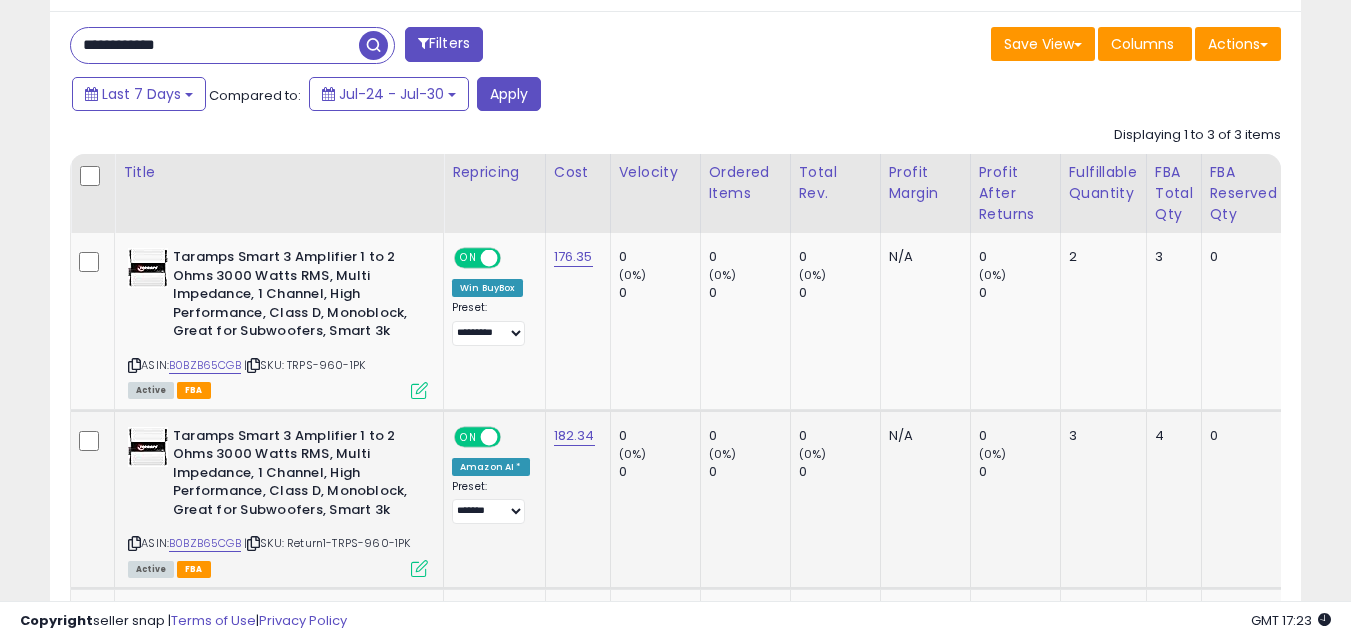 click on "0     (0%)   0" 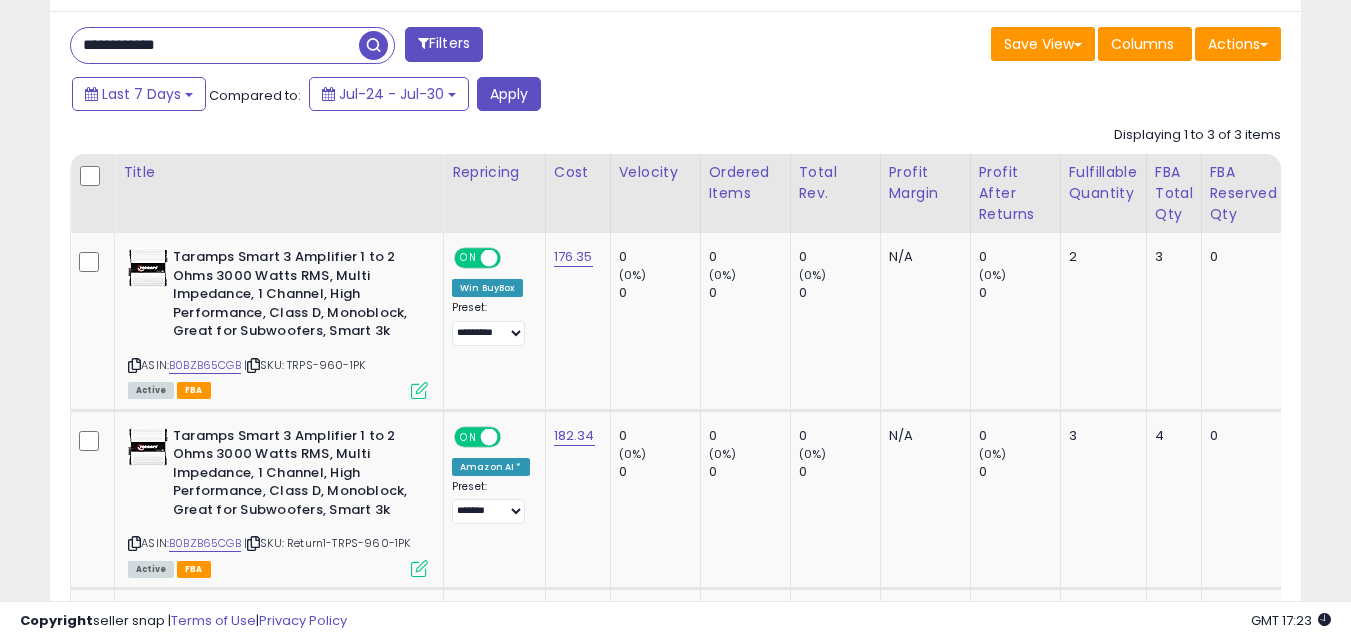 scroll, scrollTop: 0, scrollLeft: 180, axis: horizontal 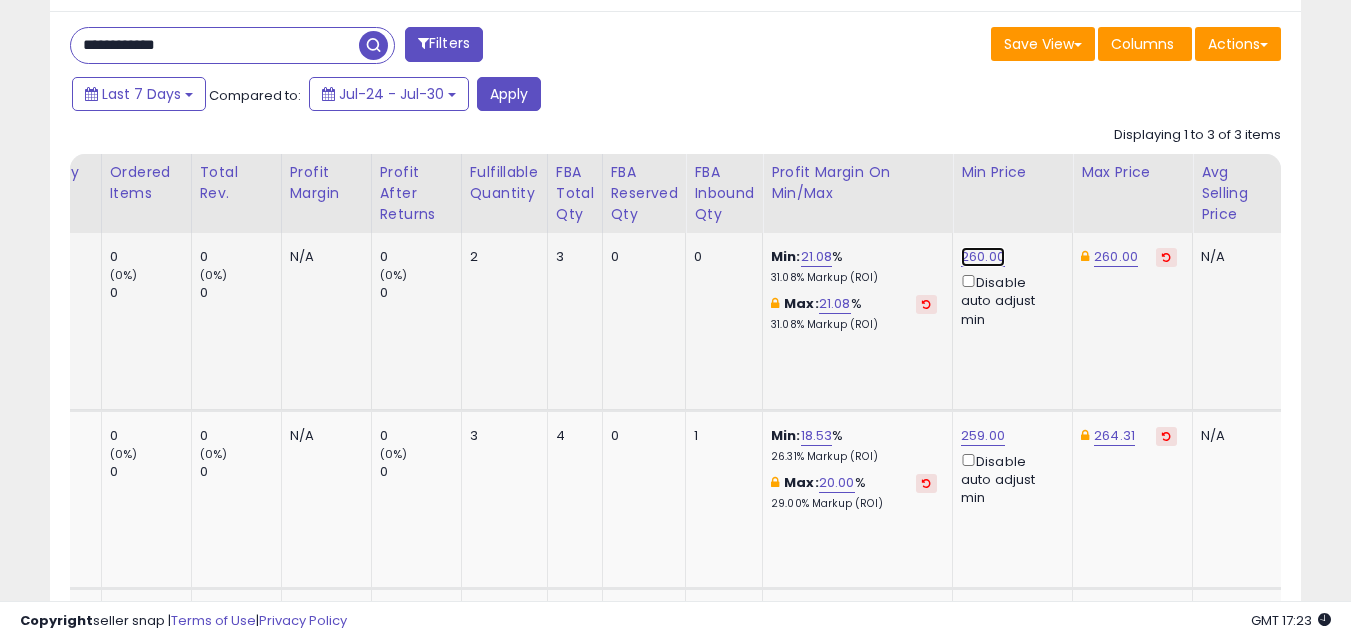 click on "260.00" at bounding box center [983, 257] 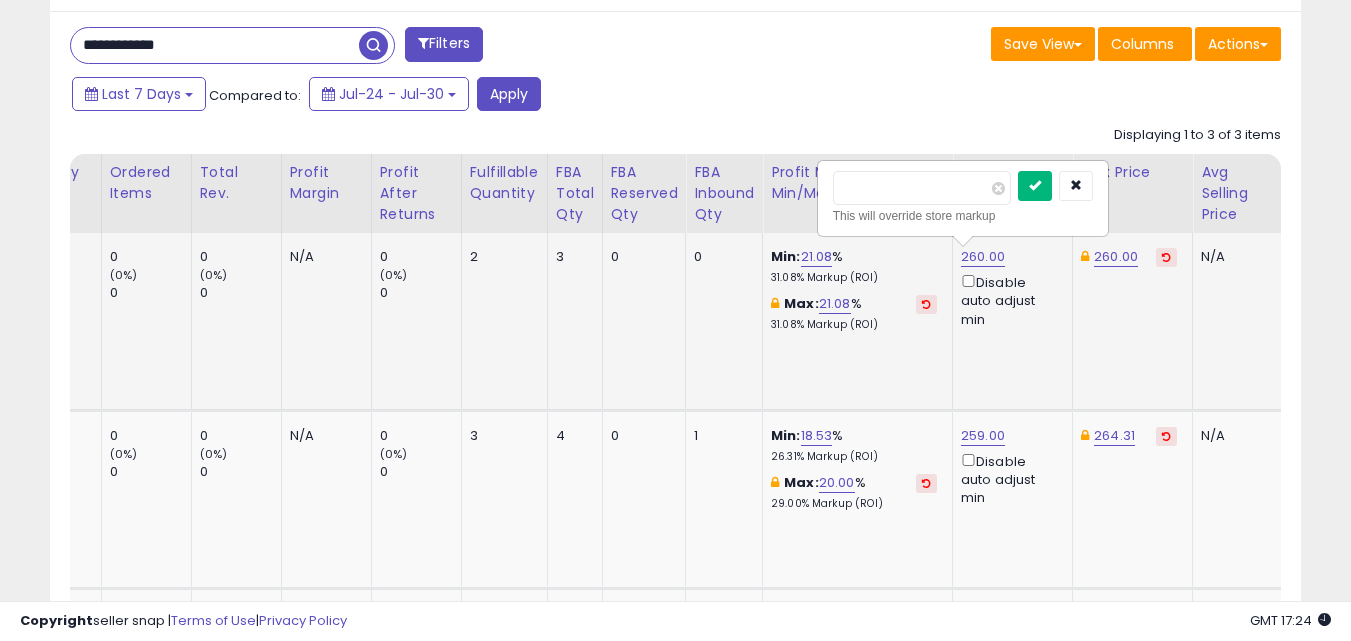 type on "******" 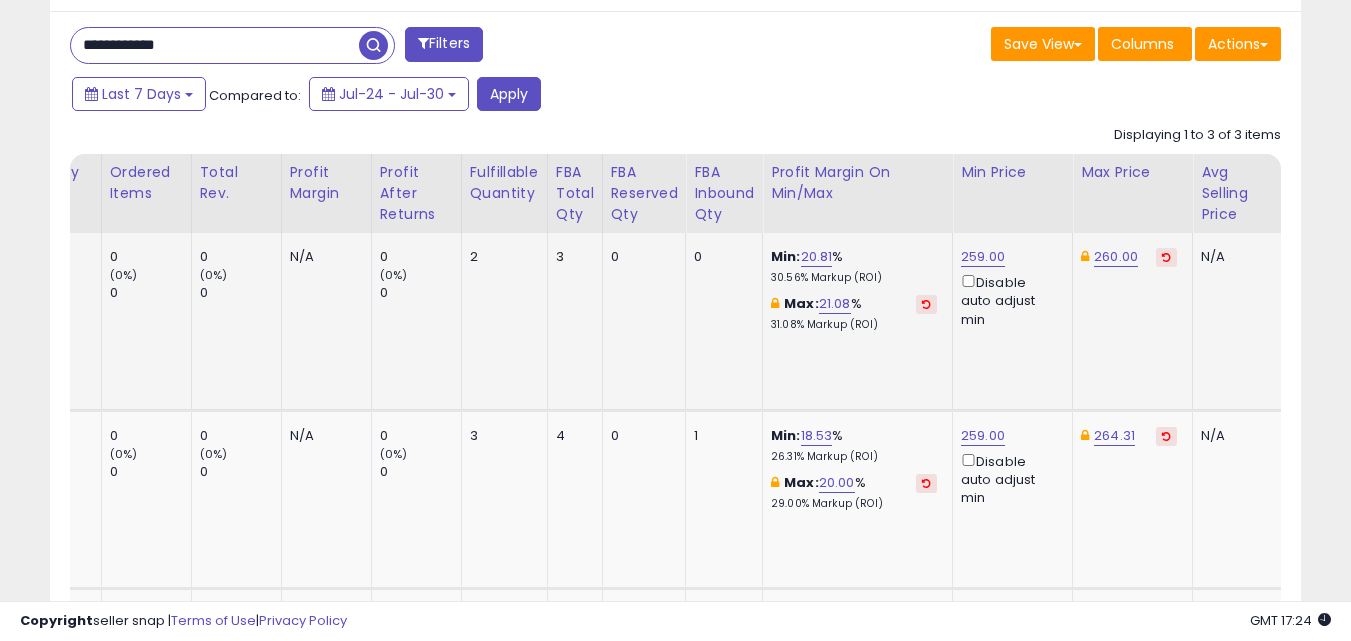 click on "259.00  Disable auto adjust min" 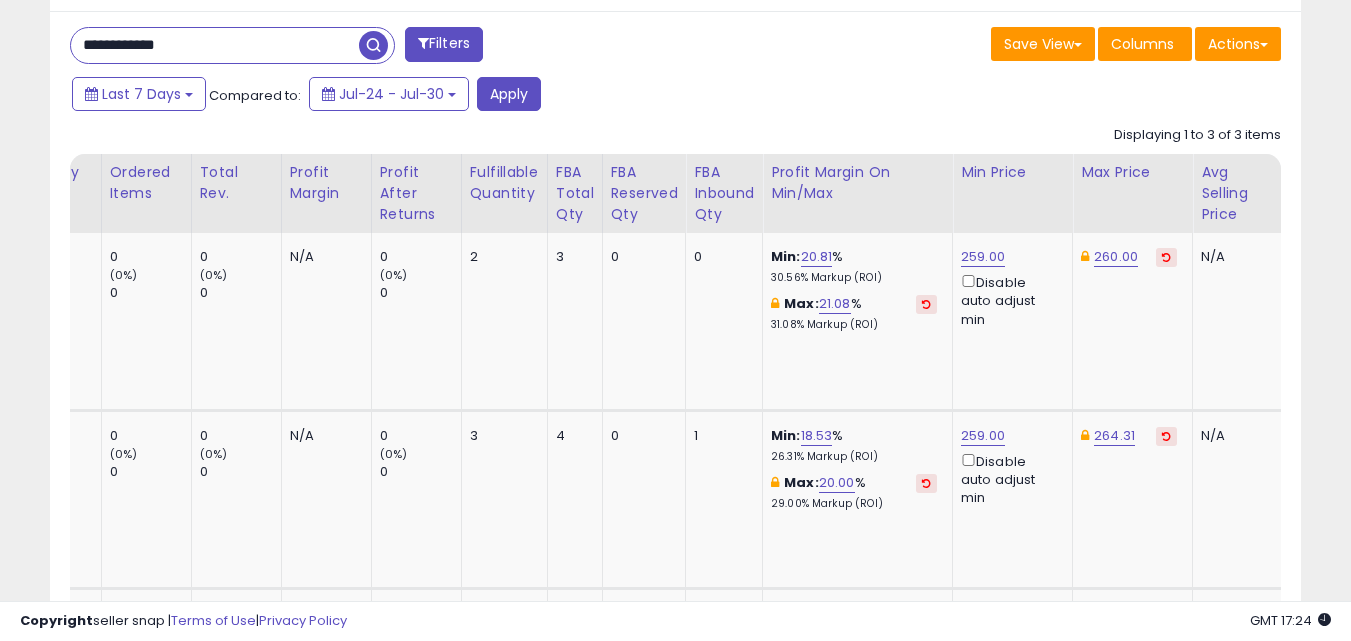 click on "**********" at bounding box center (215, 45) 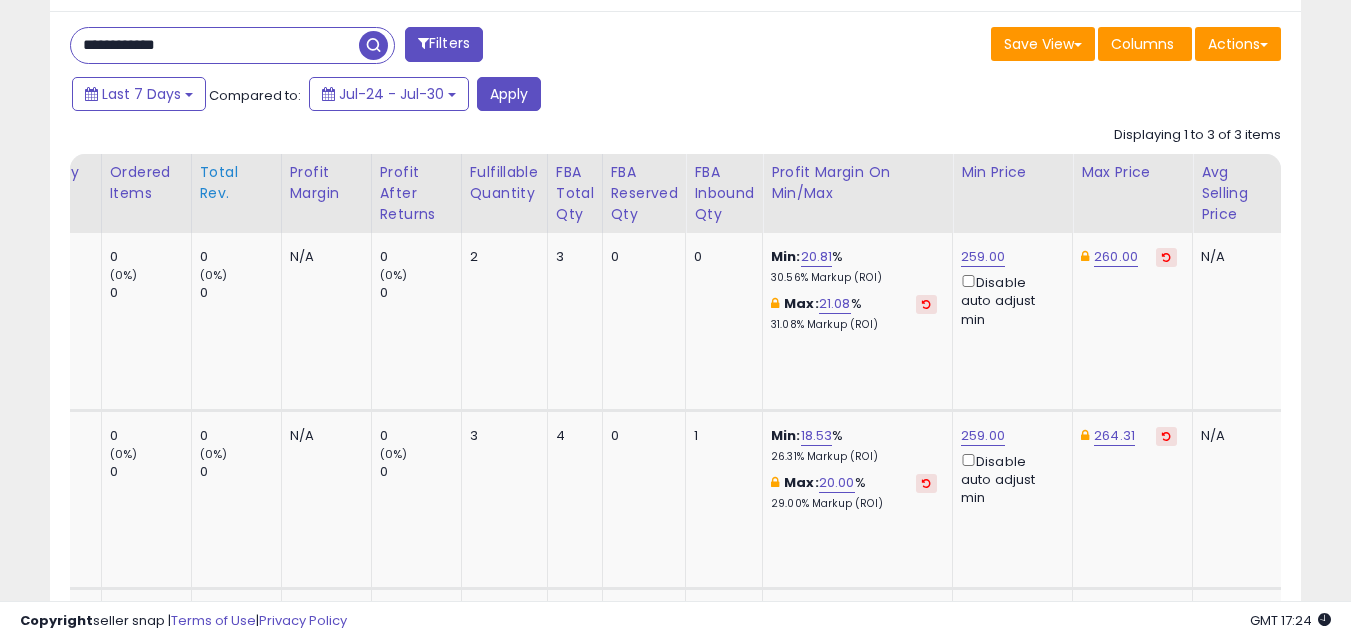 type on "**********" 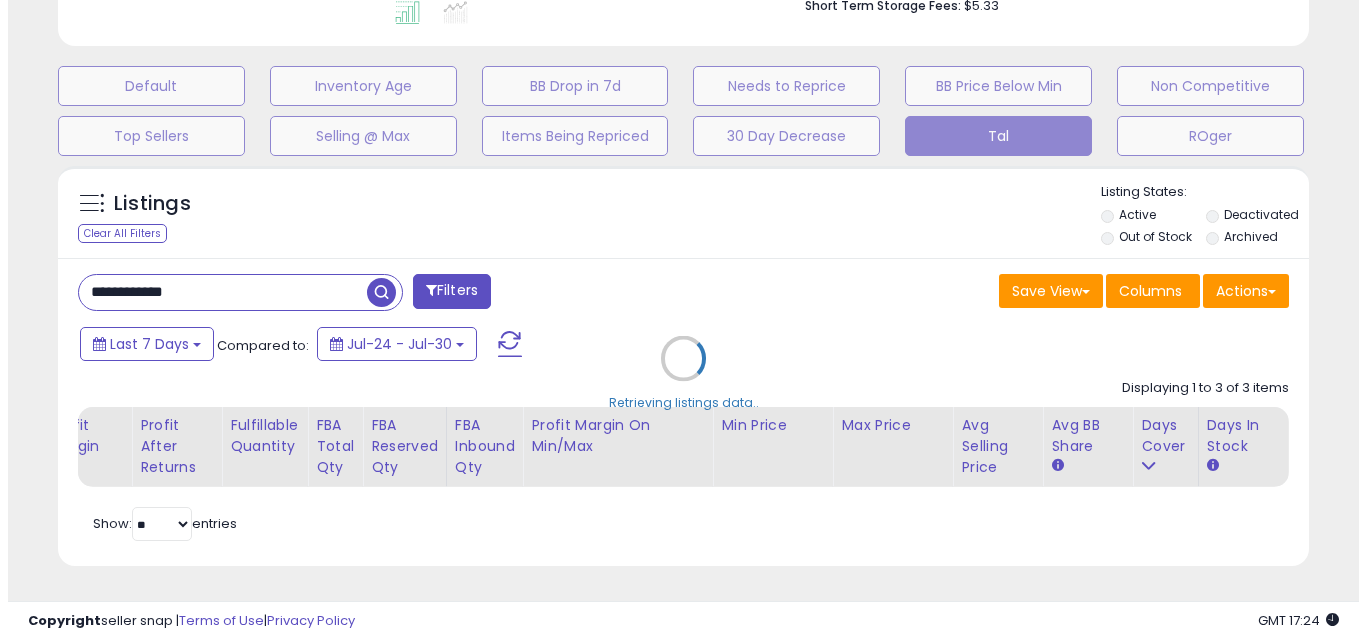 scroll, scrollTop: 579, scrollLeft: 0, axis: vertical 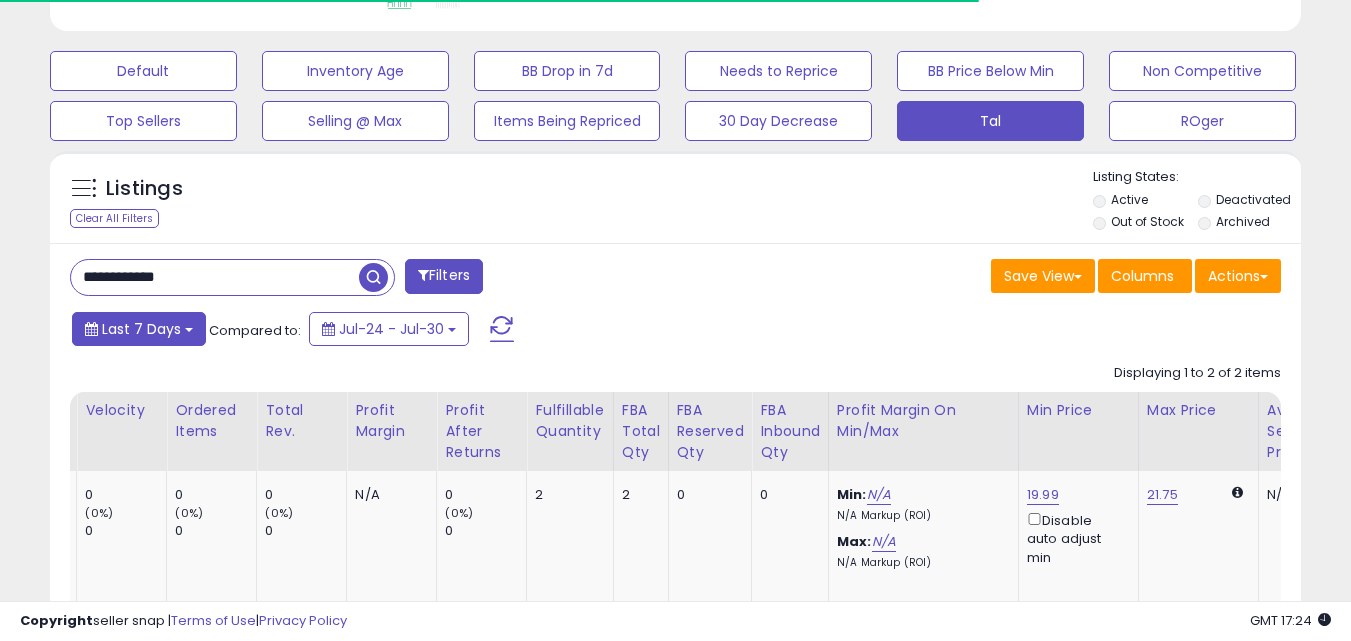 click on "Last 7 Days" at bounding box center [141, 329] 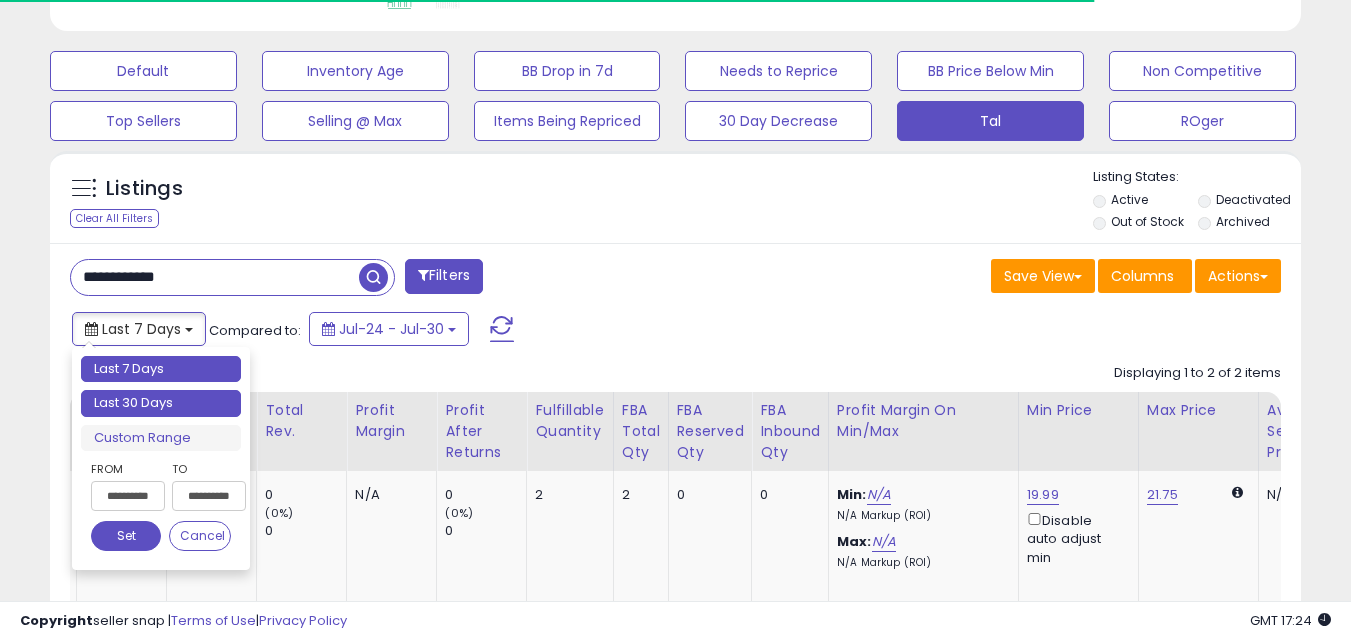 type on "**********" 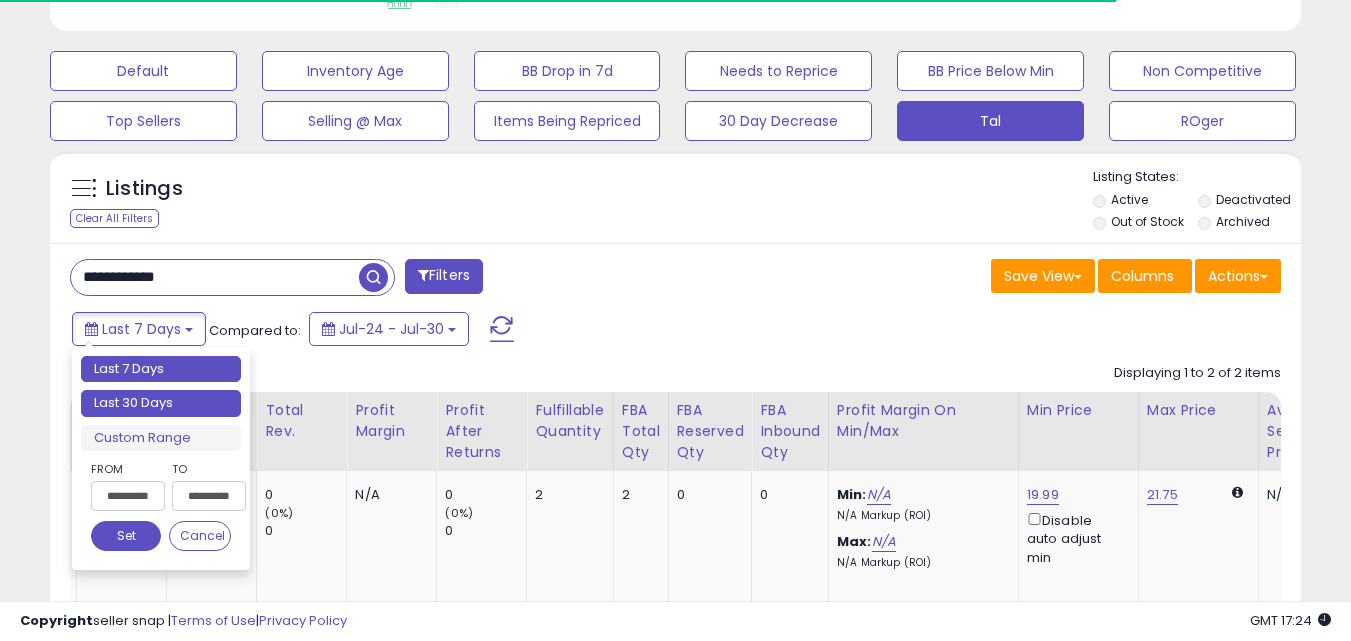 click on "Last 30 Days" at bounding box center [161, 403] 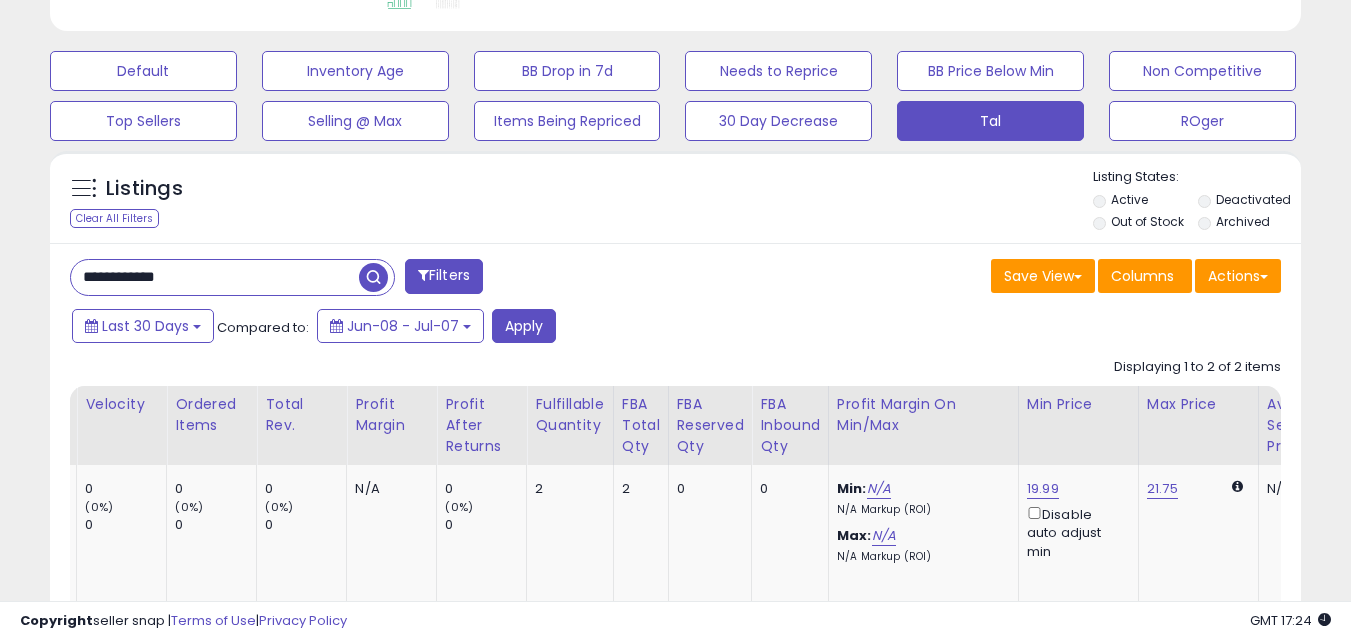 click at bounding box center [373, 277] 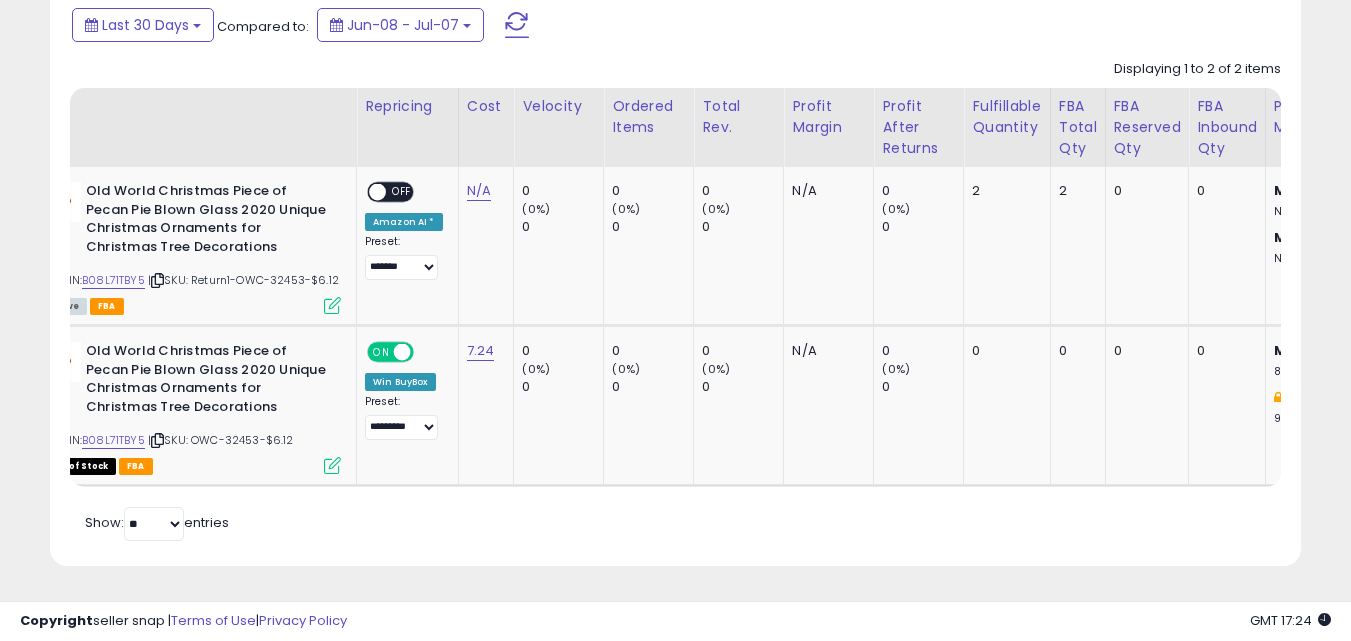 scroll, scrollTop: 0, scrollLeft: 0, axis: both 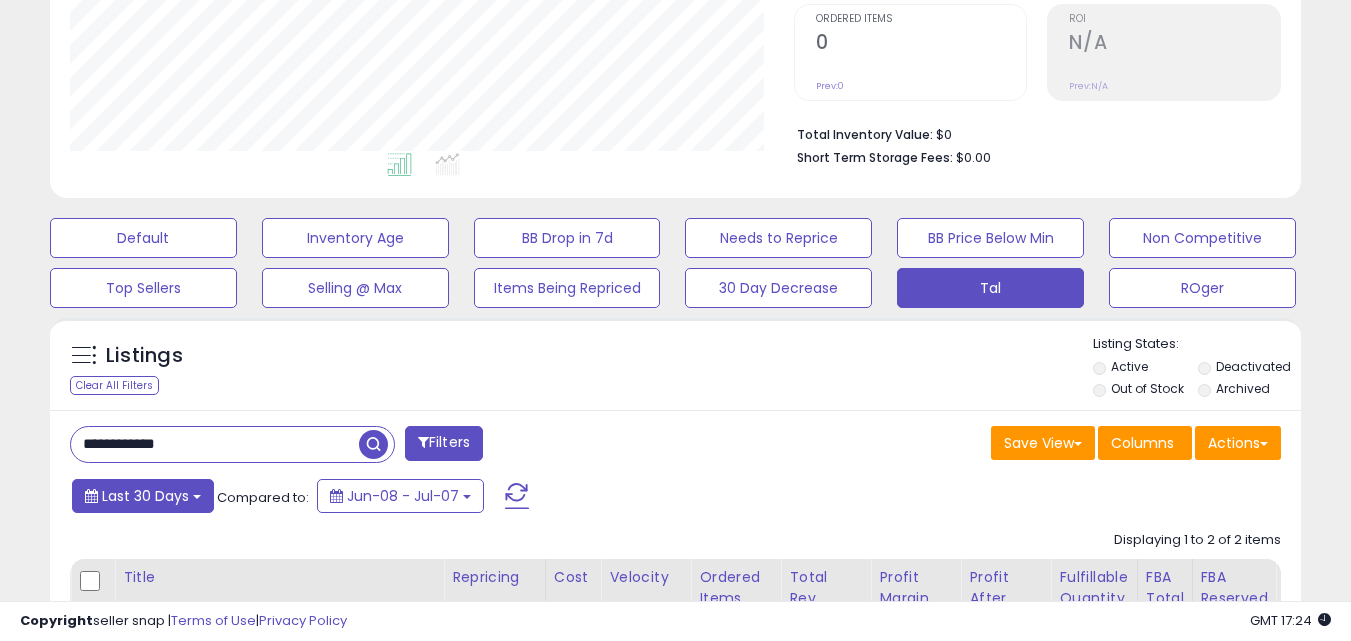 click on "Last 30 Days" at bounding box center [145, 496] 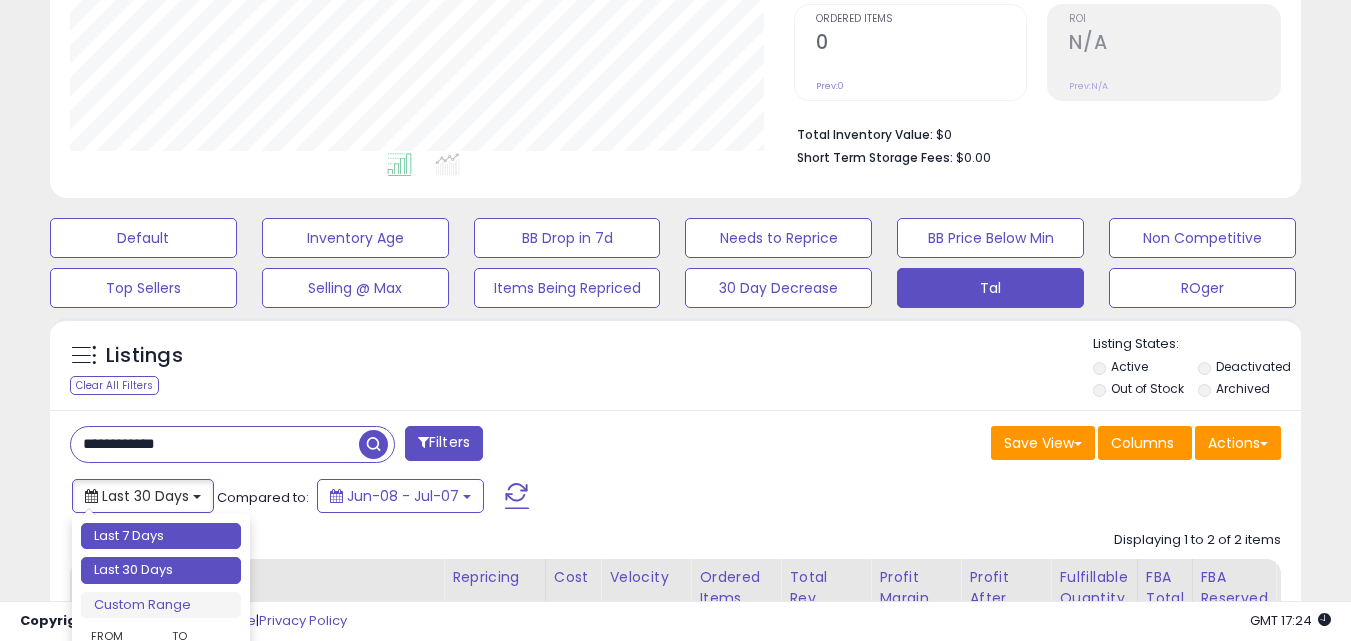 type on "**********" 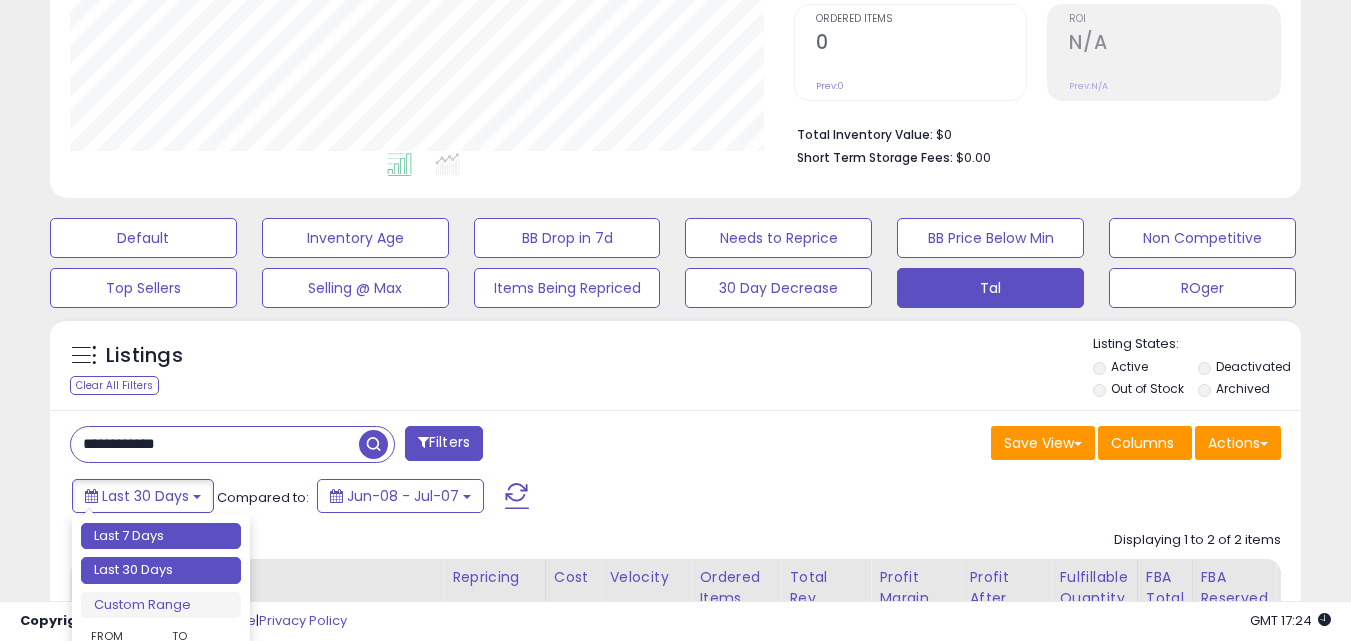 click on "Last 7 Days" at bounding box center (161, 536) 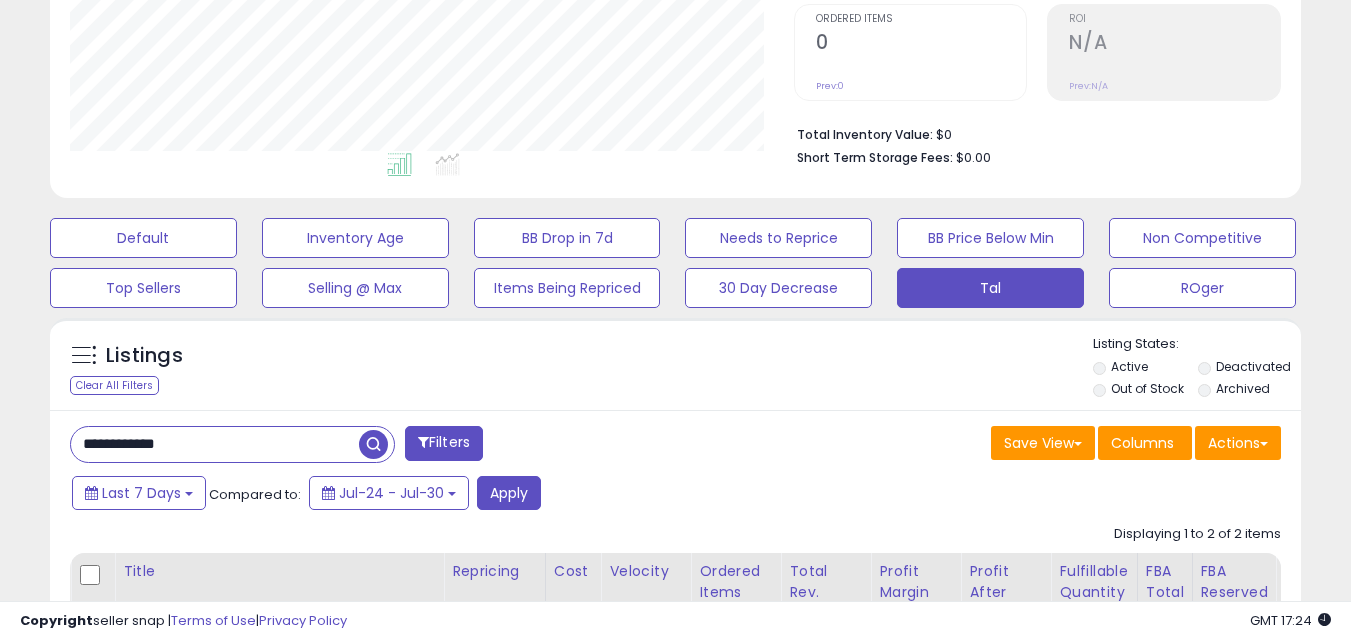 scroll, scrollTop: 906, scrollLeft: 0, axis: vertical 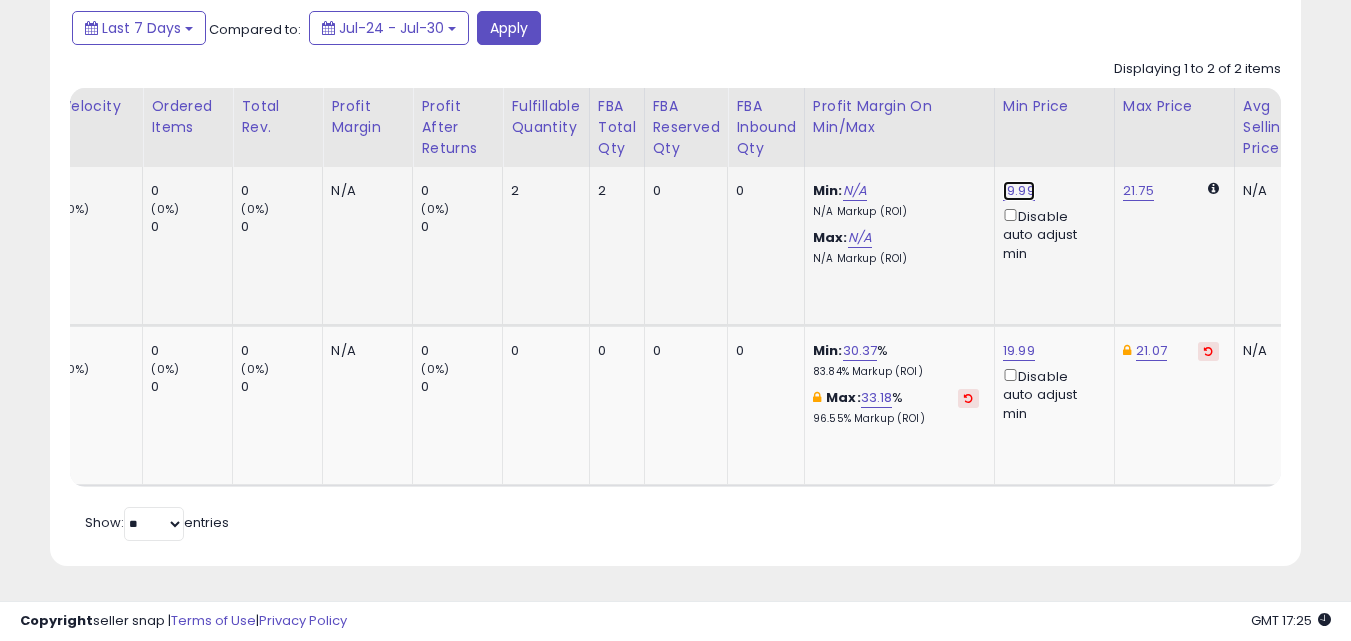 click on "19.99" at bounding box center (1019, 191) 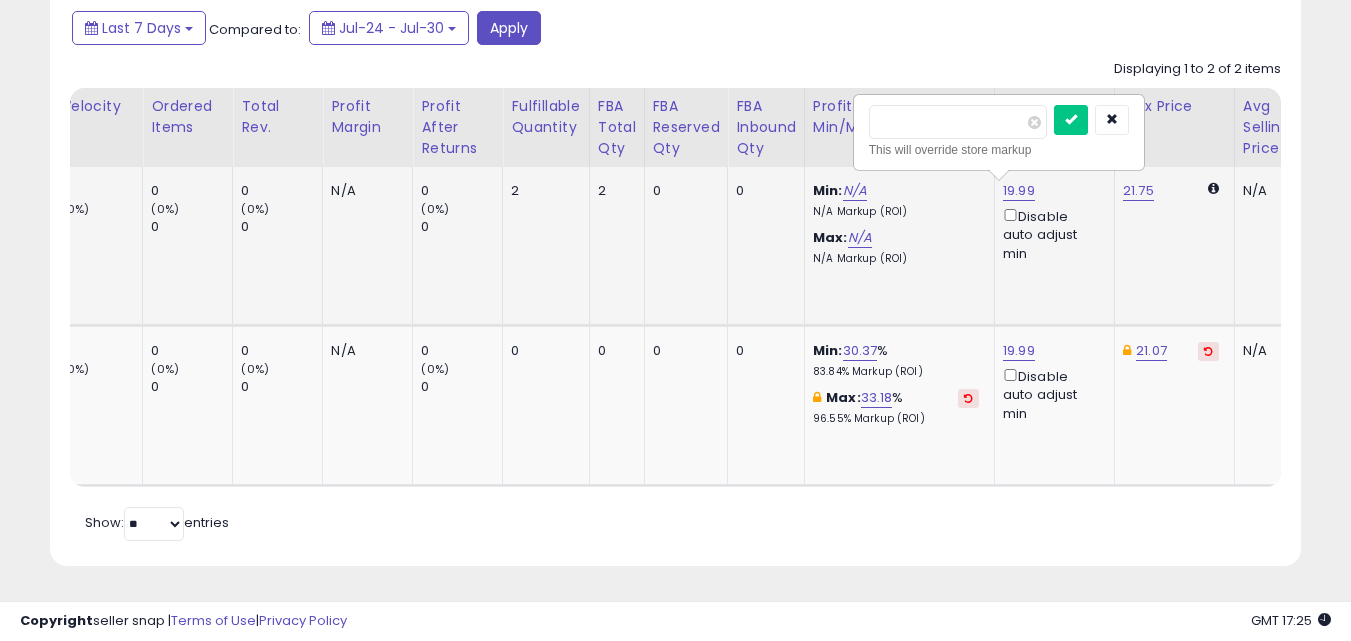 type on "*" 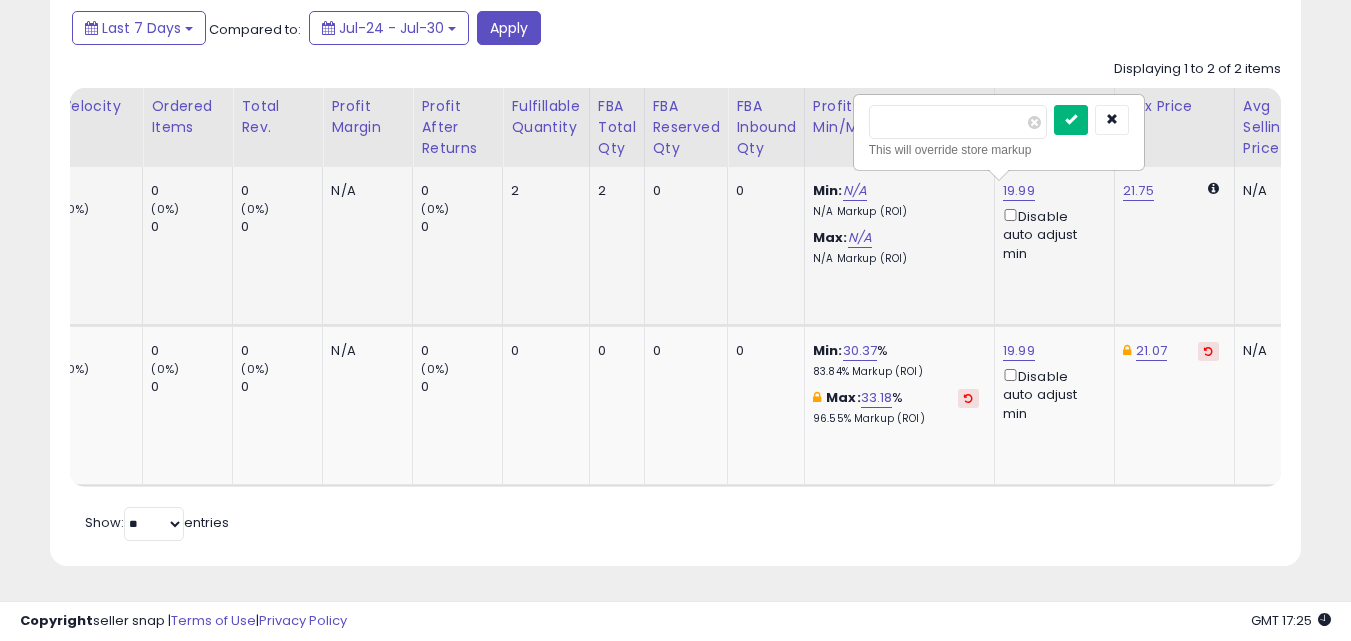 type on "*****" 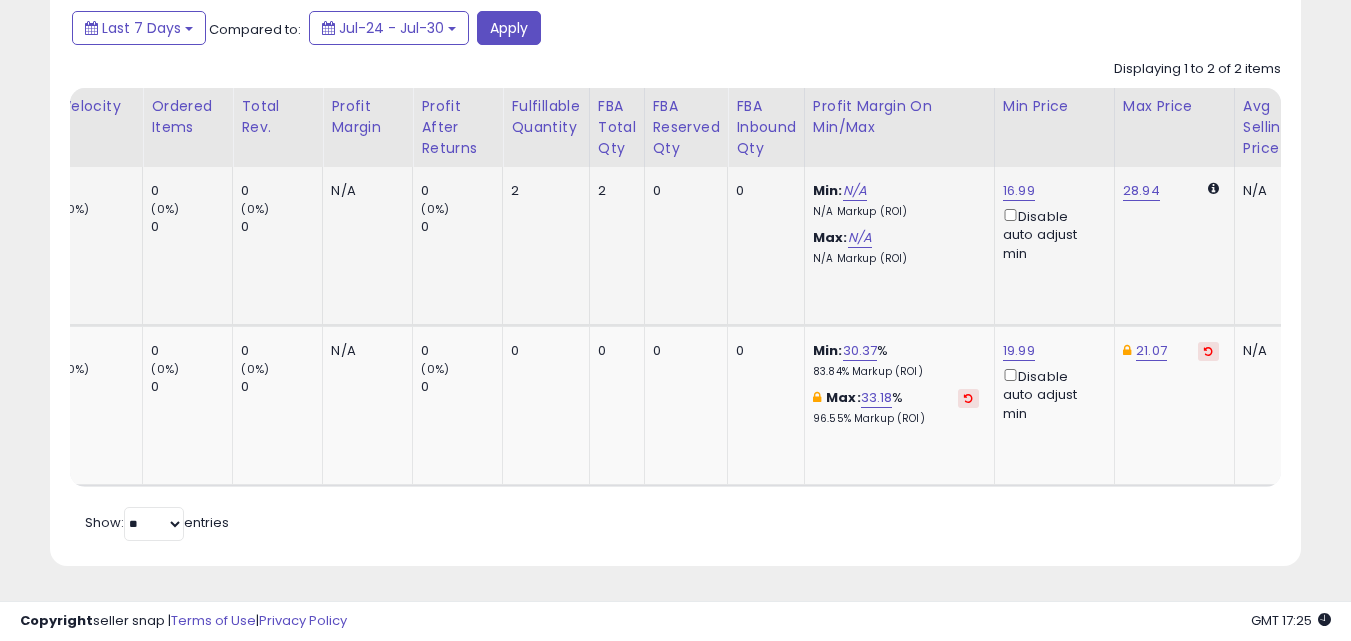 click on "16.99  Disable auto adjust min" 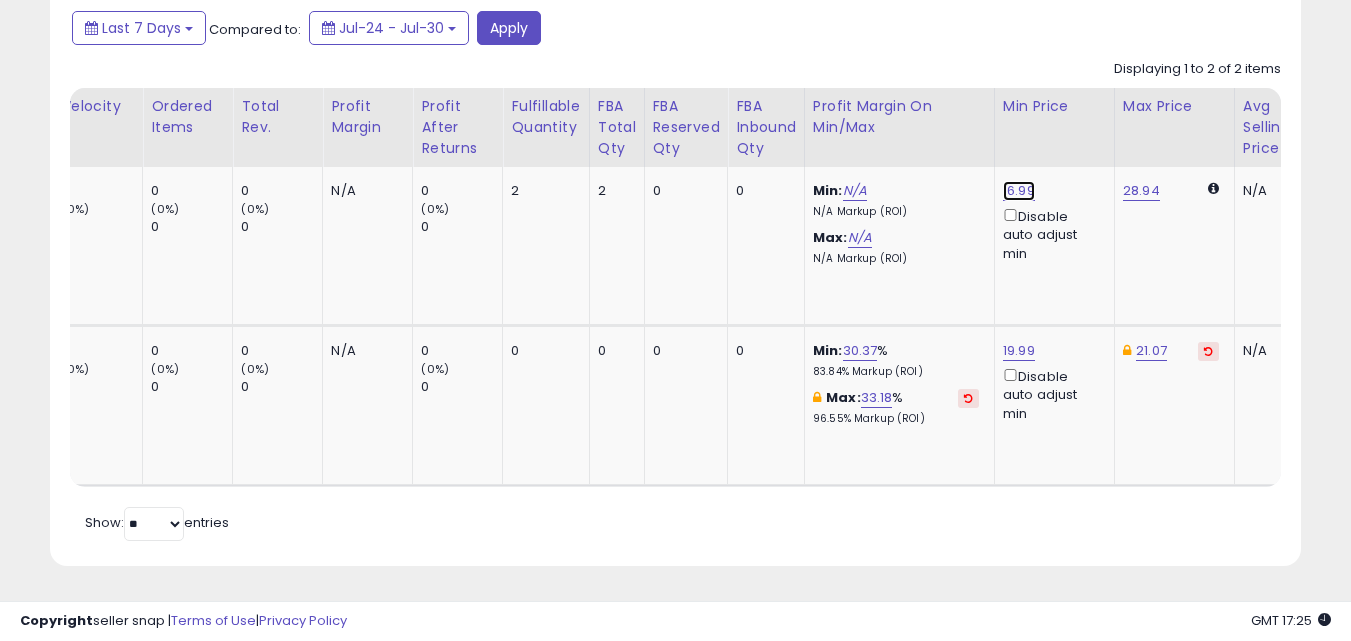 click on "16.99" at bounding box center [1019, 191] 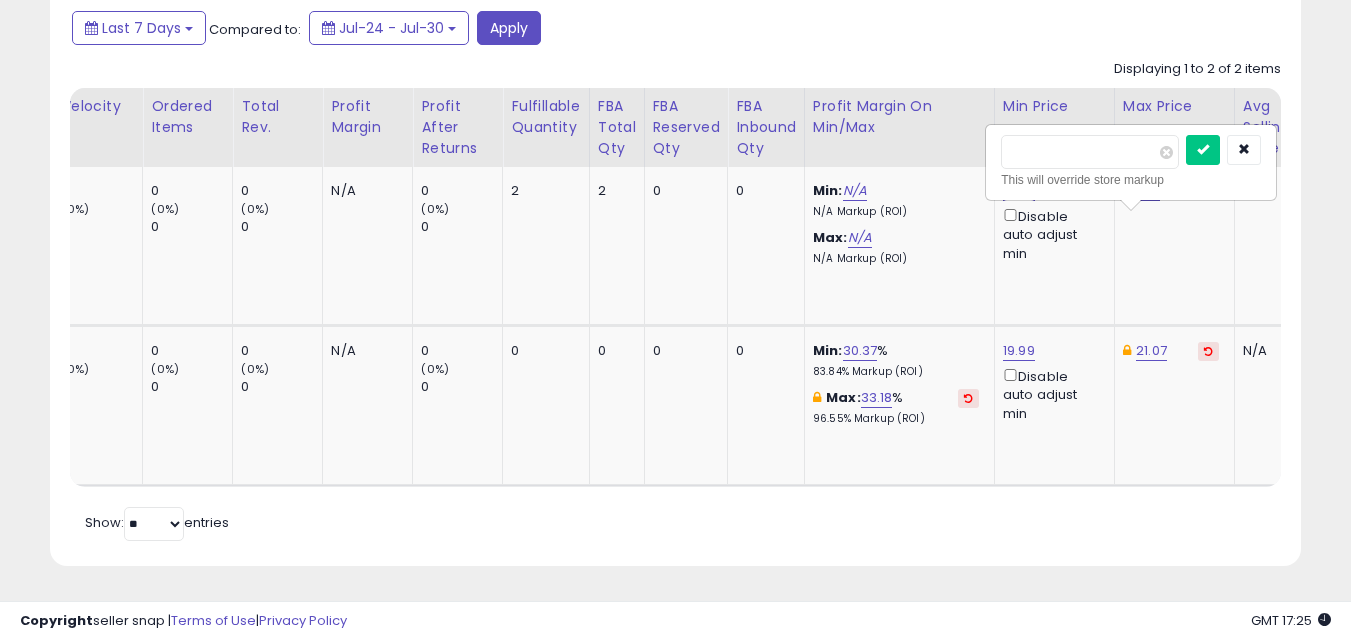 click on "16.99" at bounding box center (1019, 191) 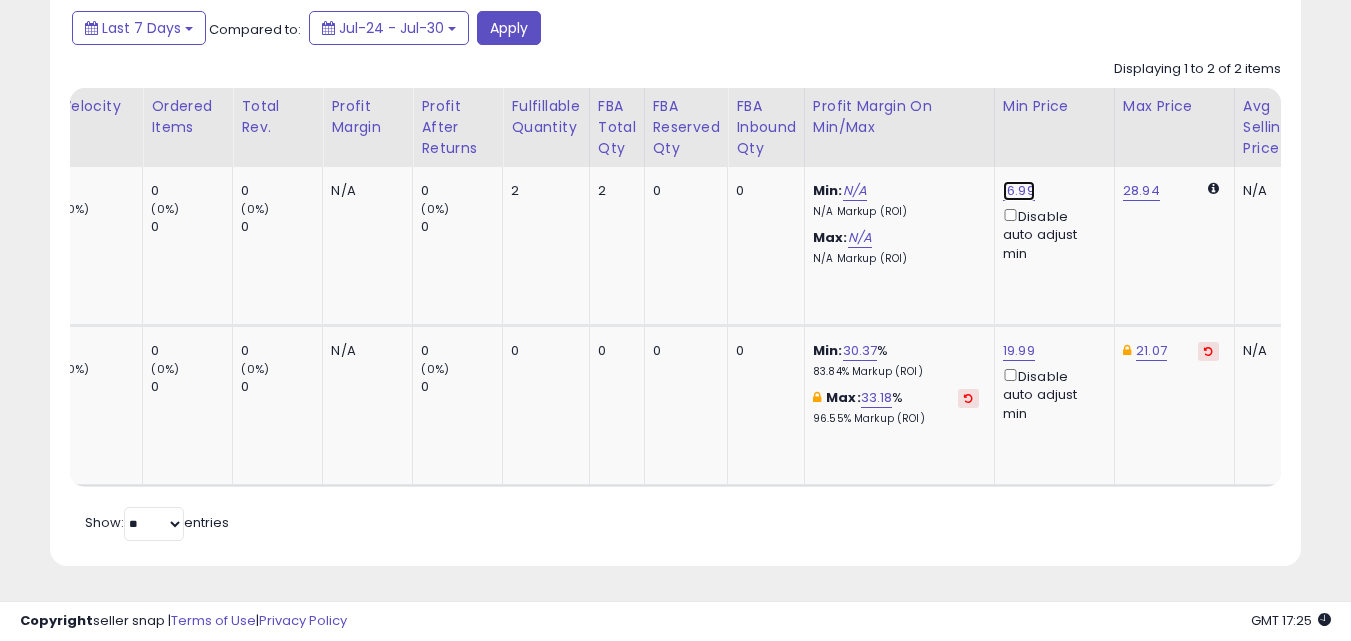 click on "16.99" at bounding box center (1019, 191) 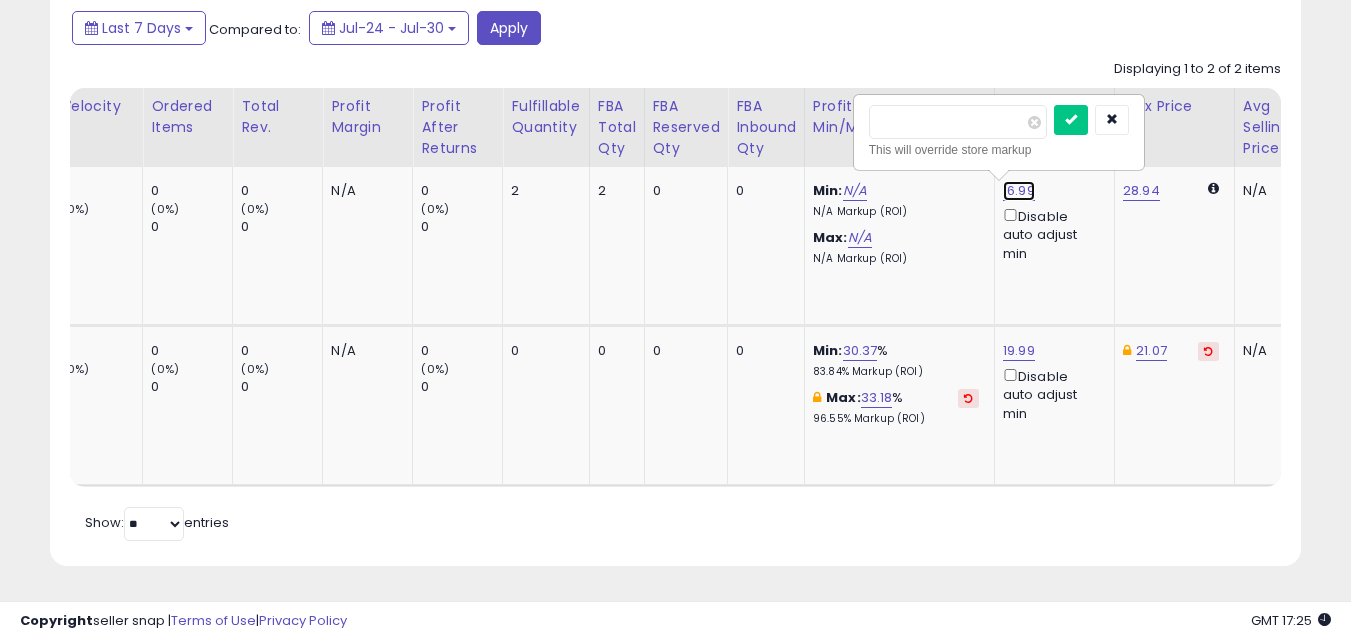click on "16.99" at bounding box center [1019, 191] 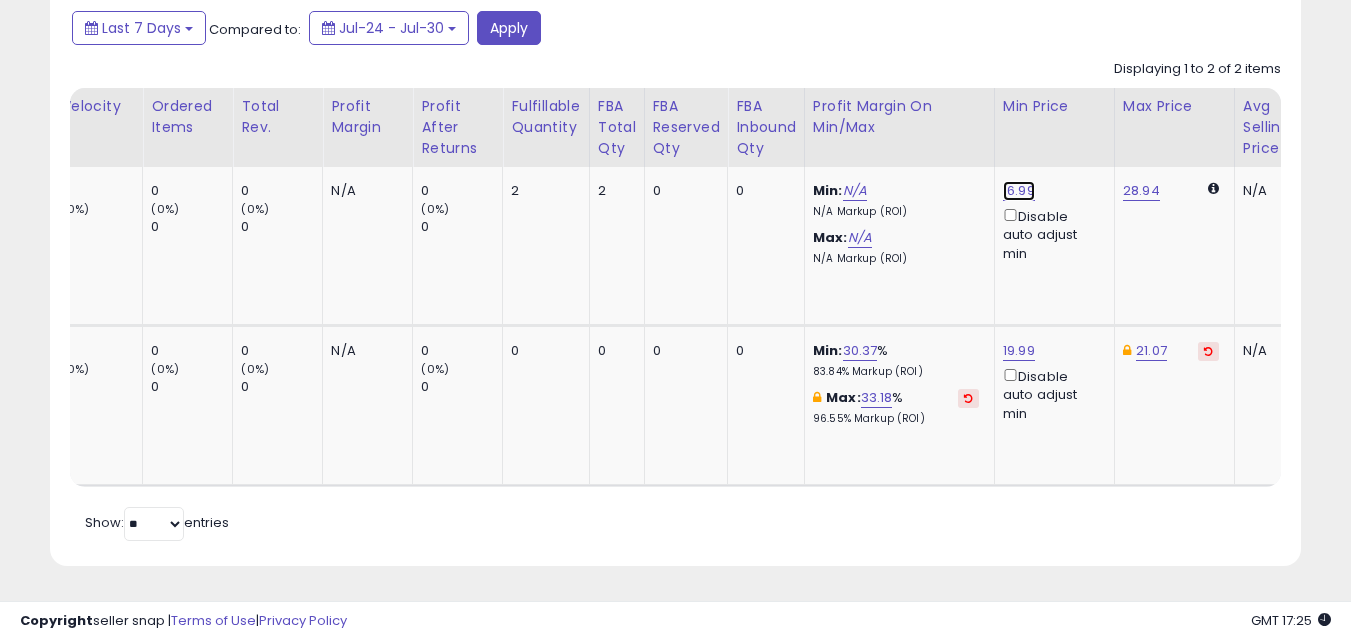 click on "16.99" at bounding box center [1019, 191] 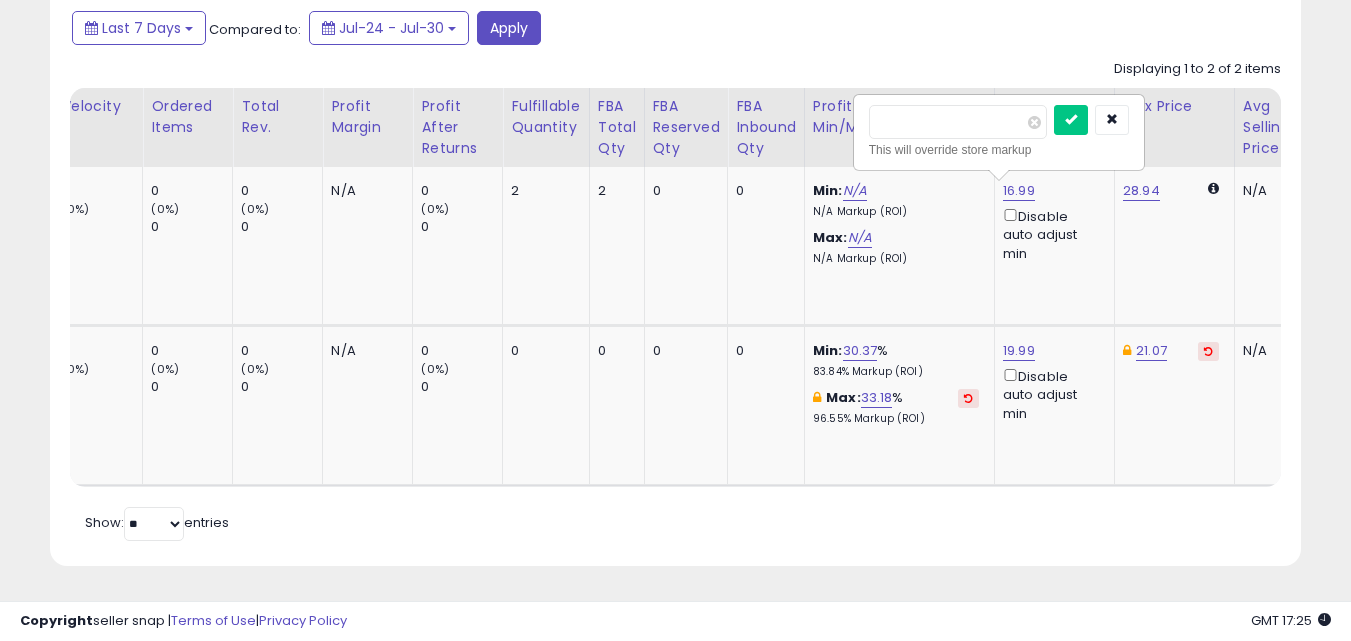 click on "*****" at bounding box center (958, 122) 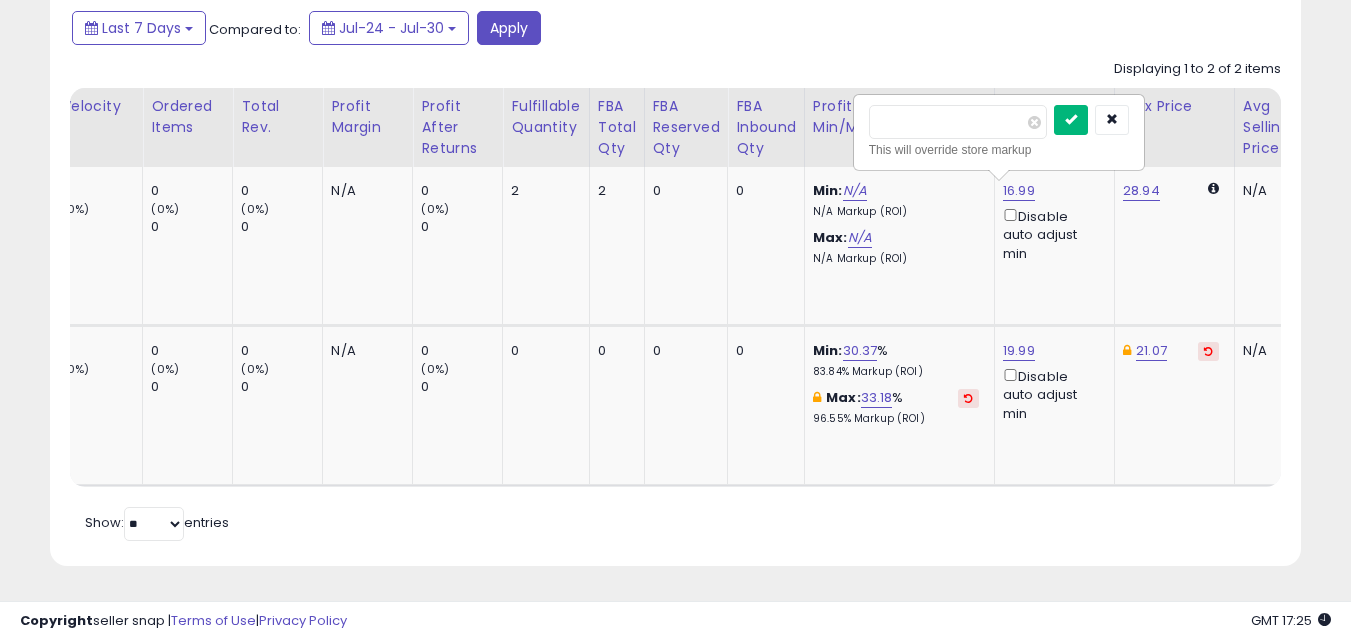 type on "*****" 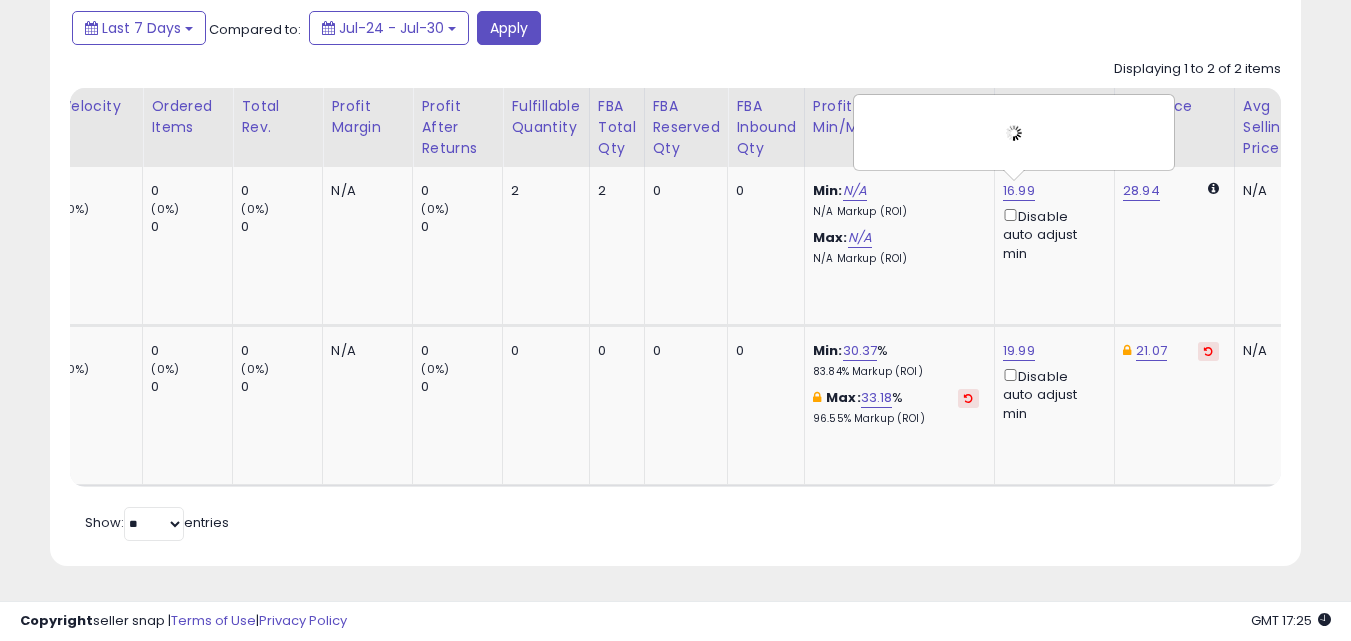 click on "16.99   ***** This will override store markup  Disable auto adjust min" 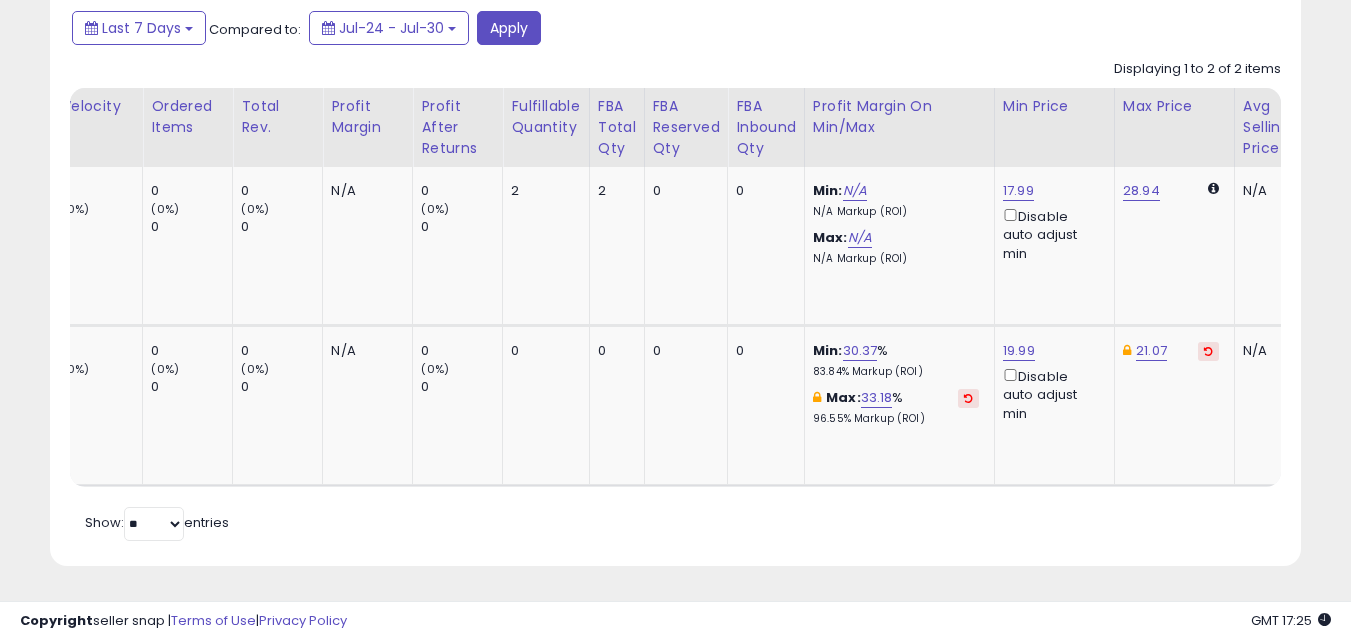 click on "17.99  Disable auto adjust min" 